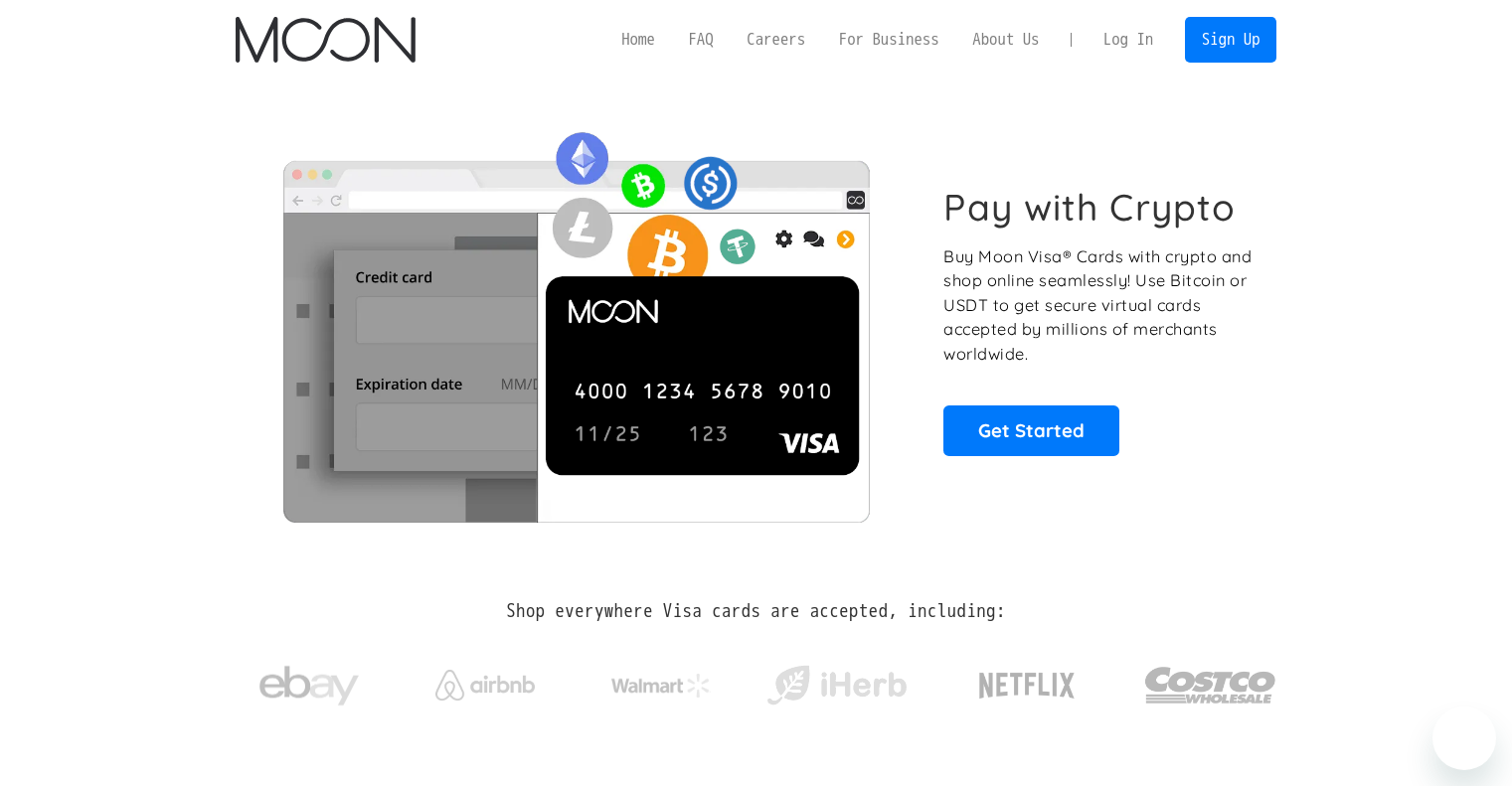 scroll, scrollTop: 0, scrollLeft: 0, axis: both 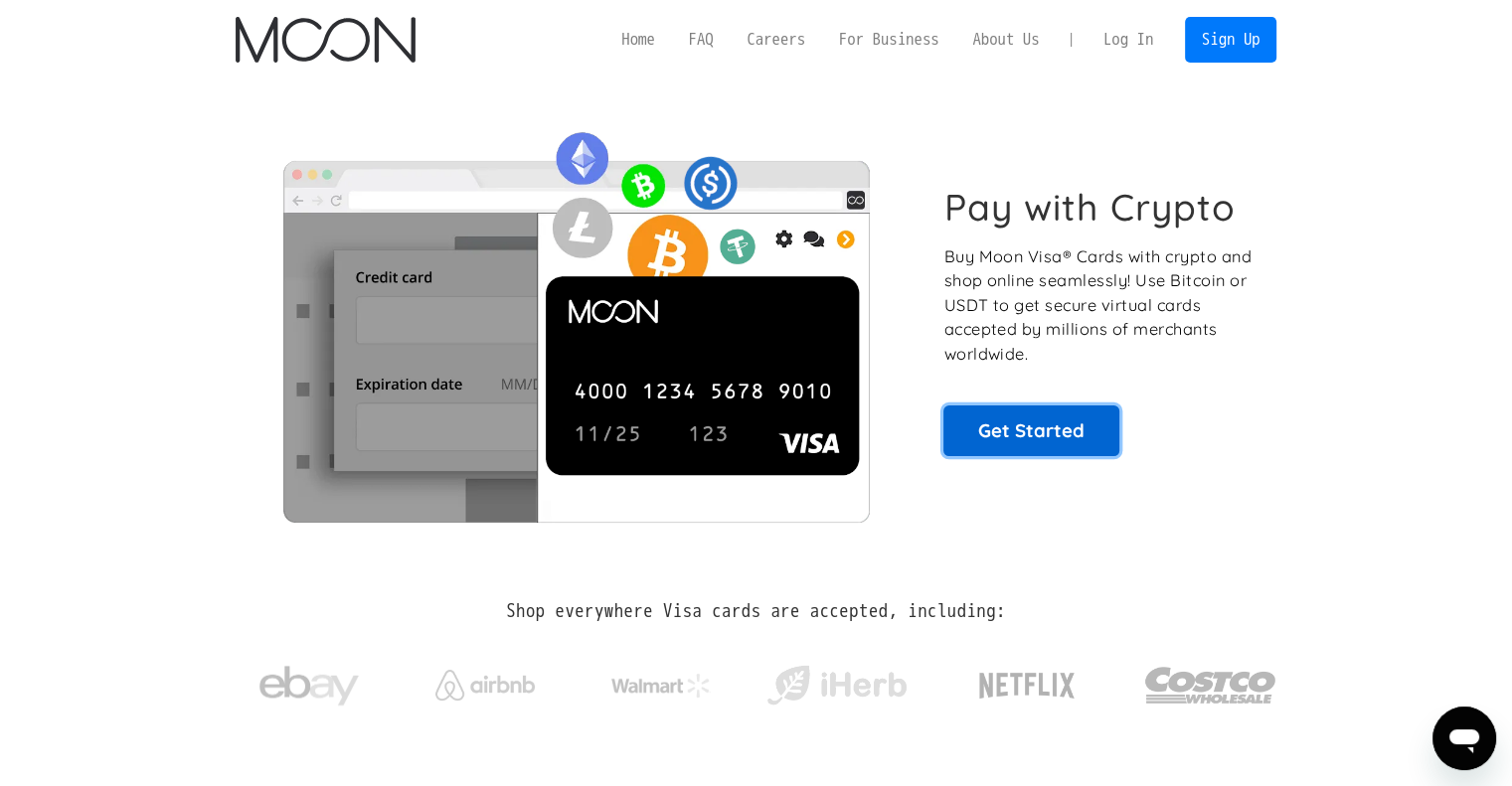 click on "Get Started" at bounding box center [1031, 430] 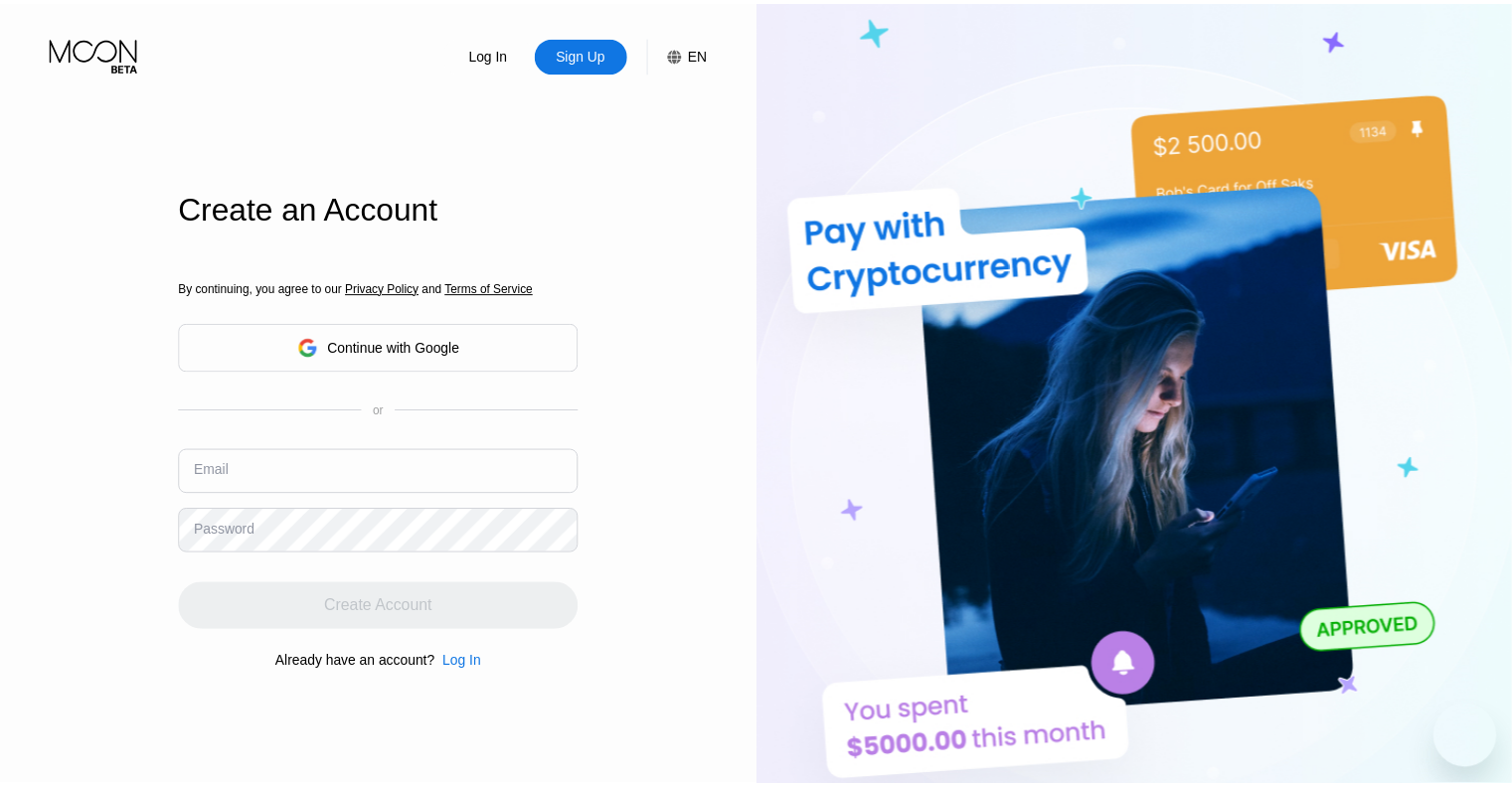 scroll, scrollTop: 0, scrollLeft: 0, axis: both 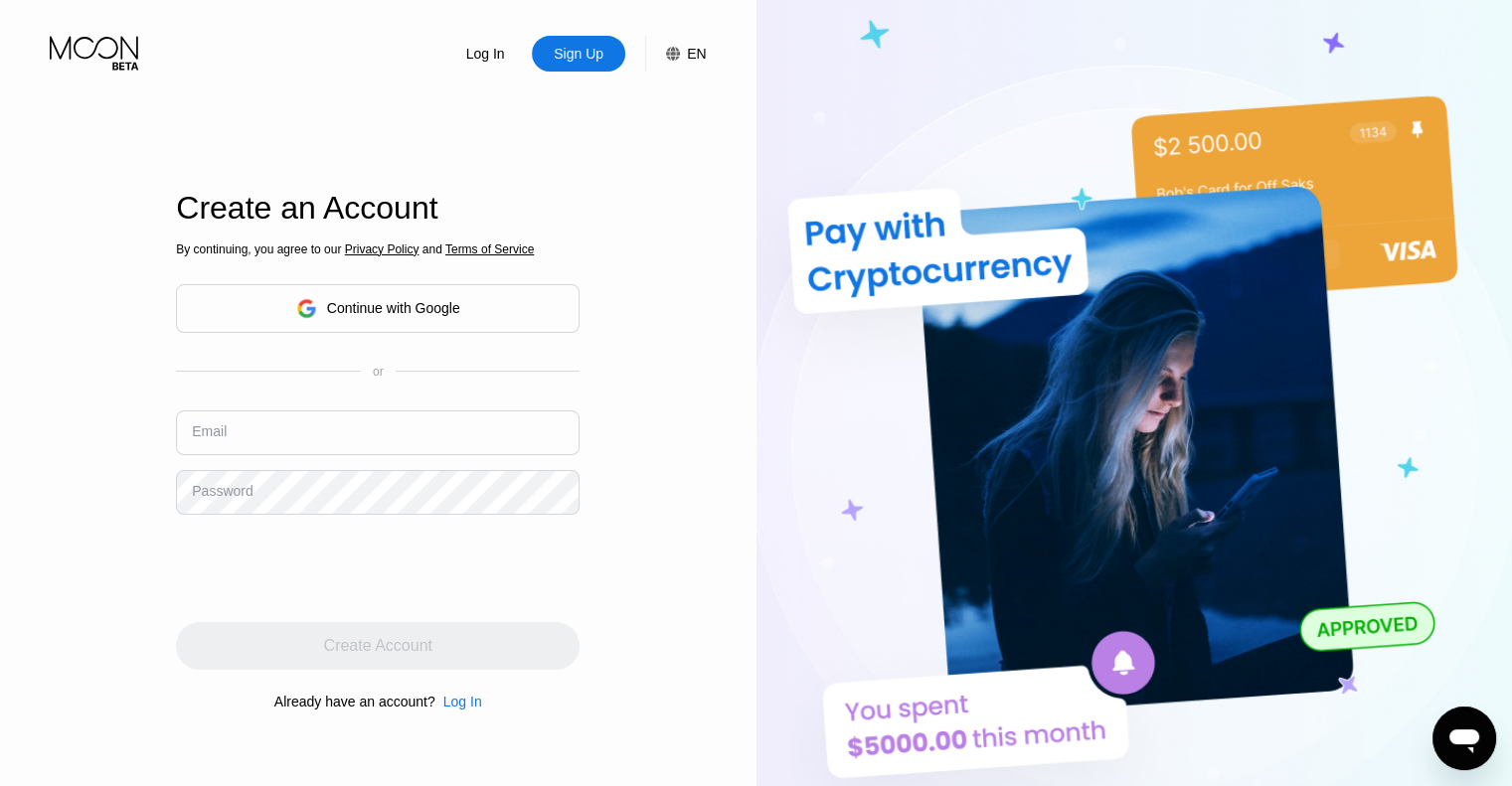 click at bounding box center [378, 432] 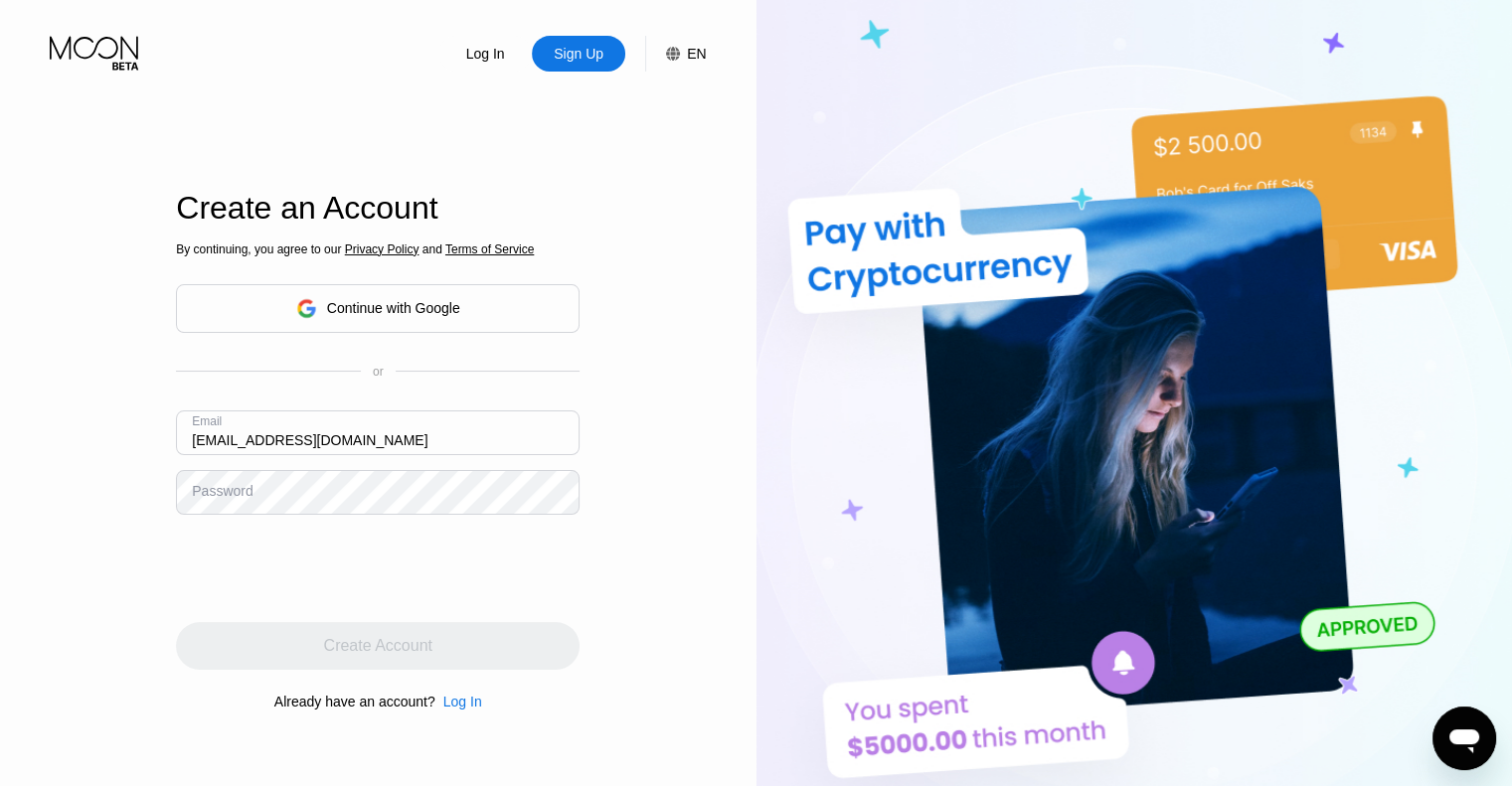 type on "[EMAIL_ADDRESS][DOMAIN_NAME]" 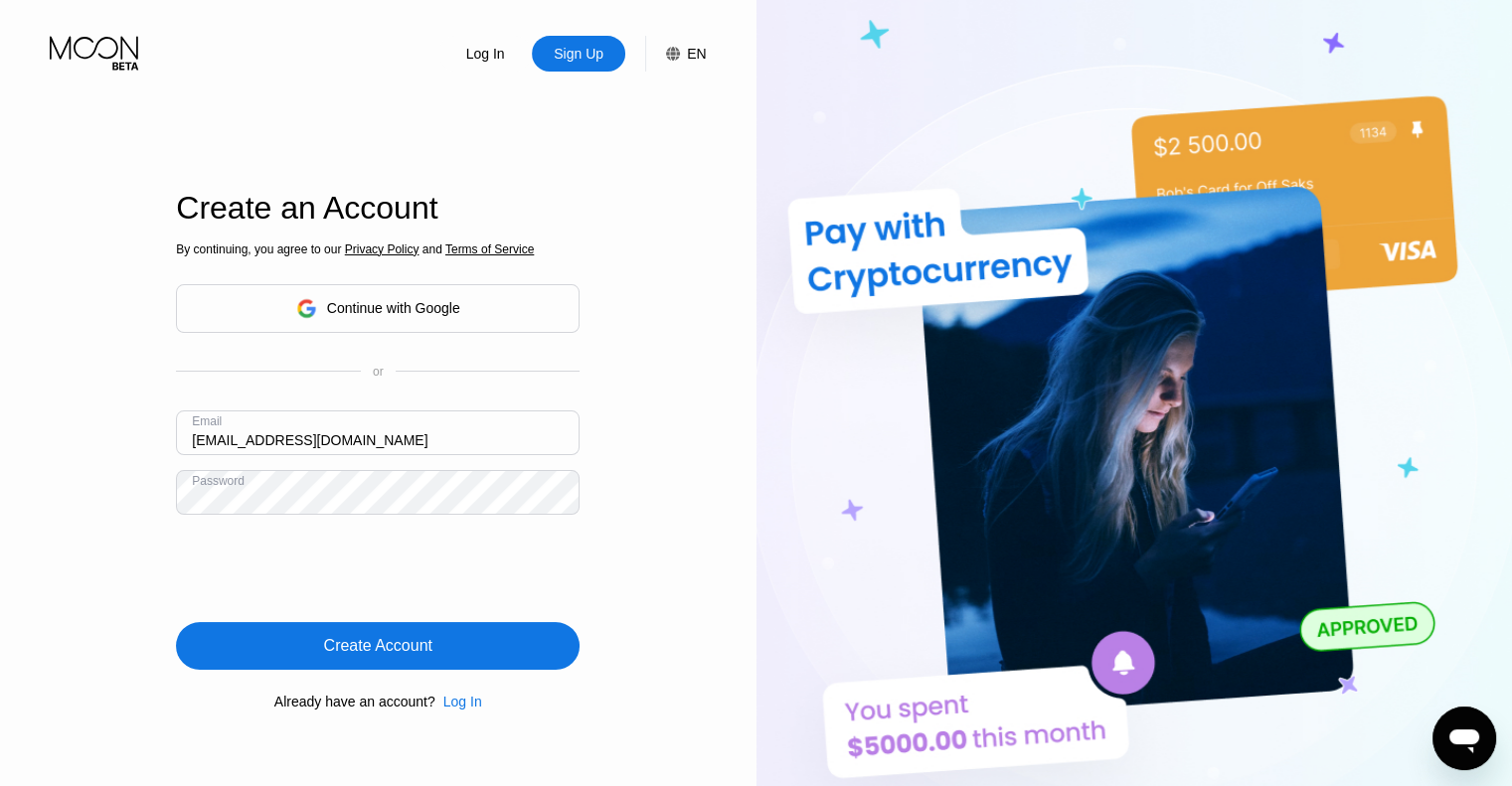 click on "By continuing, you agree to our   Privacy Policy   and   Terms of Service Continue with Google or Email ss6666aga@proton.me Password Create Account Already have an account? Log In" at bounding box center (378, 475) 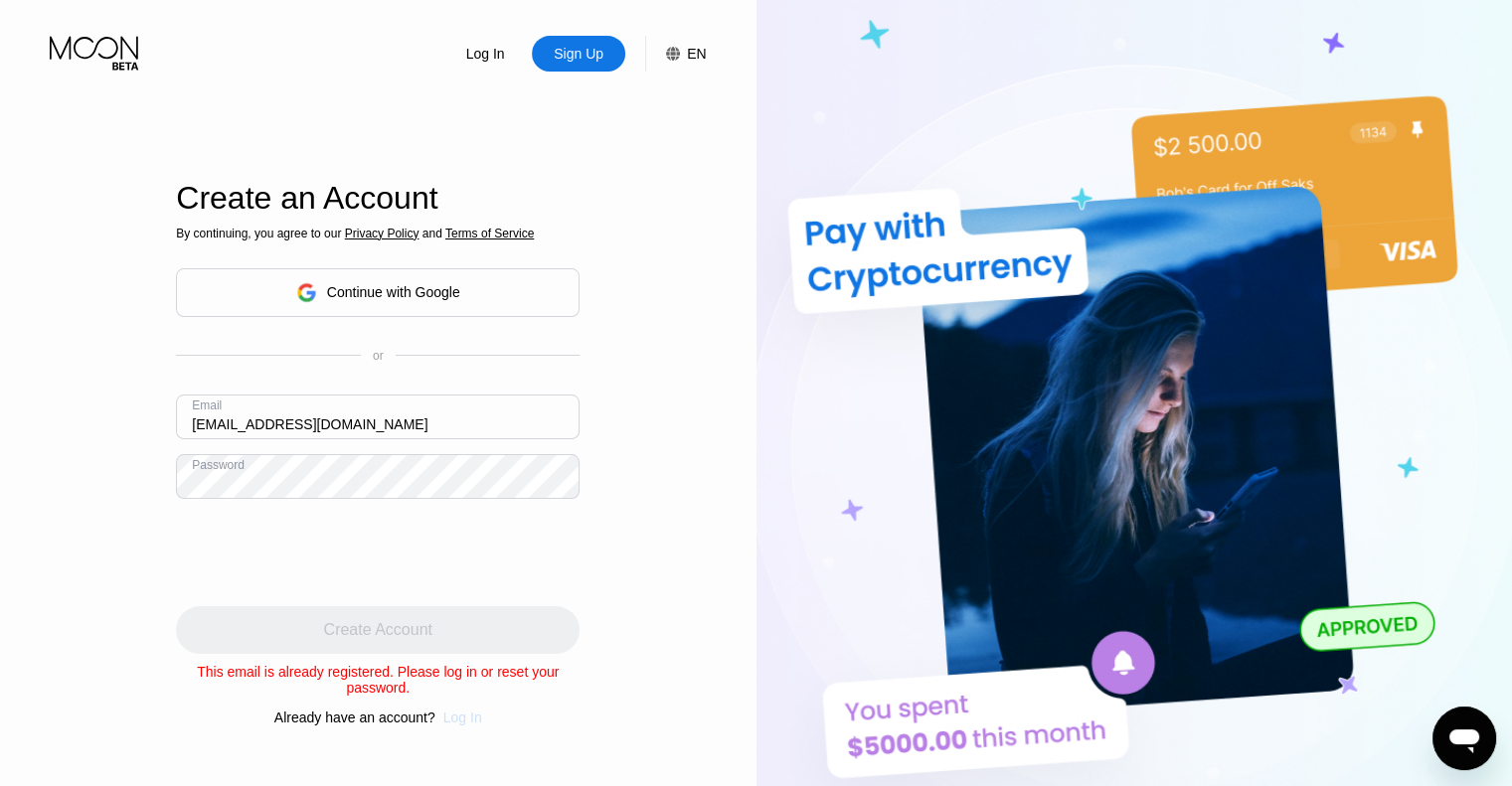 click on "Log In" at bounding box center [462, 717] 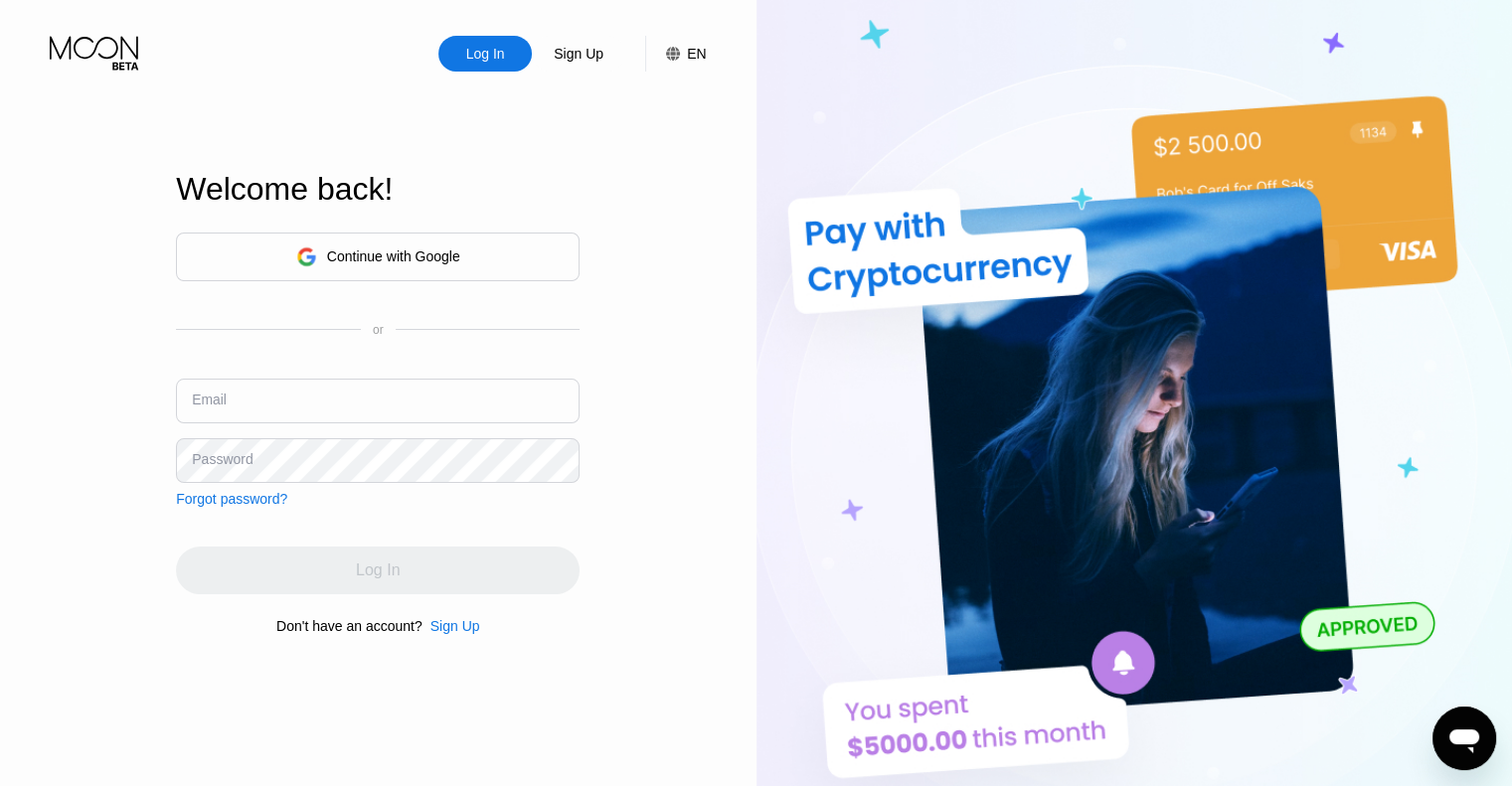 click at bounding box center (378, 400) 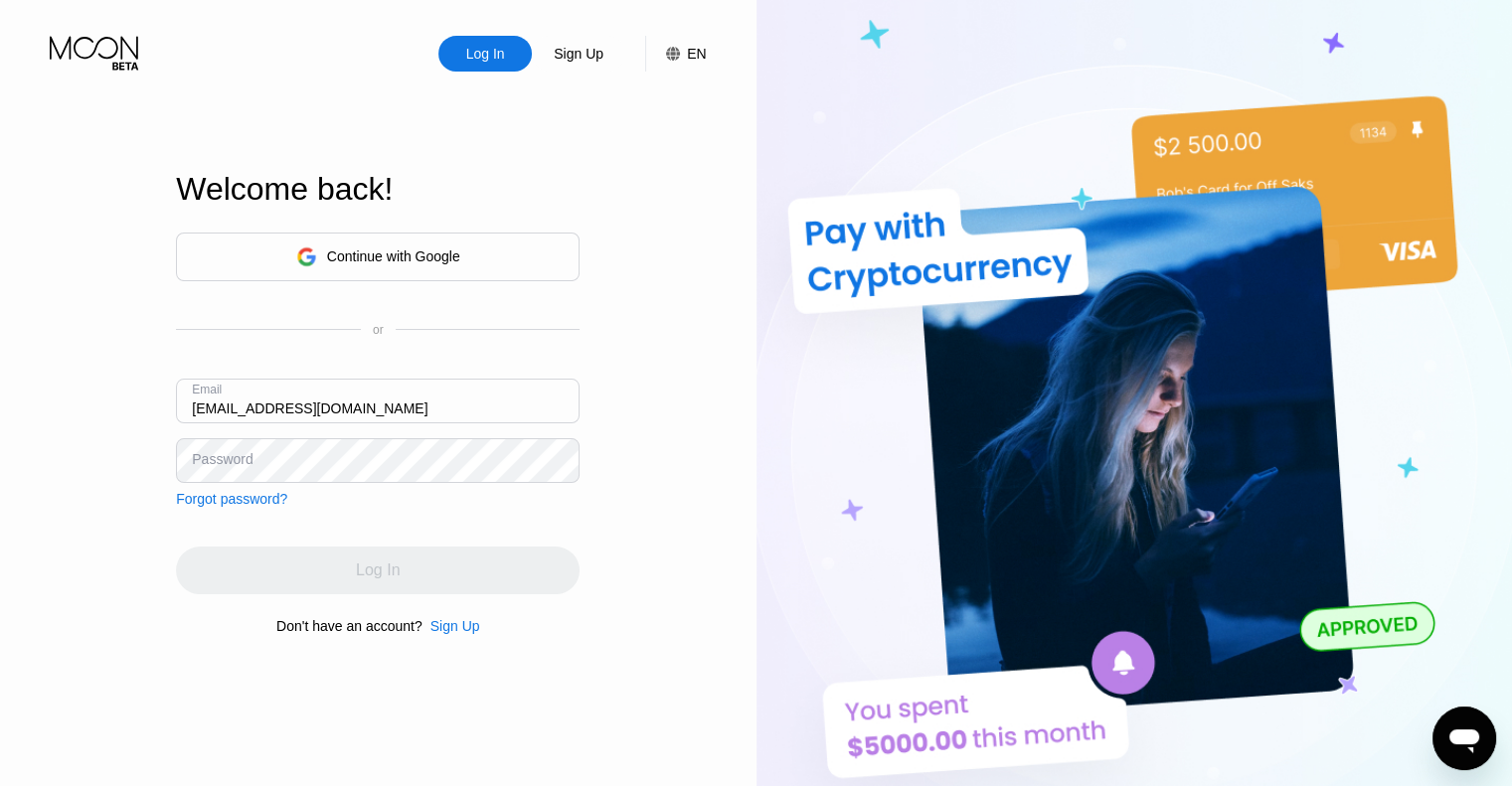 type on "ss6666aga@proton.me" 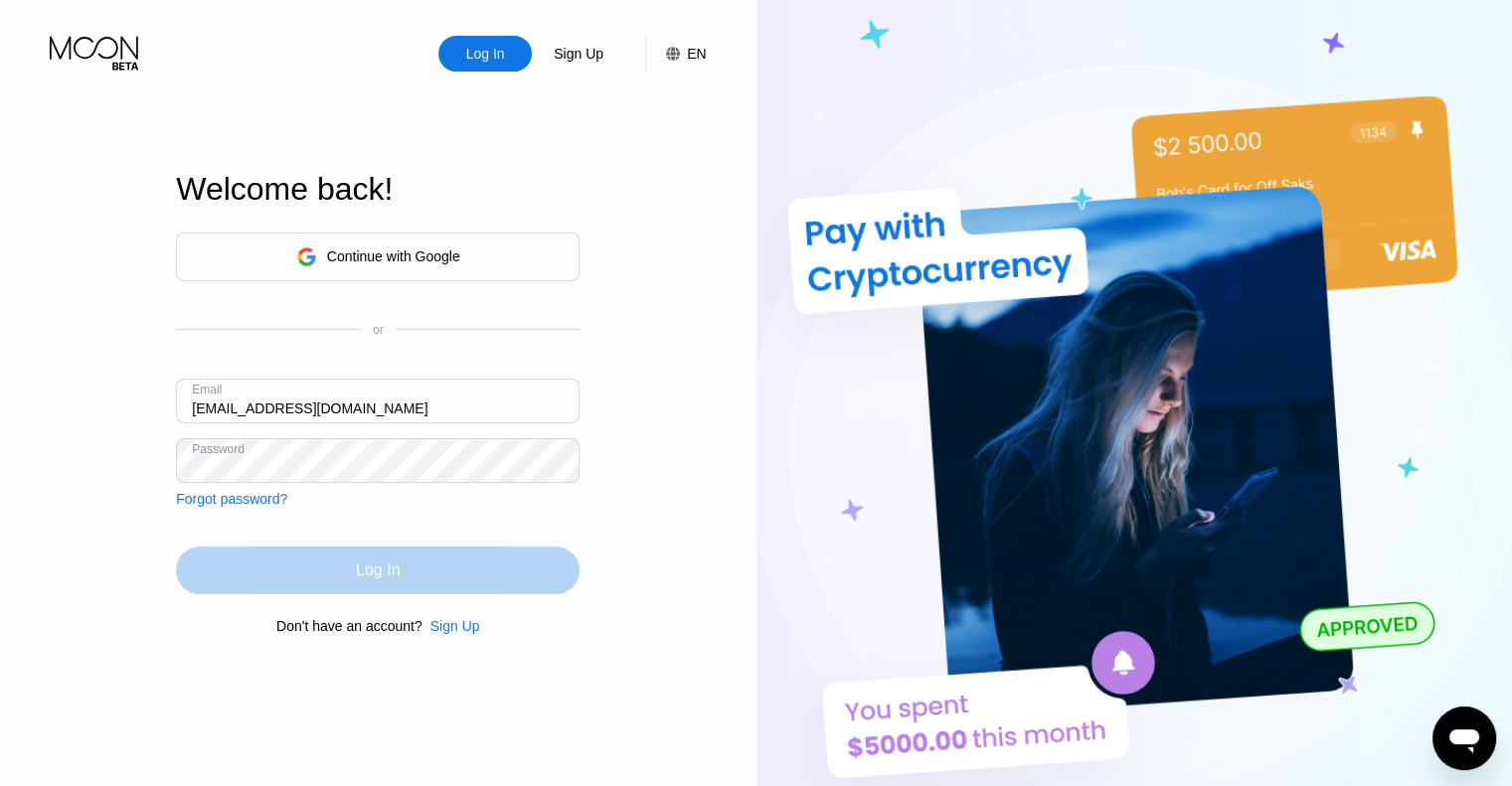 click on "Log In" at bounding box center [378, 570] 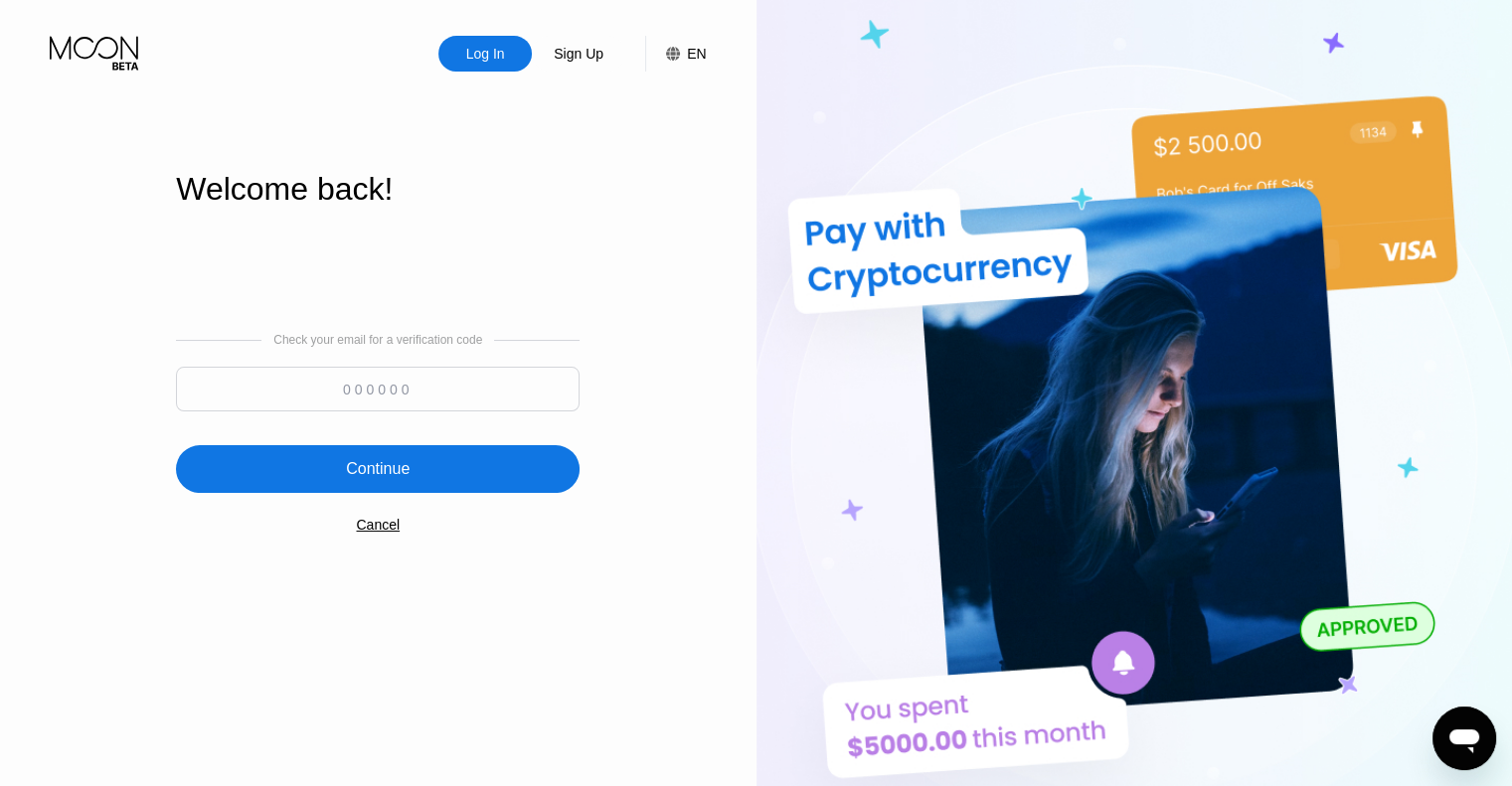 click at bounding box center (378, 389) 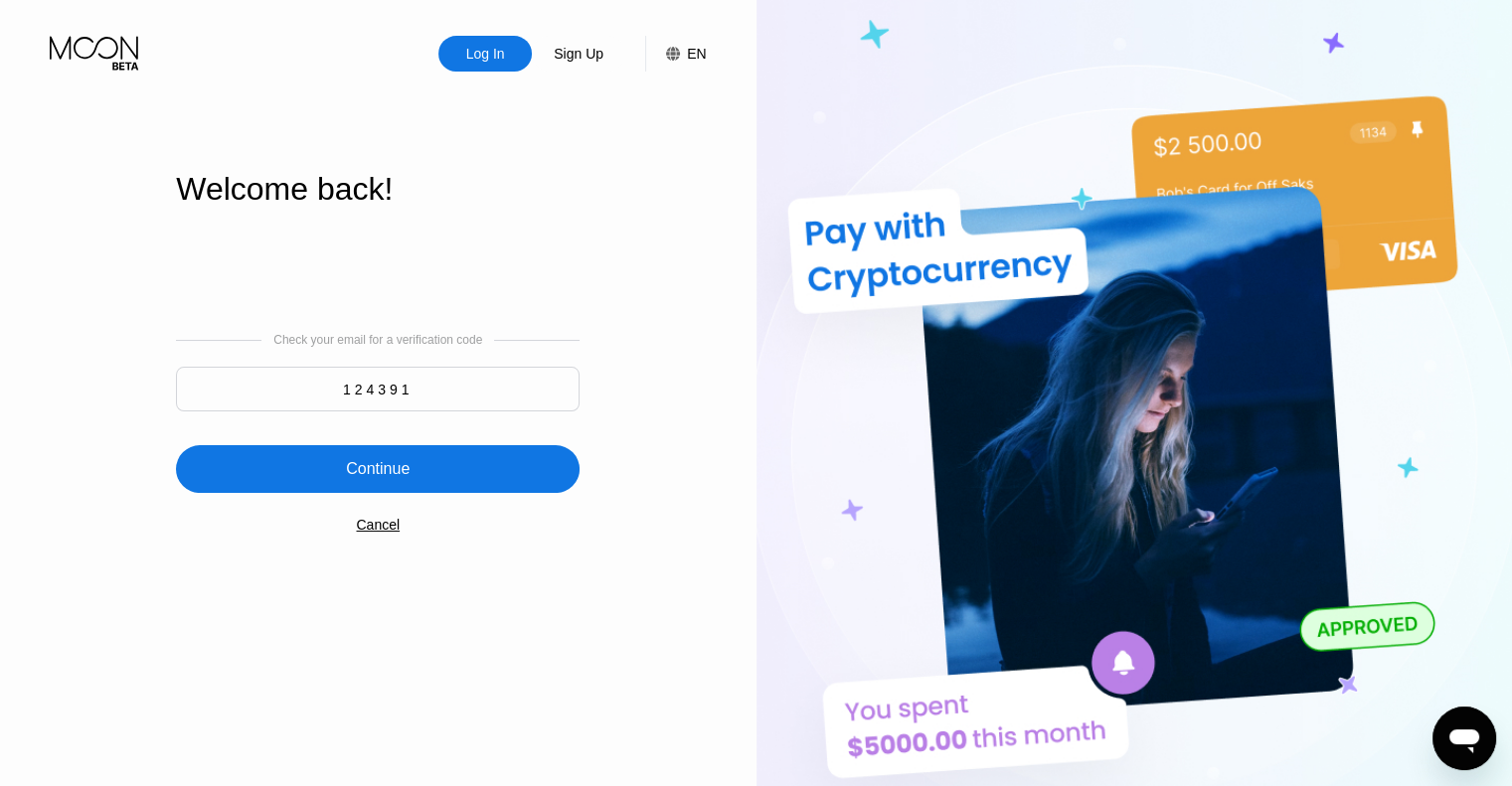 type on "124391" 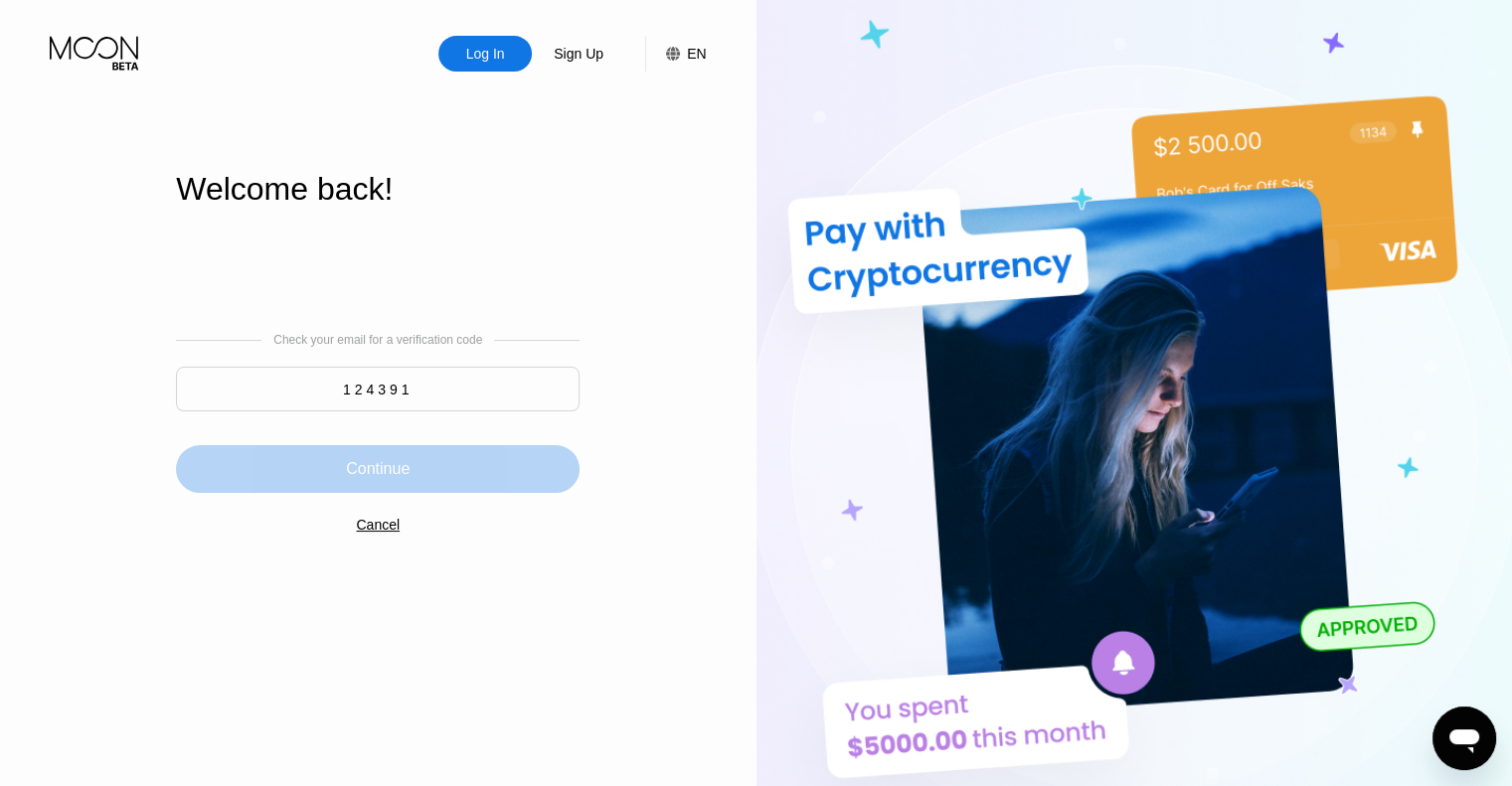 click on "Continue" at bounding box center [378, 469] 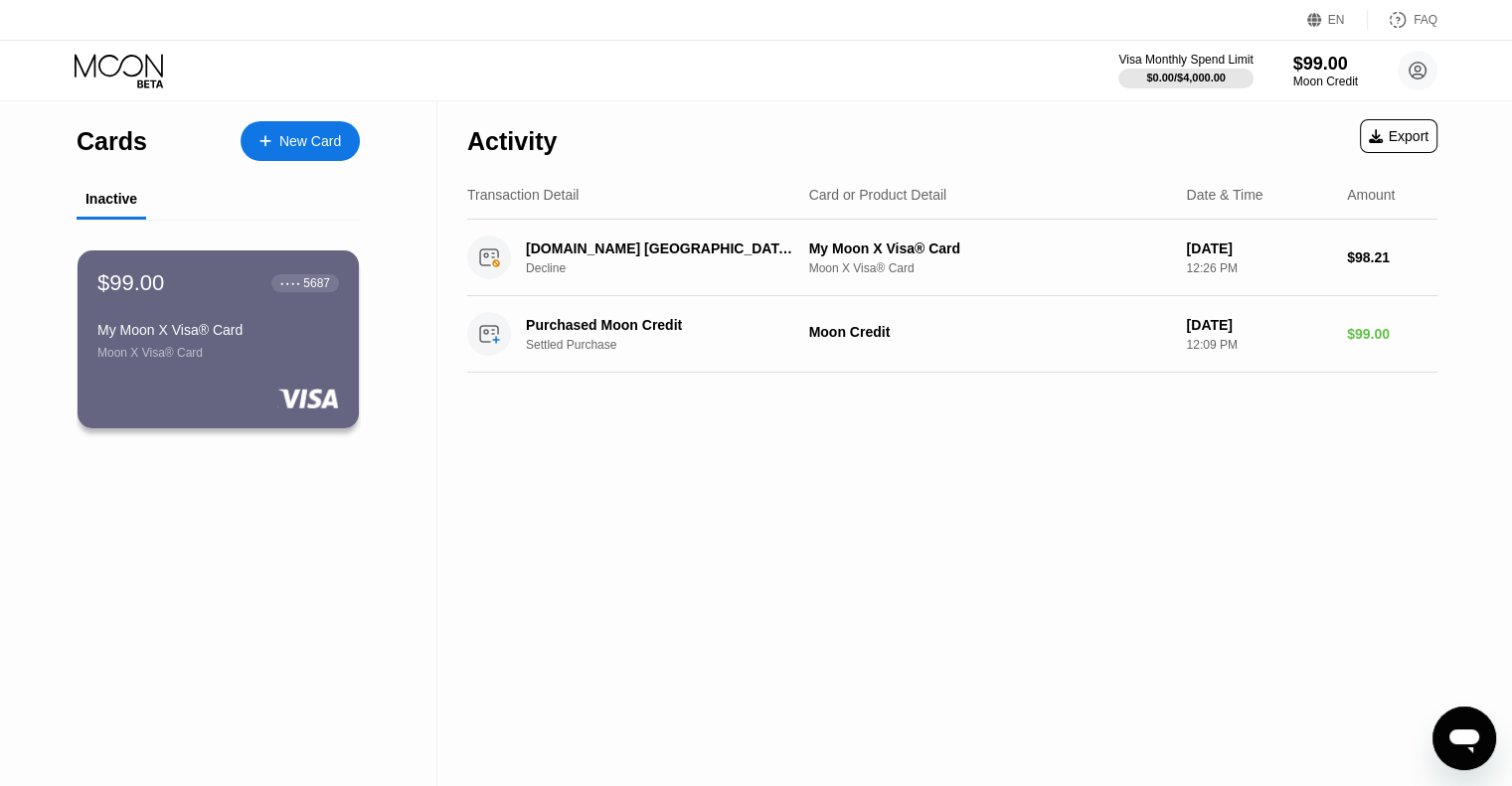 click 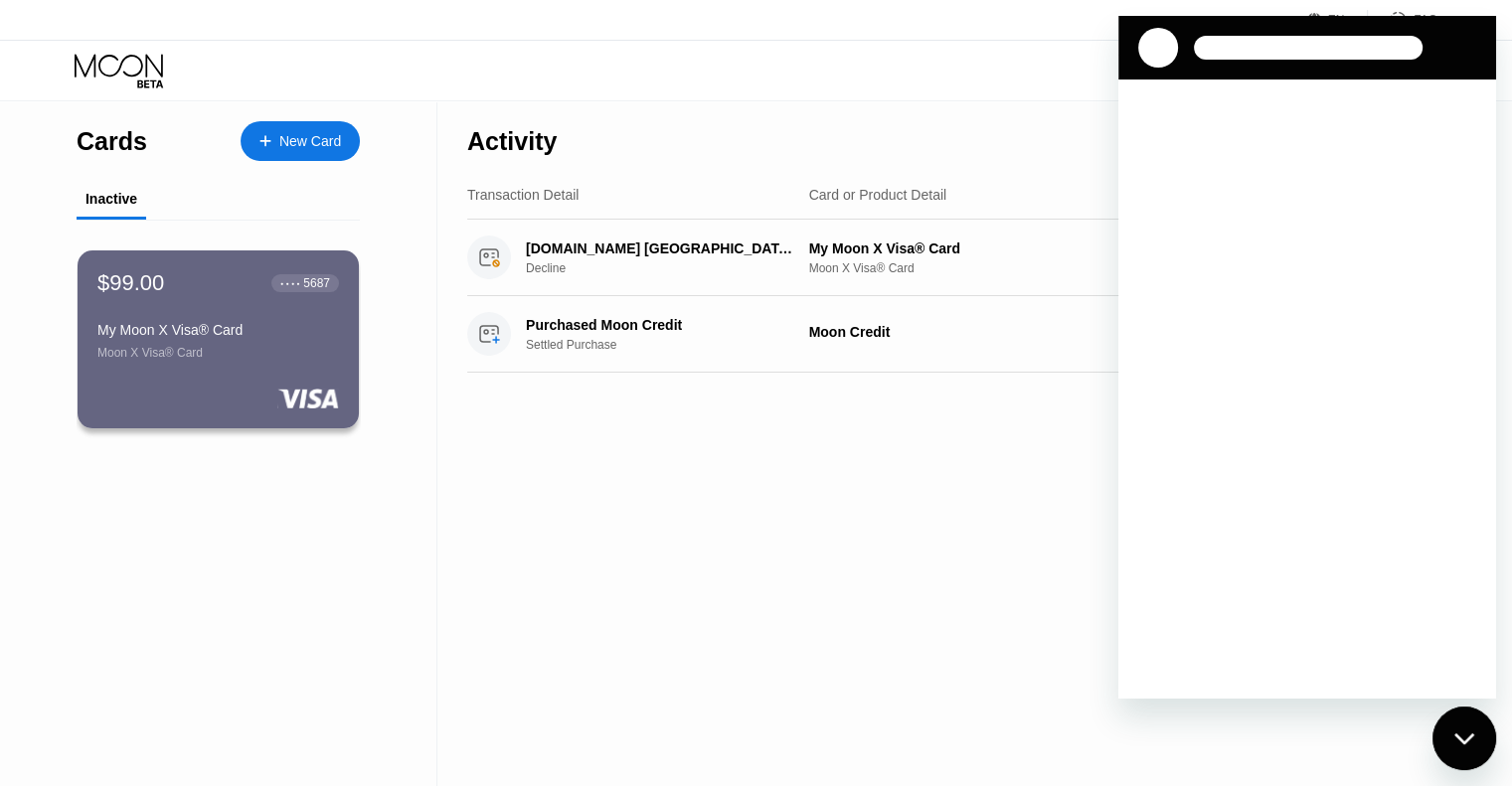 scroll, scrollTop: 0, scrollLeft: 0, axis: both 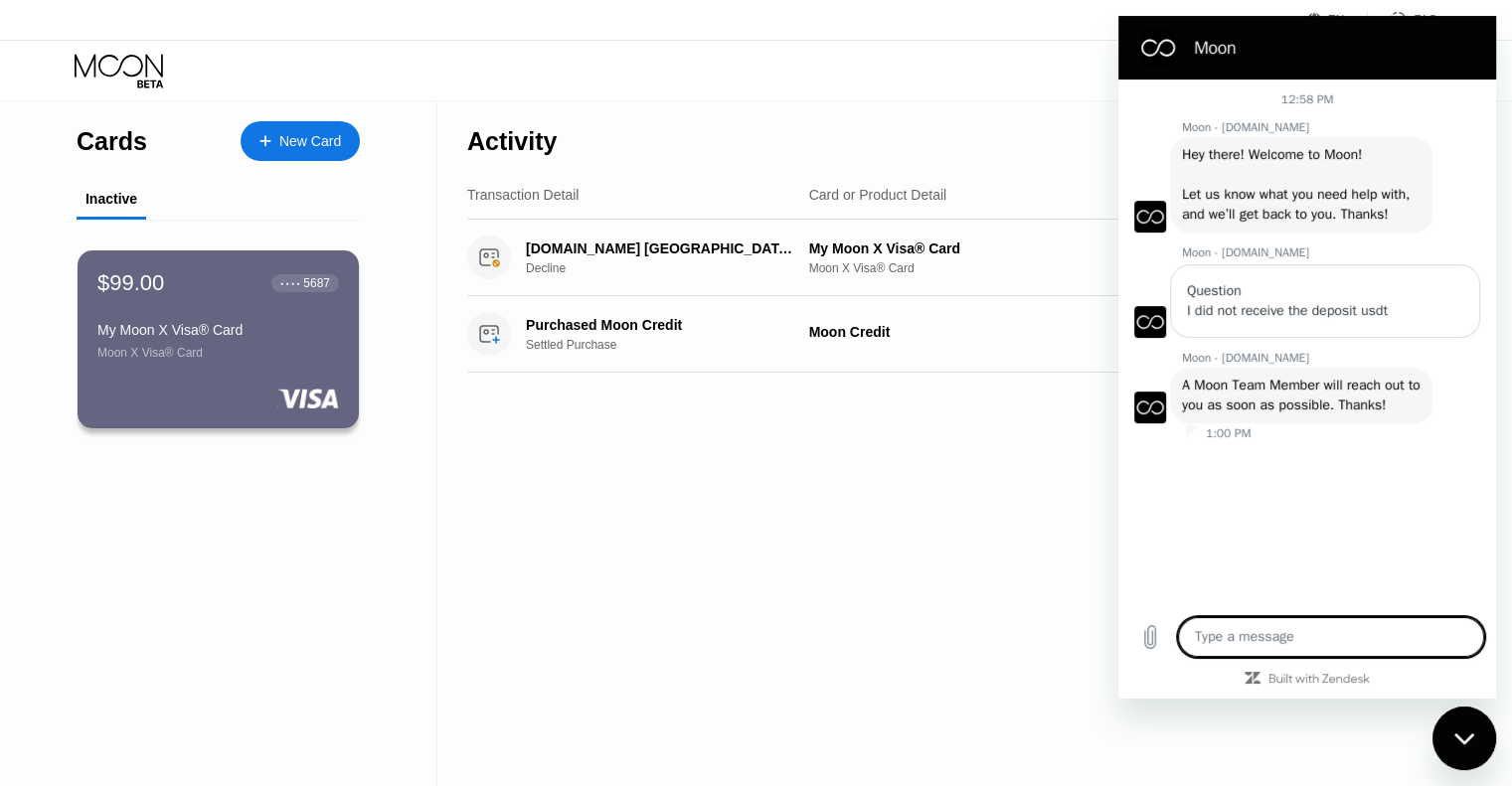 type on "H" 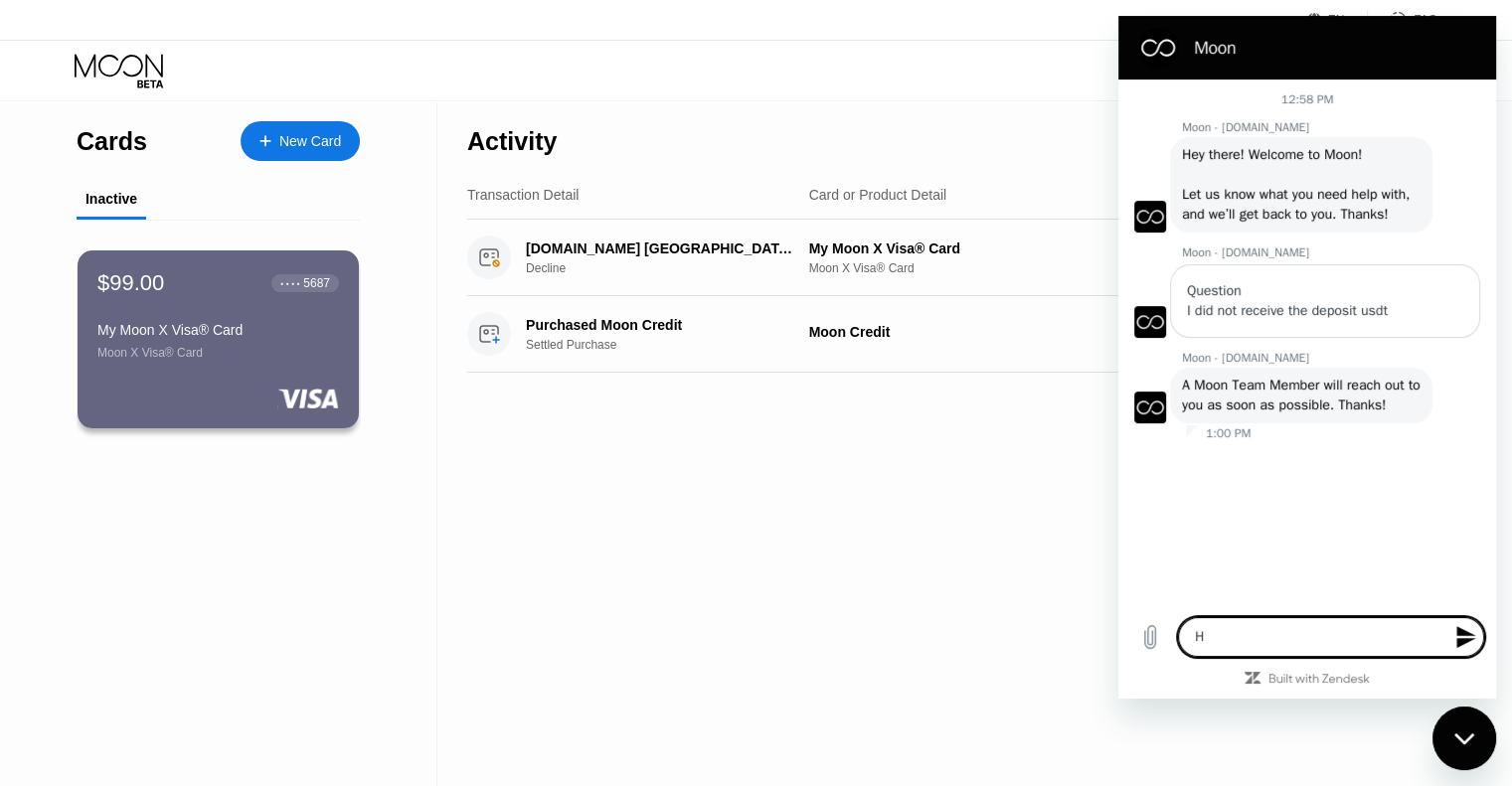 type on "Hi" 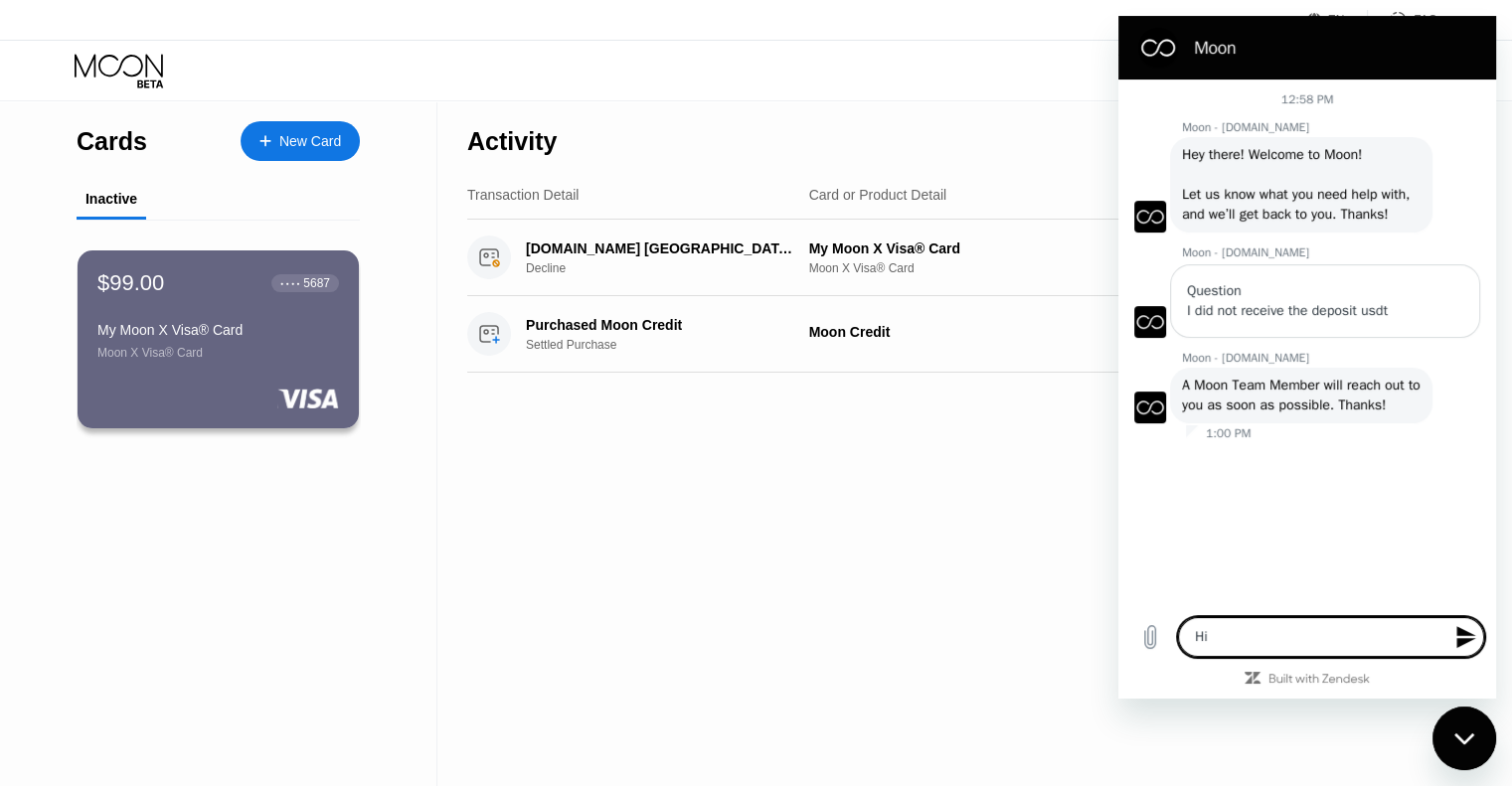 type on "Hi" 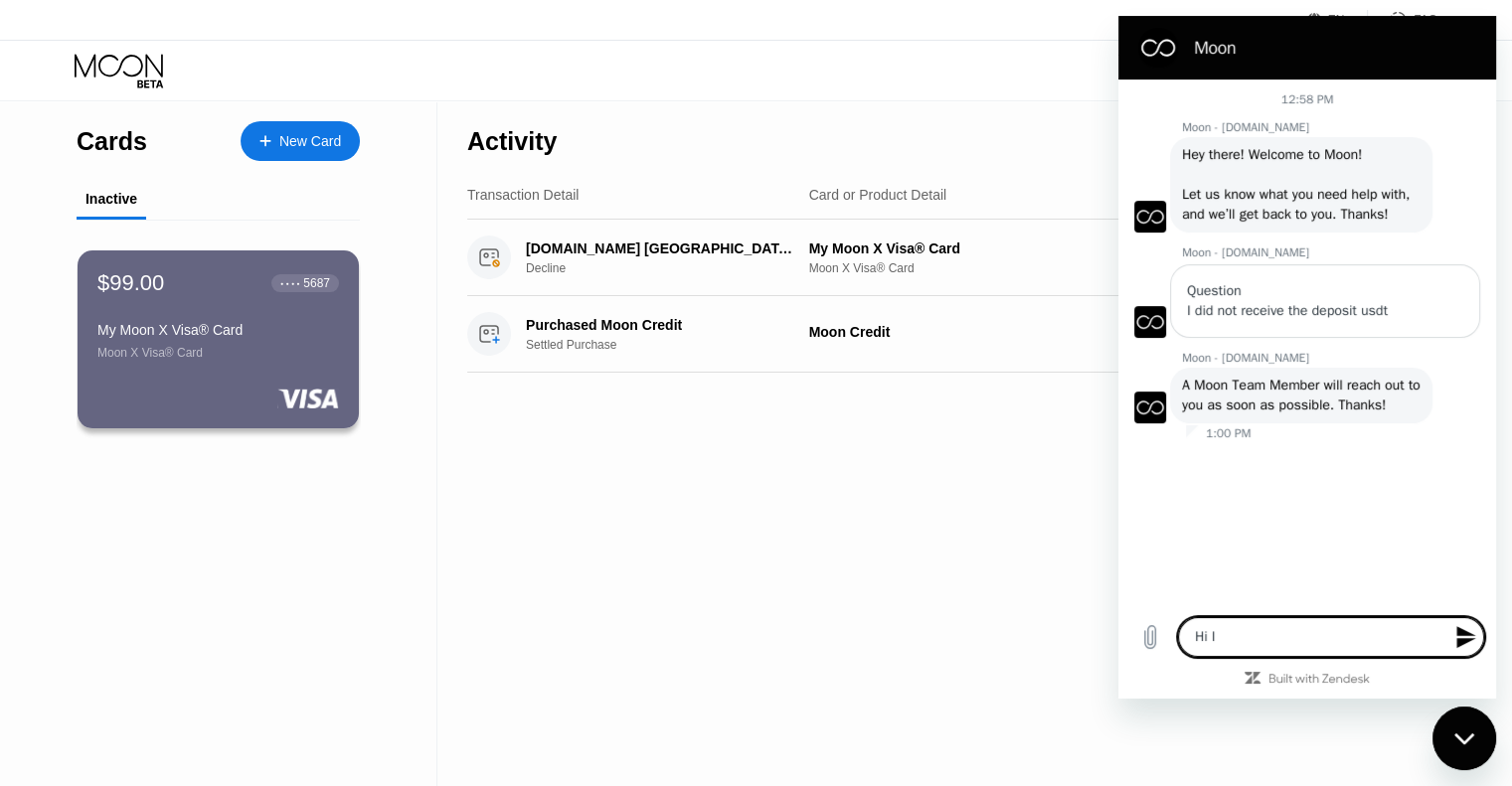 type on "Hi I" 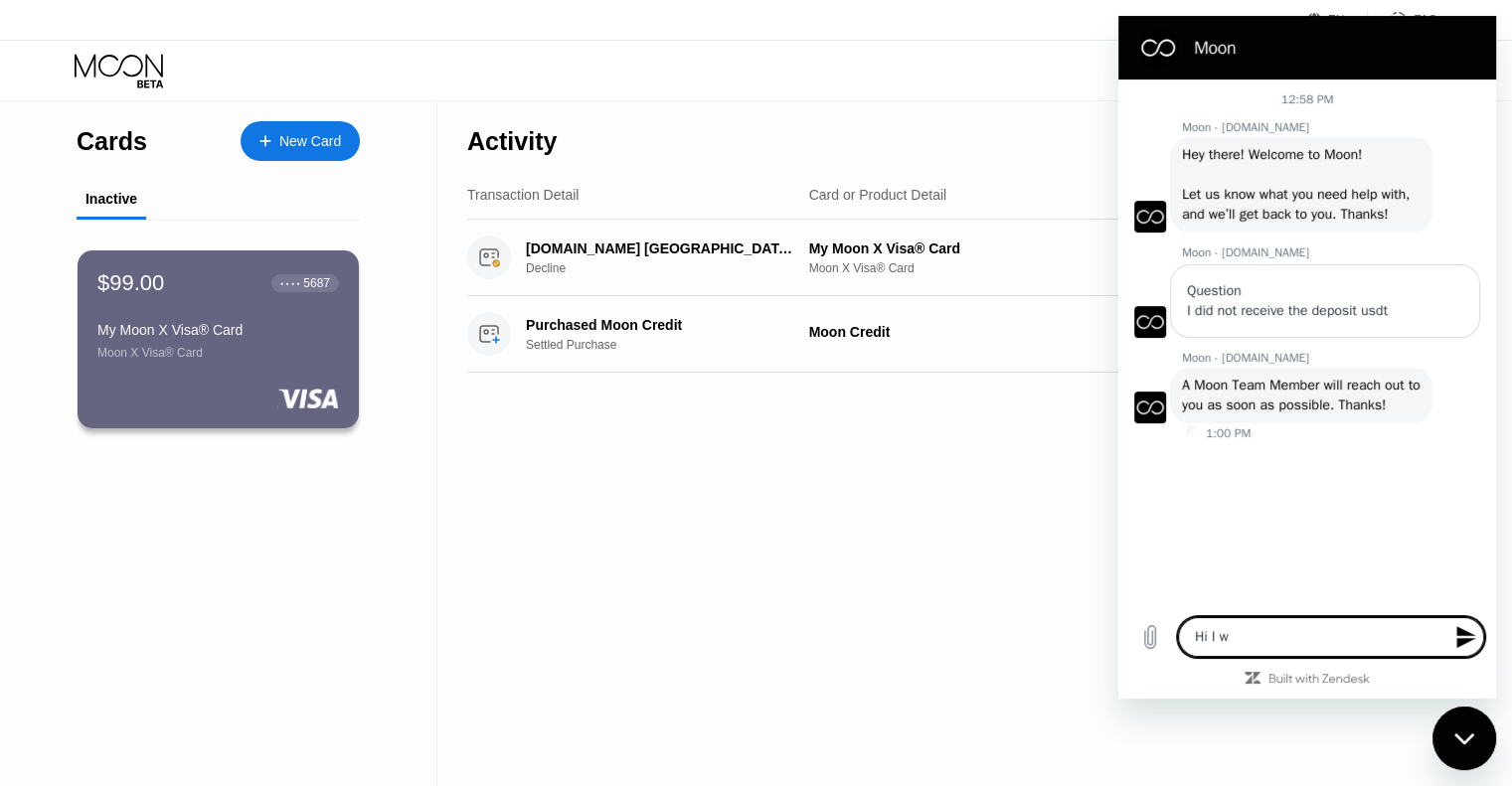 type on "Hi I wa" 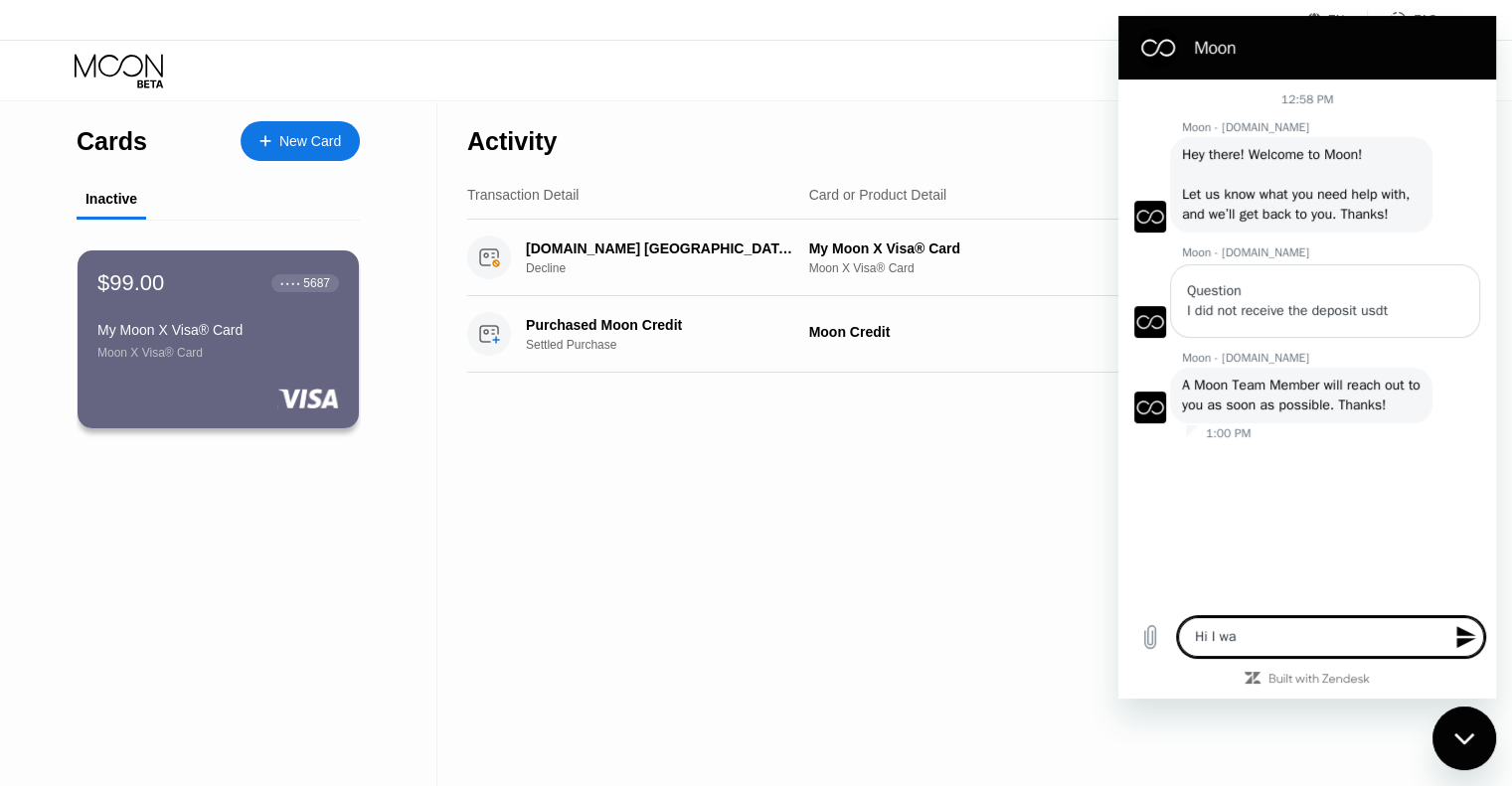 type on "Hi I w" 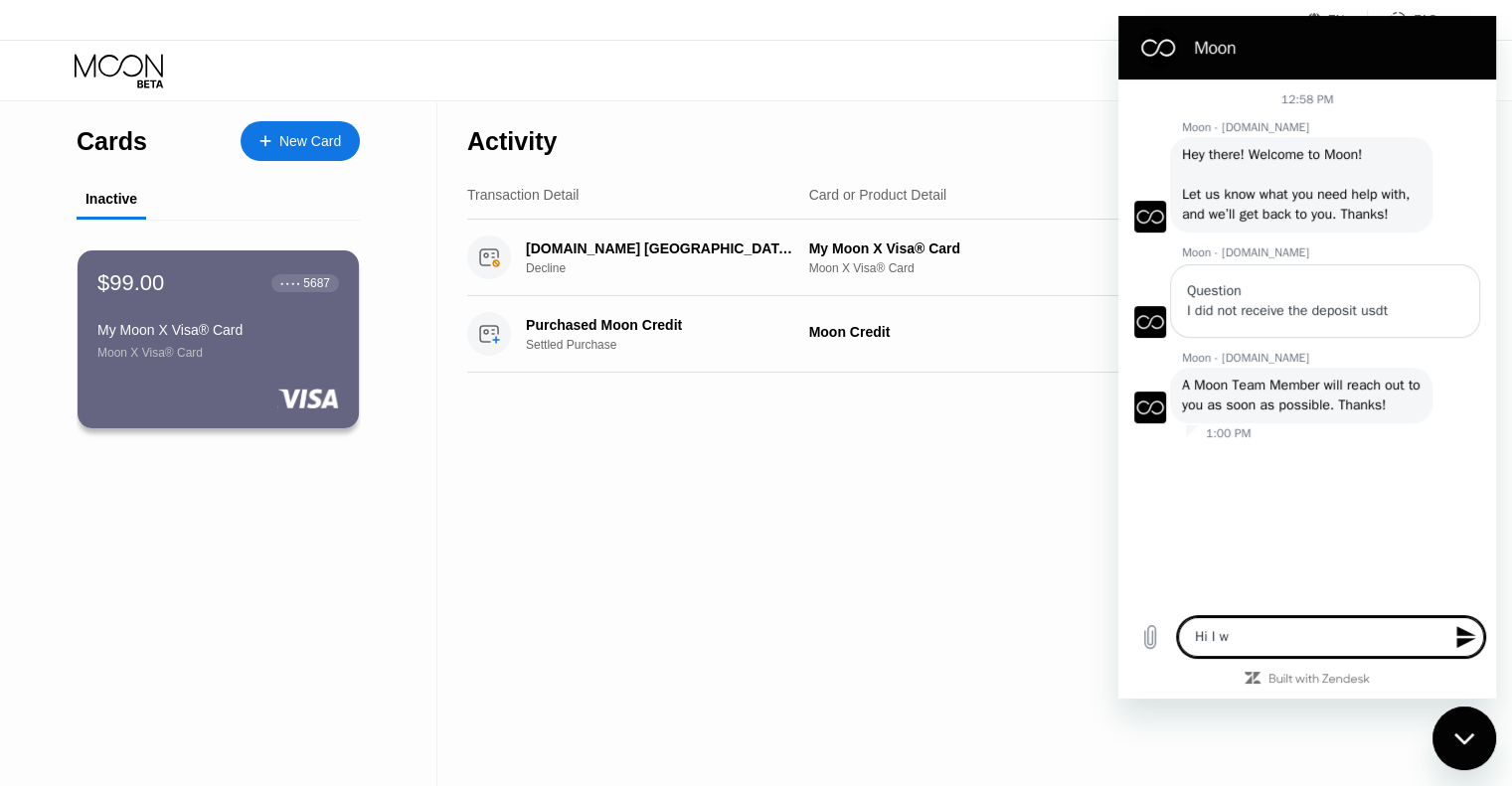 type on "Hi I" 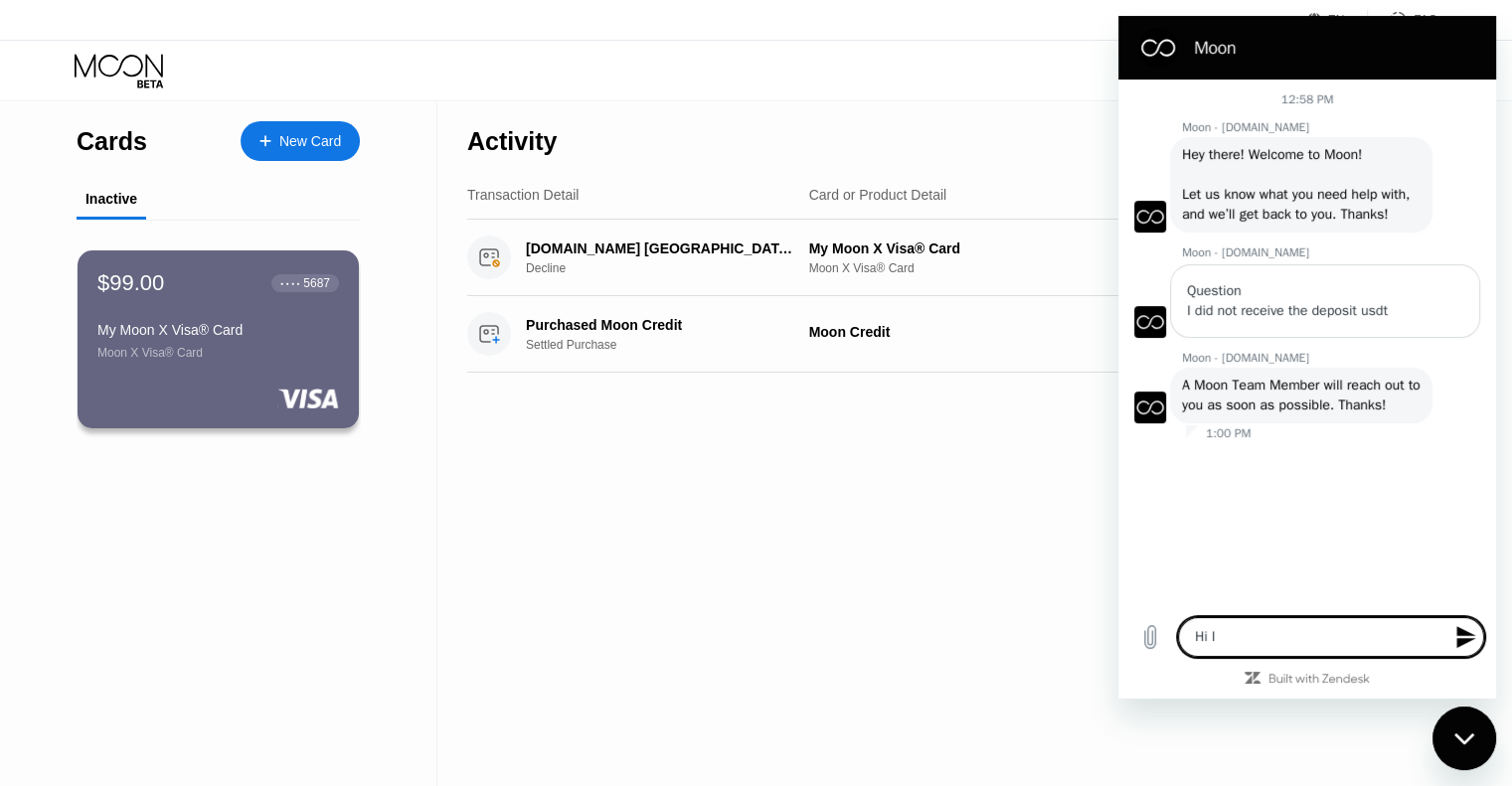 type on "Hi I h" 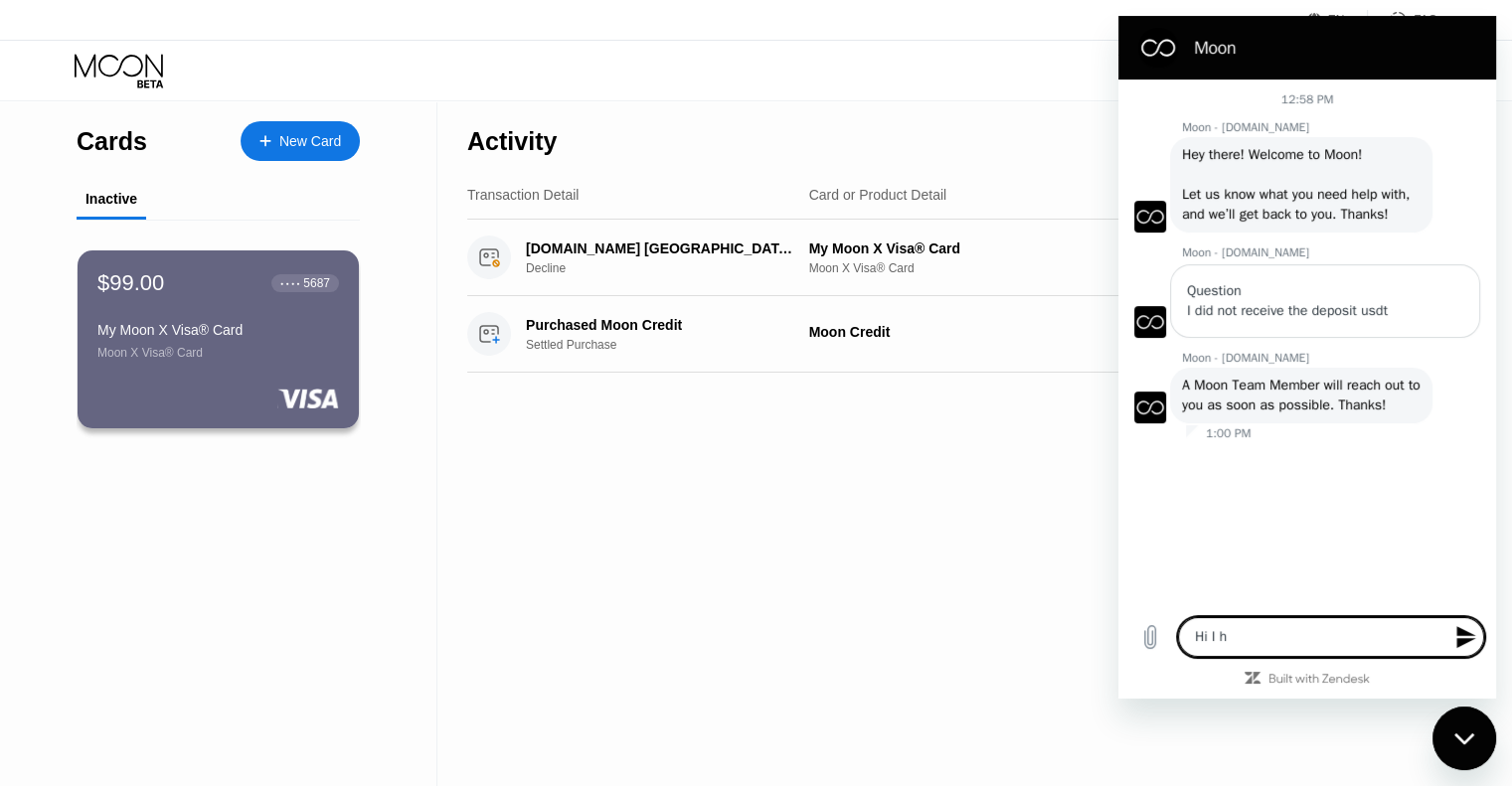 type on "Hi I ha" 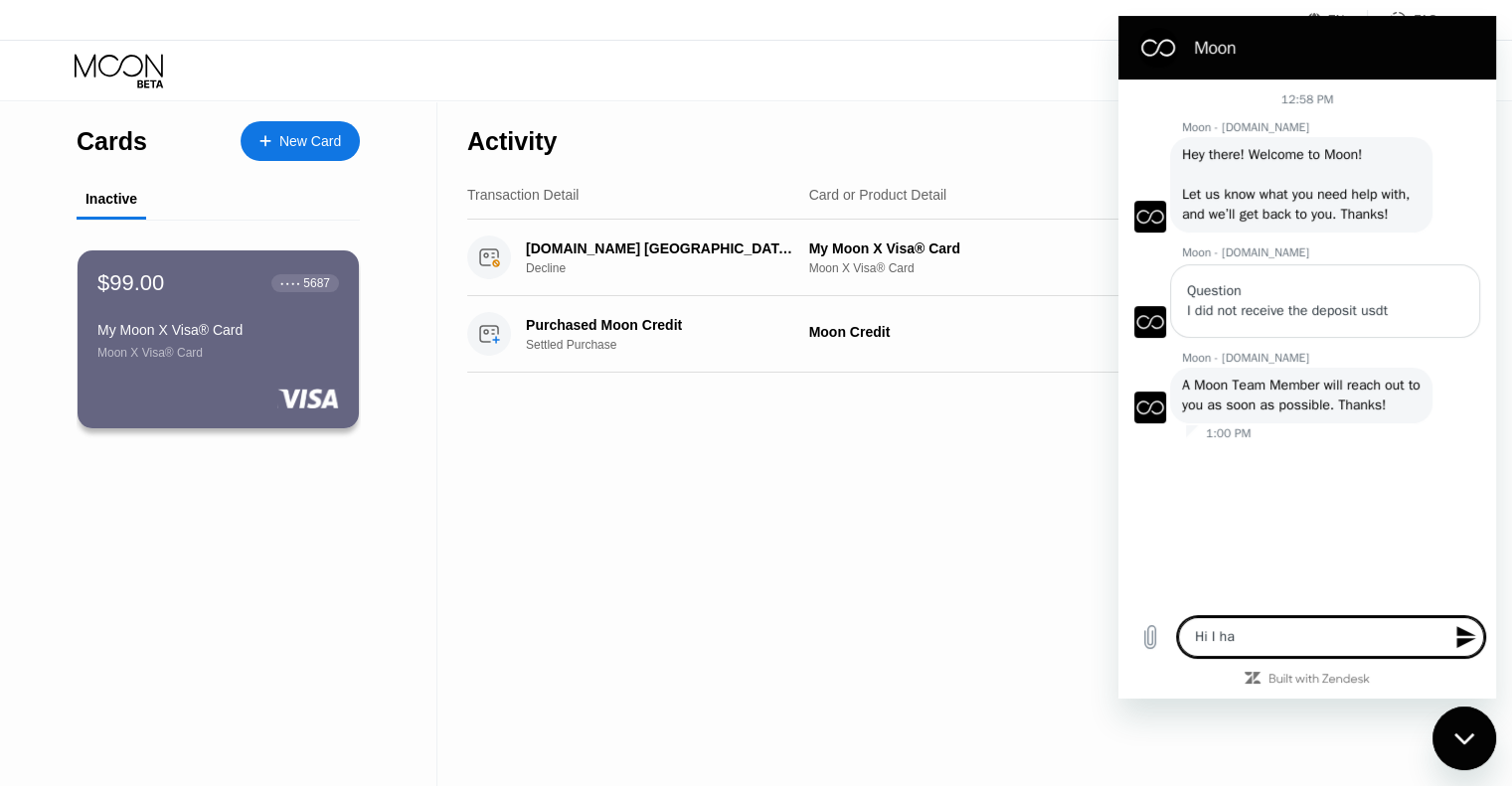 type on "Hi I hav" 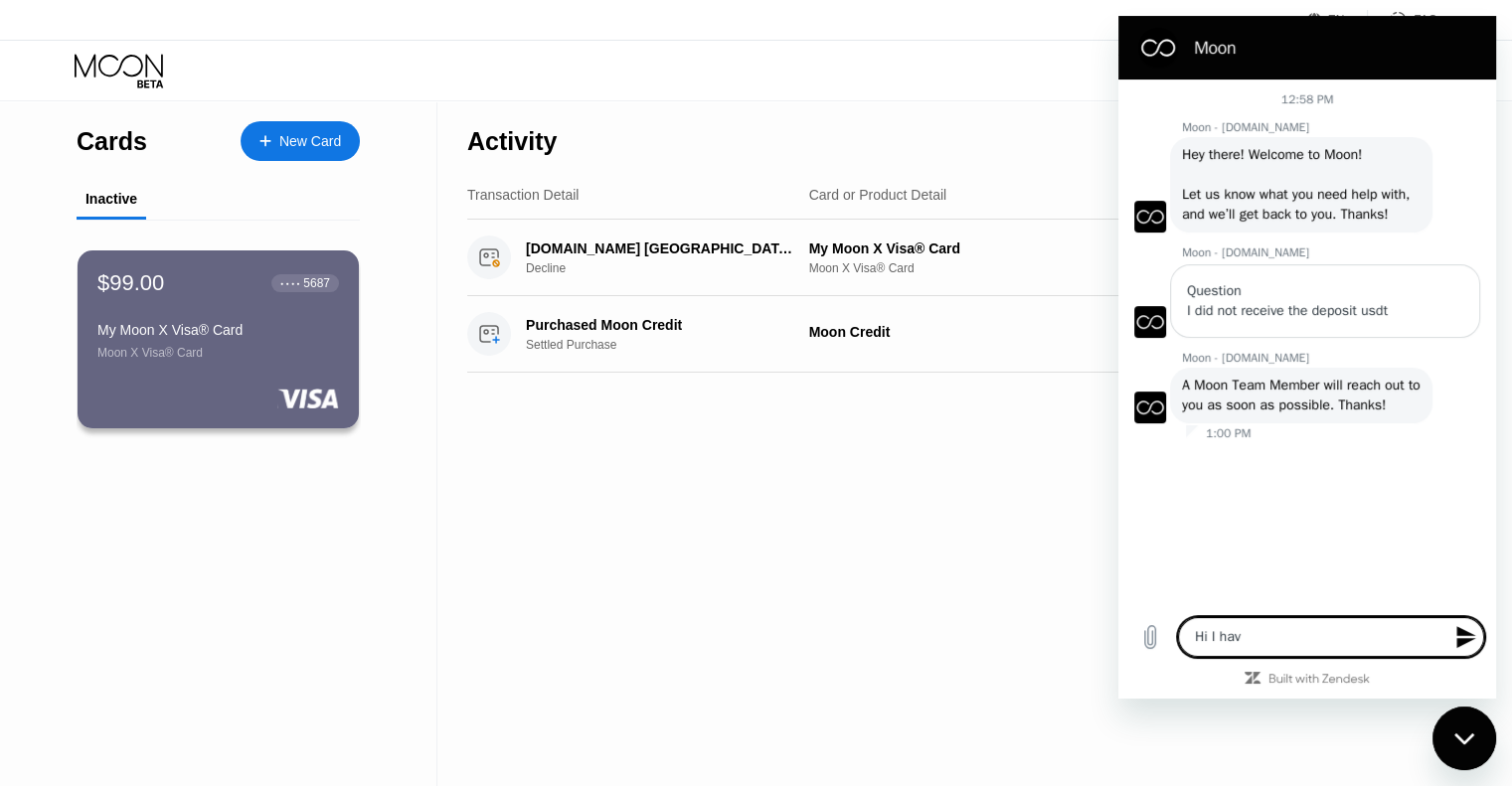 type on "Hi I have" 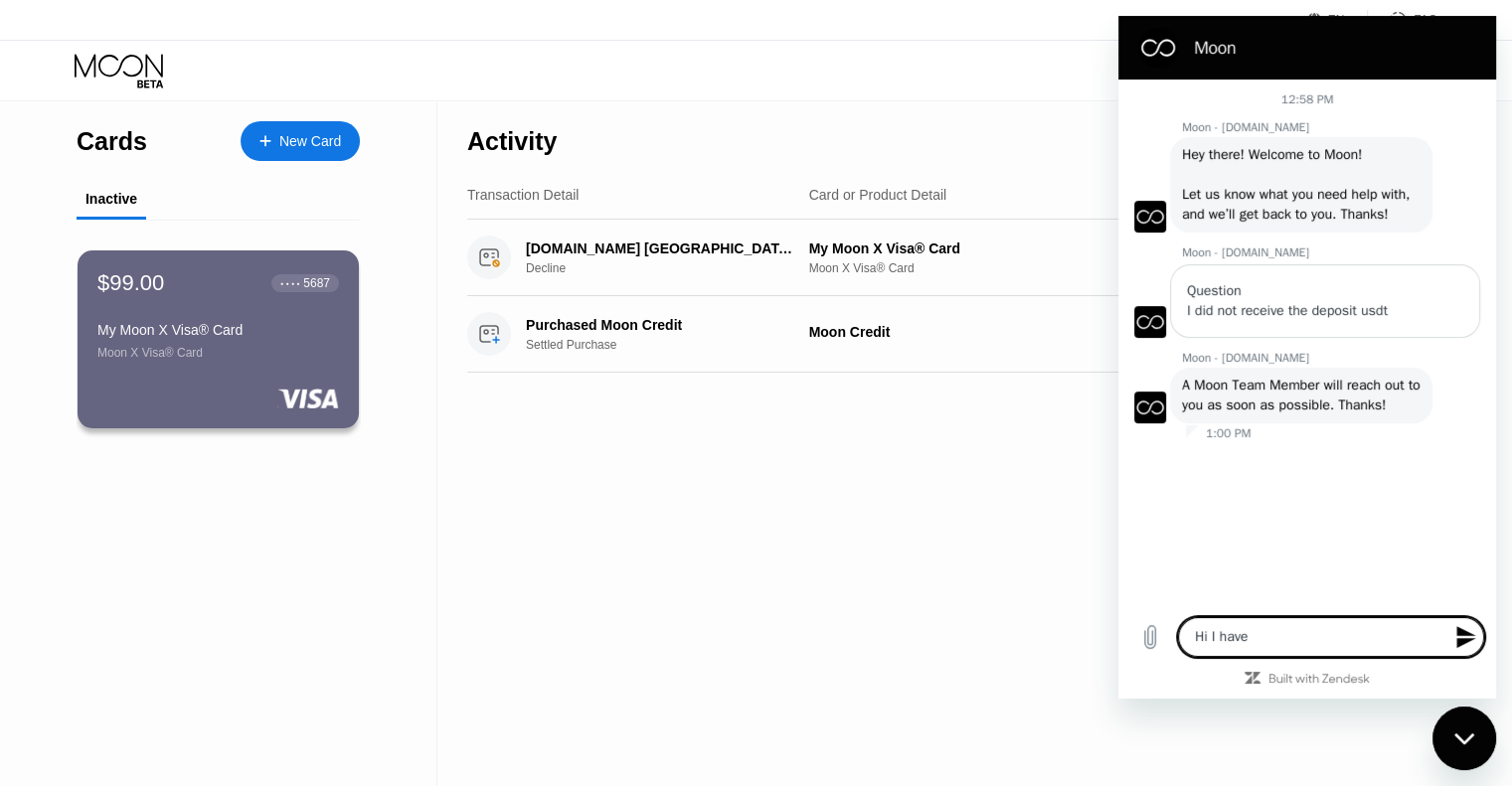 type on "Hi I have" 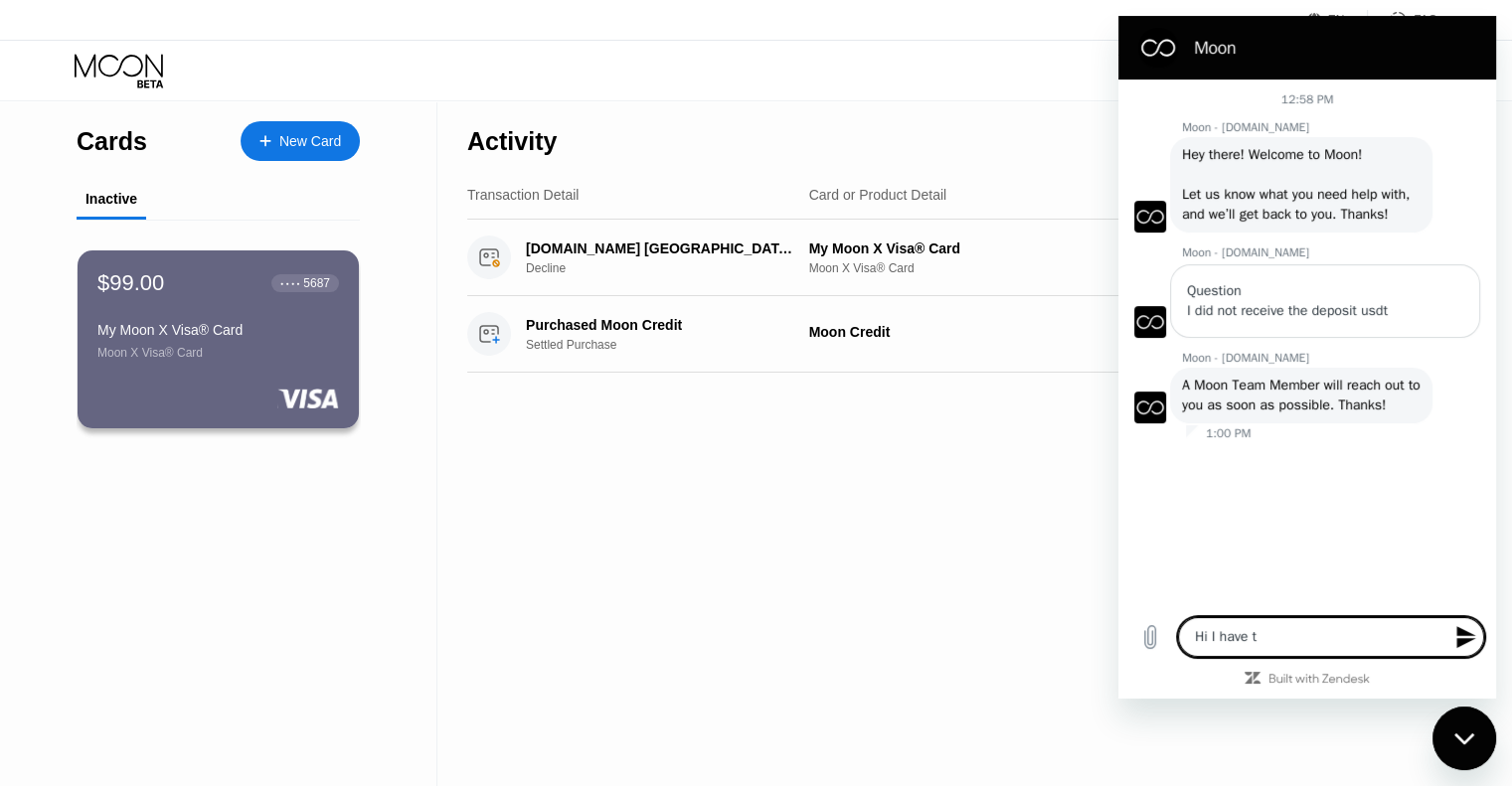 type on "Hi I have to" 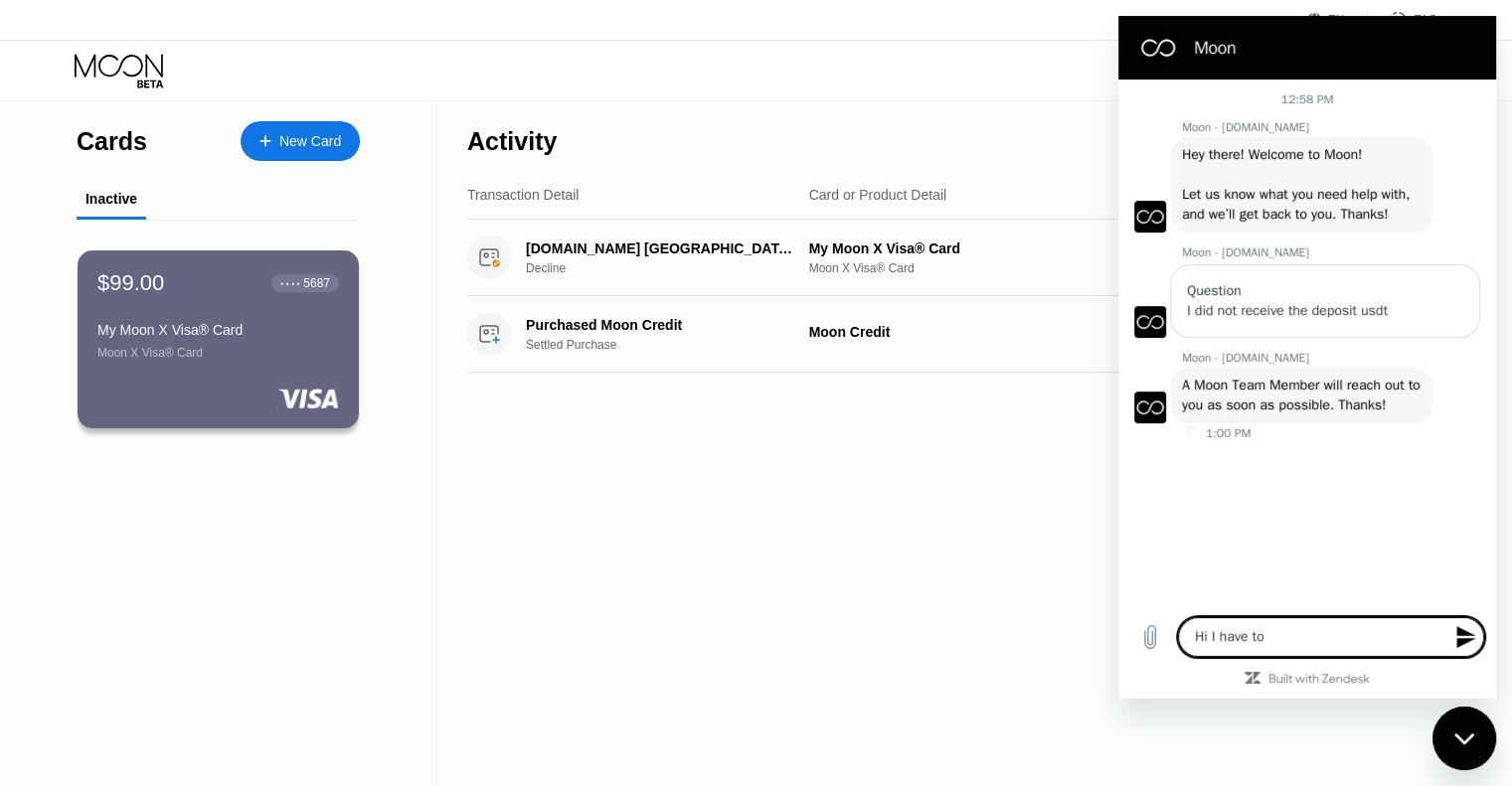 type on "Hi I have t" 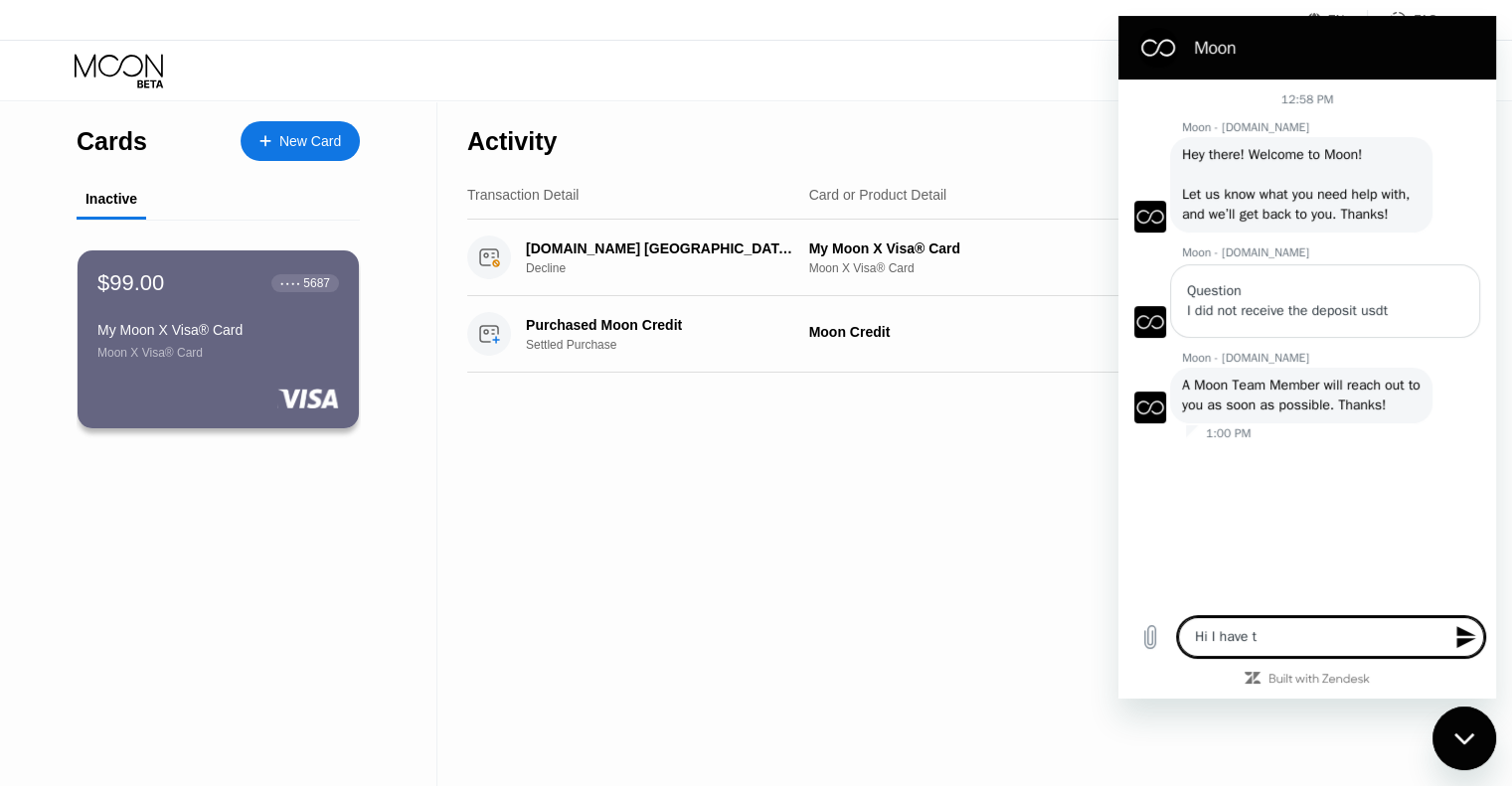type on "Hi I have tr" 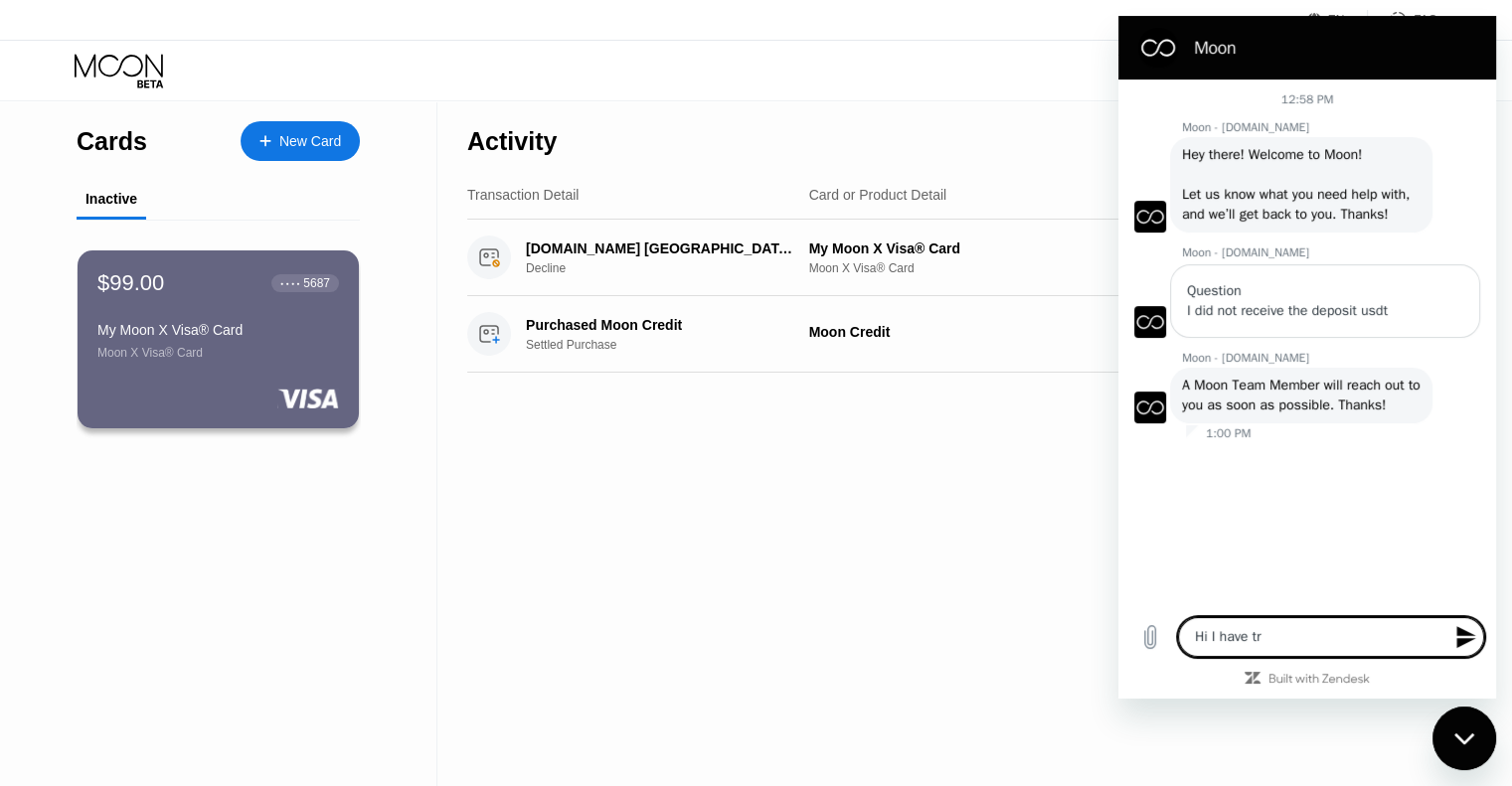 type on "Hi I have tra" 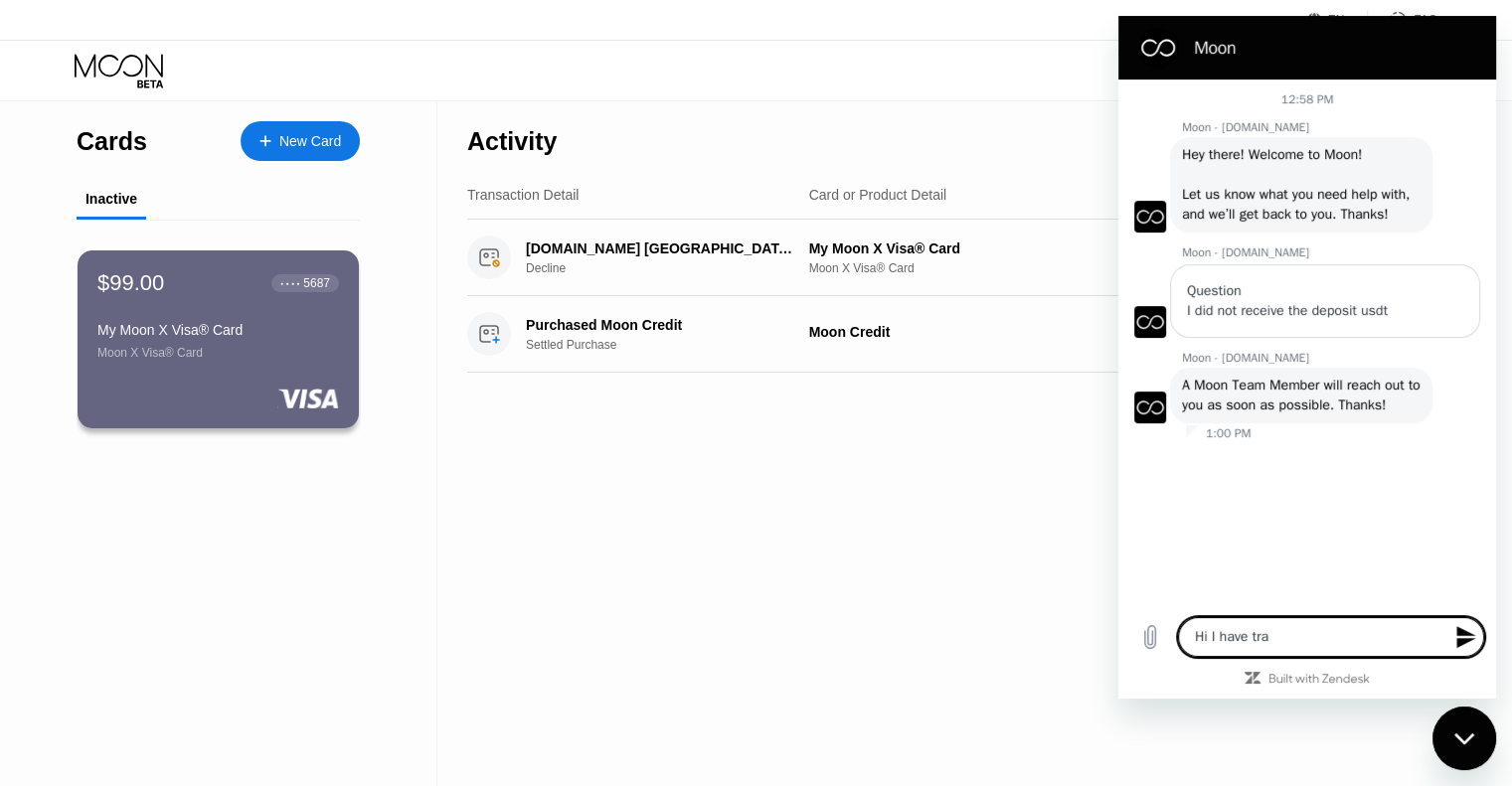 type on "Hi I have tran" 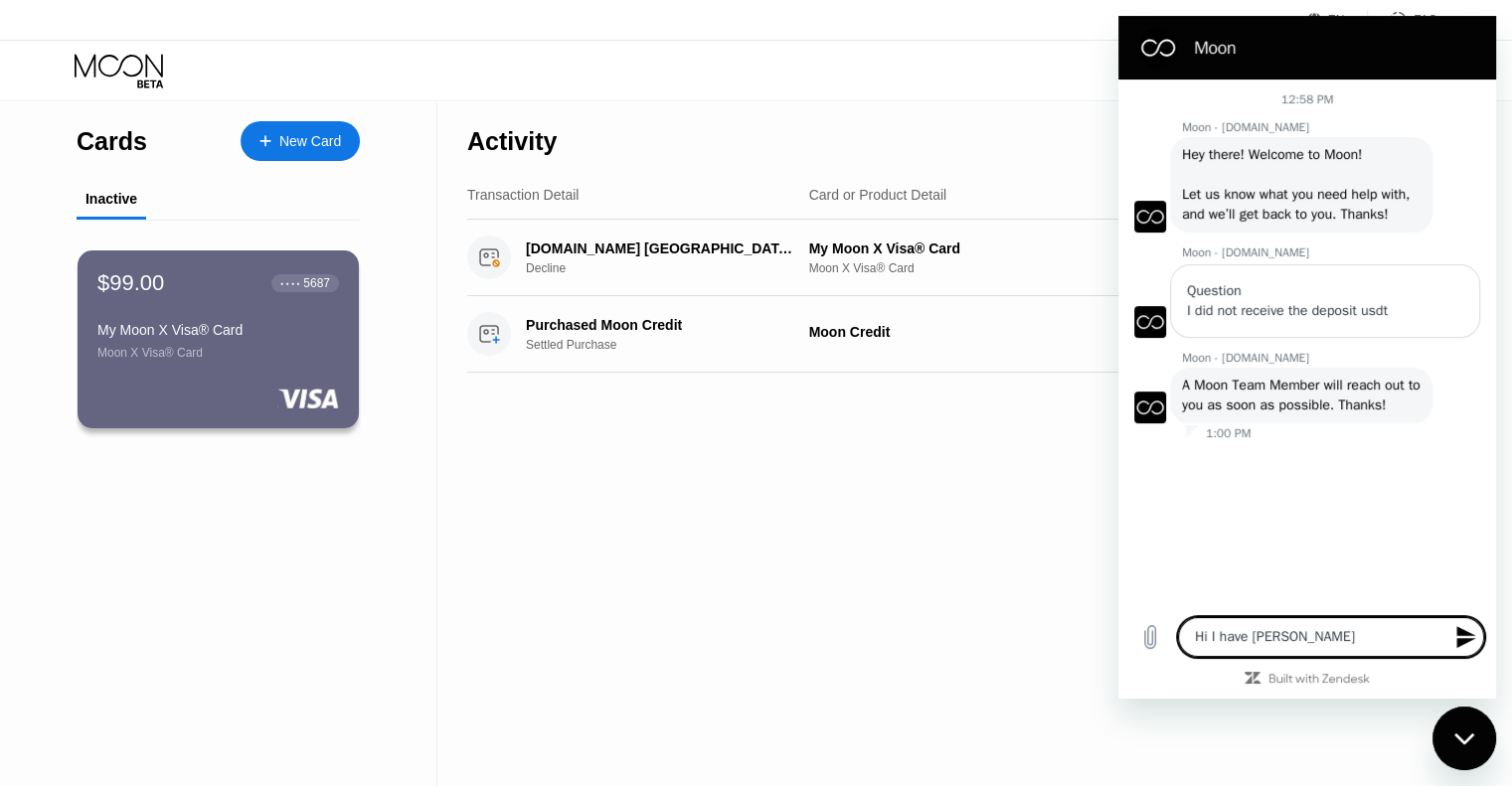 type on "Hi I have trans" 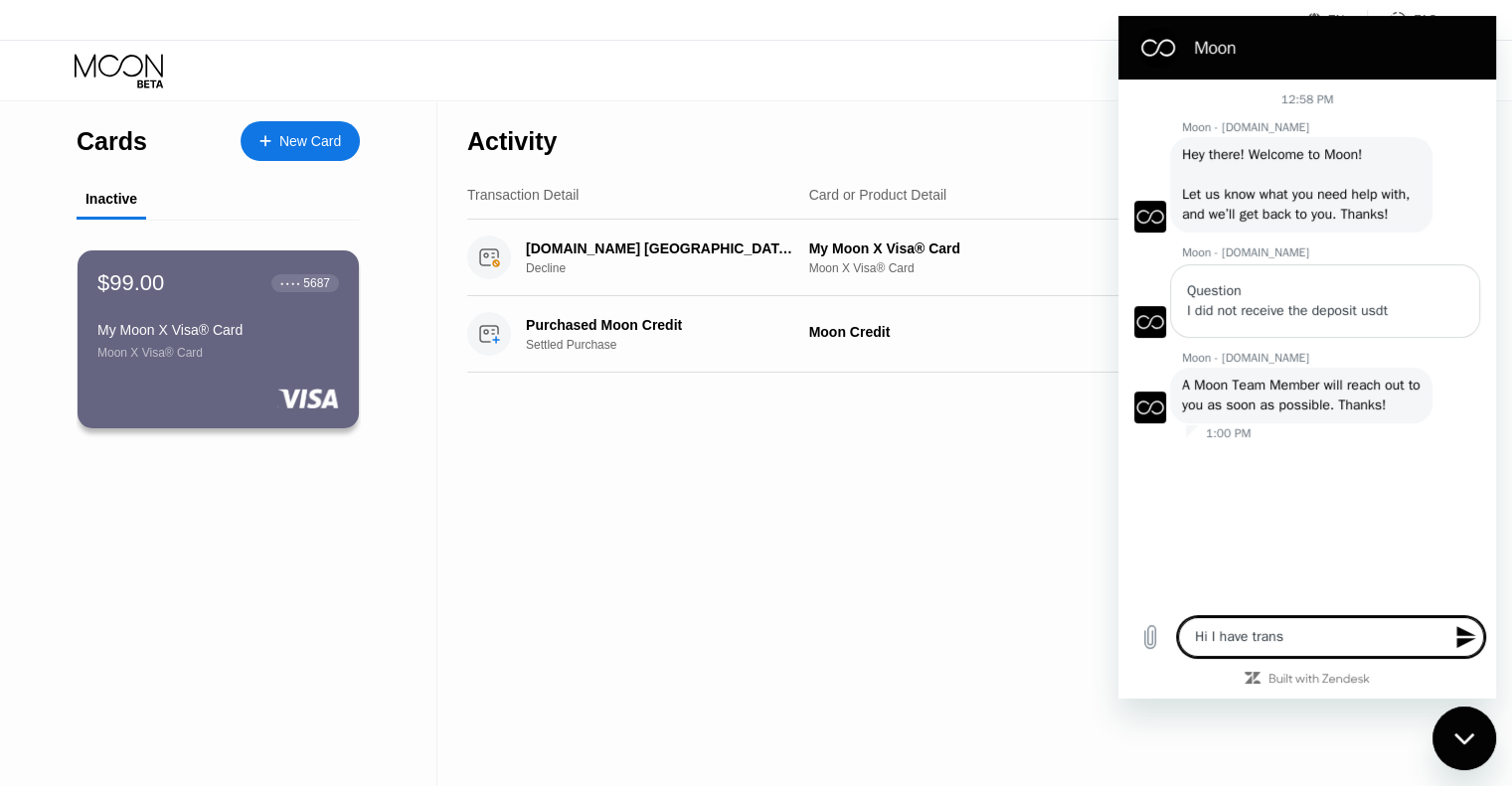 type on "Hi I have transf" 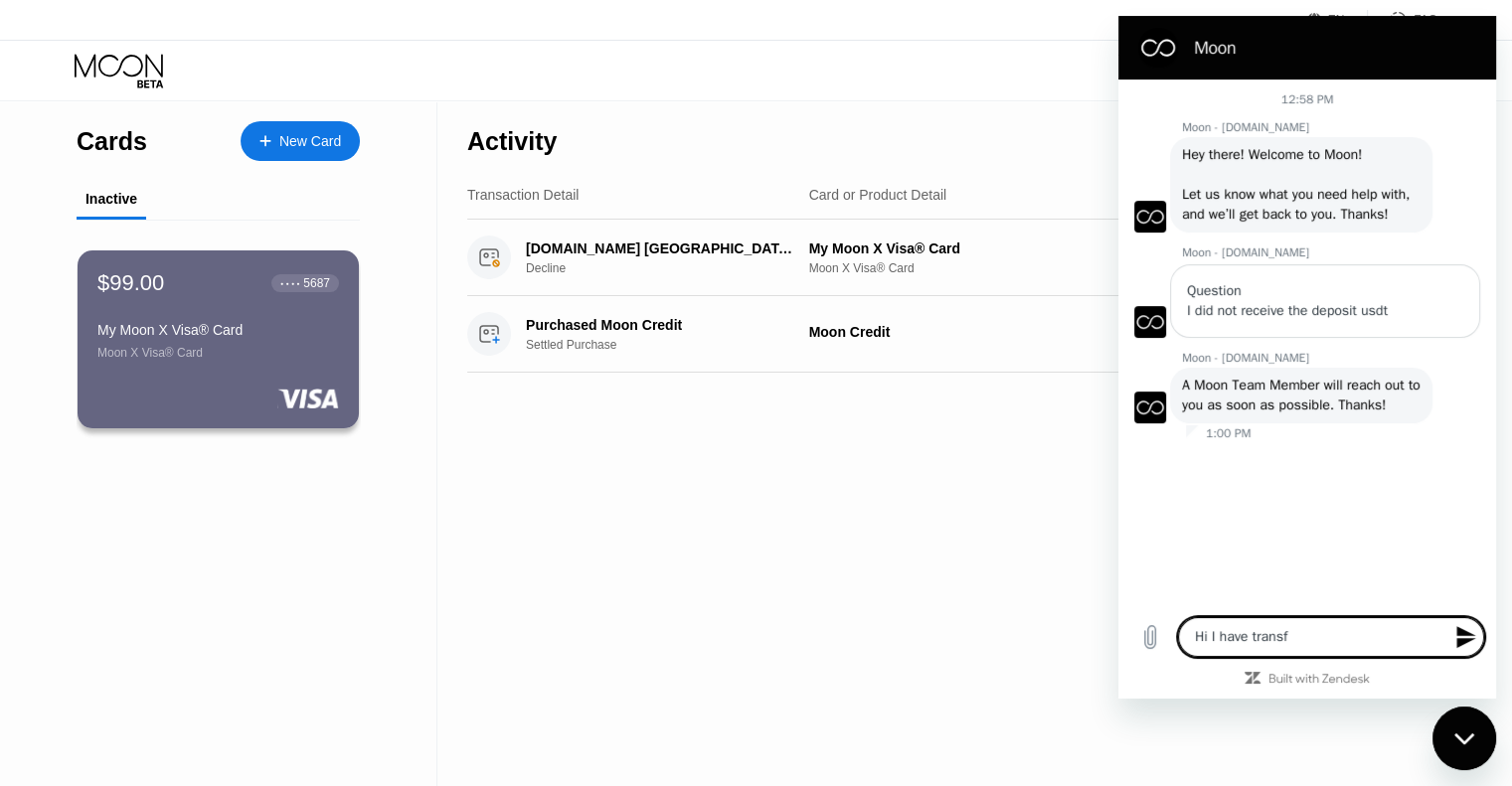 type on "Hi I have transfe" 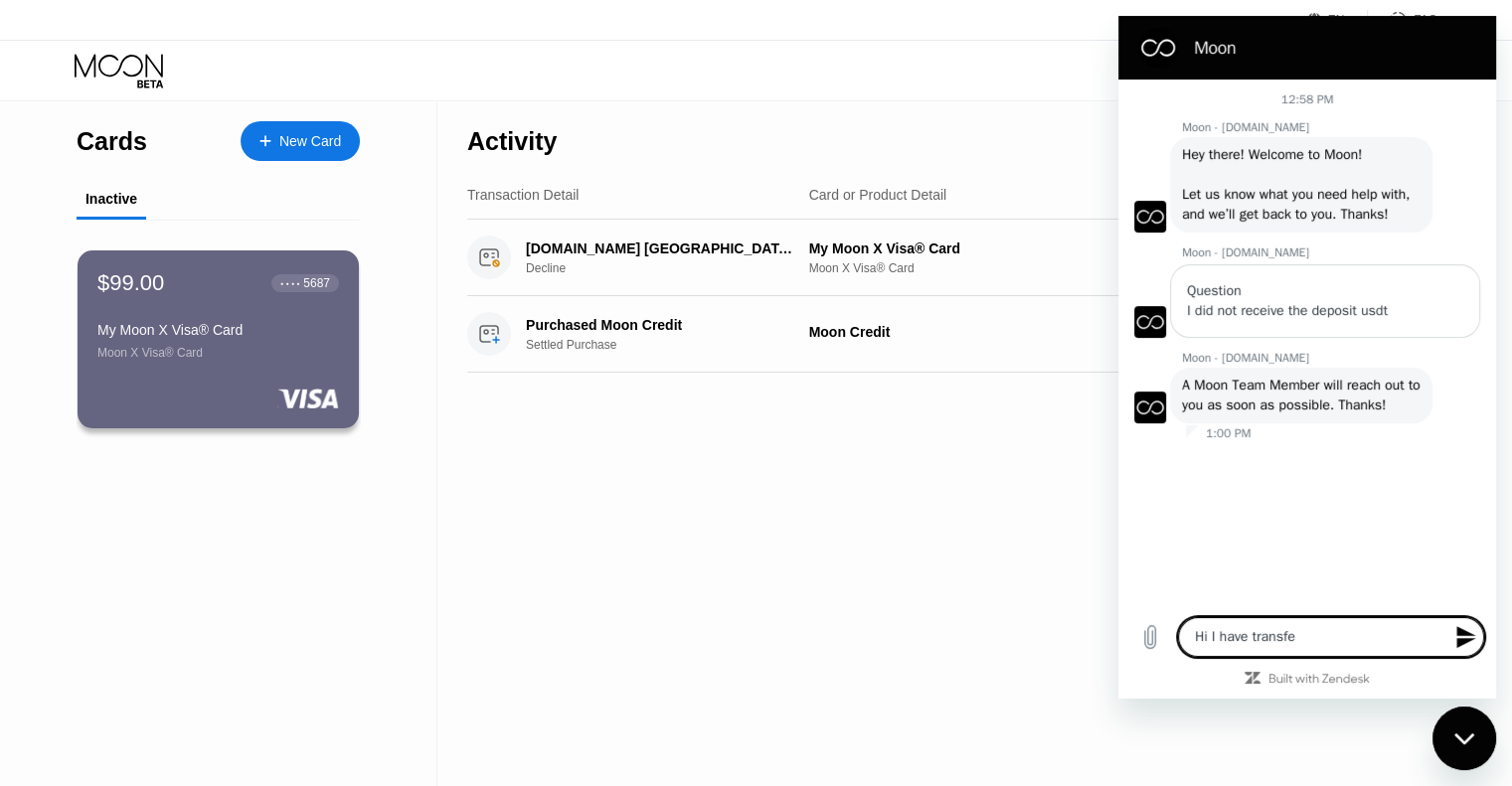type on "Hi I have transfer" 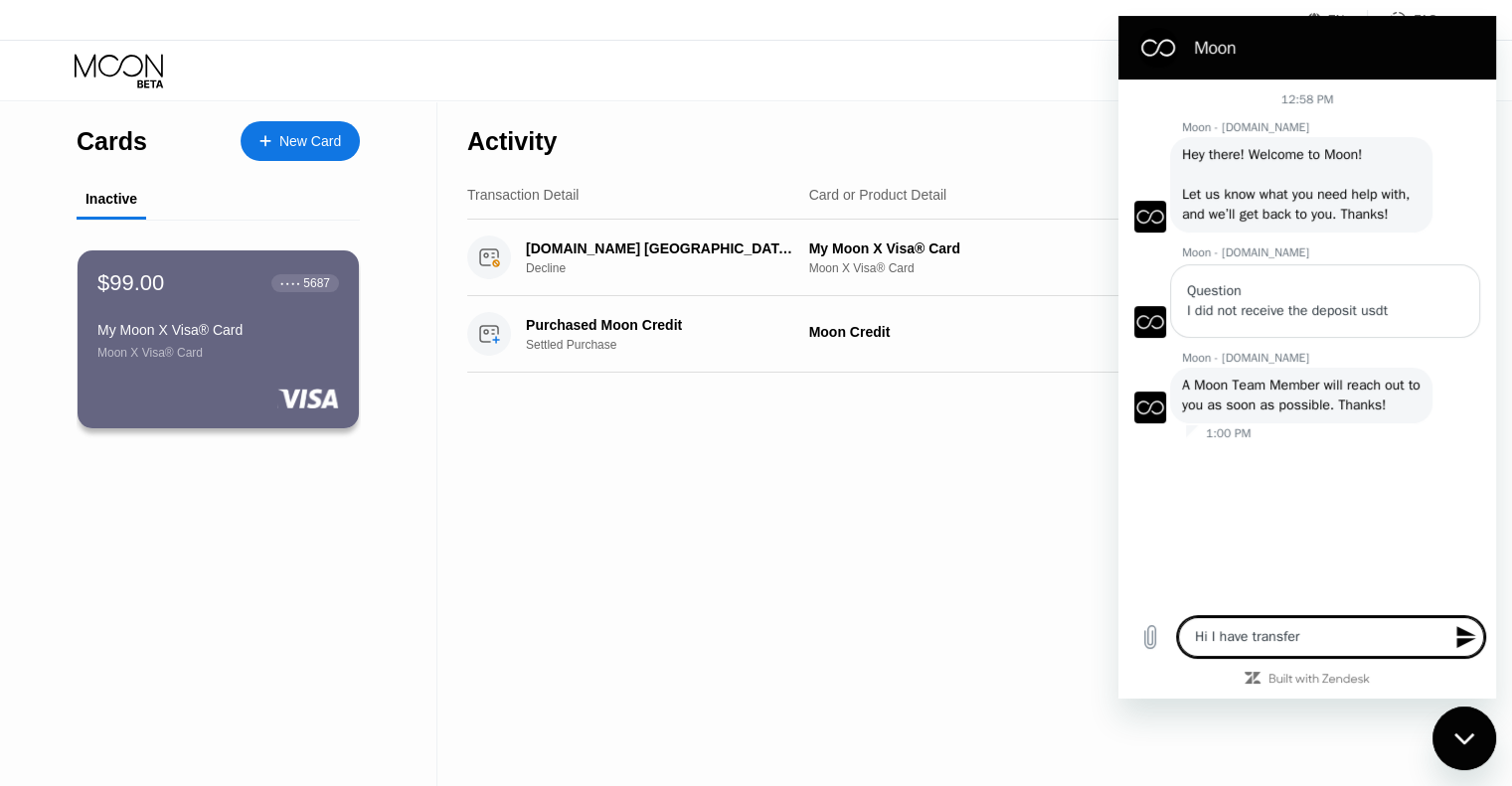 type on "x" 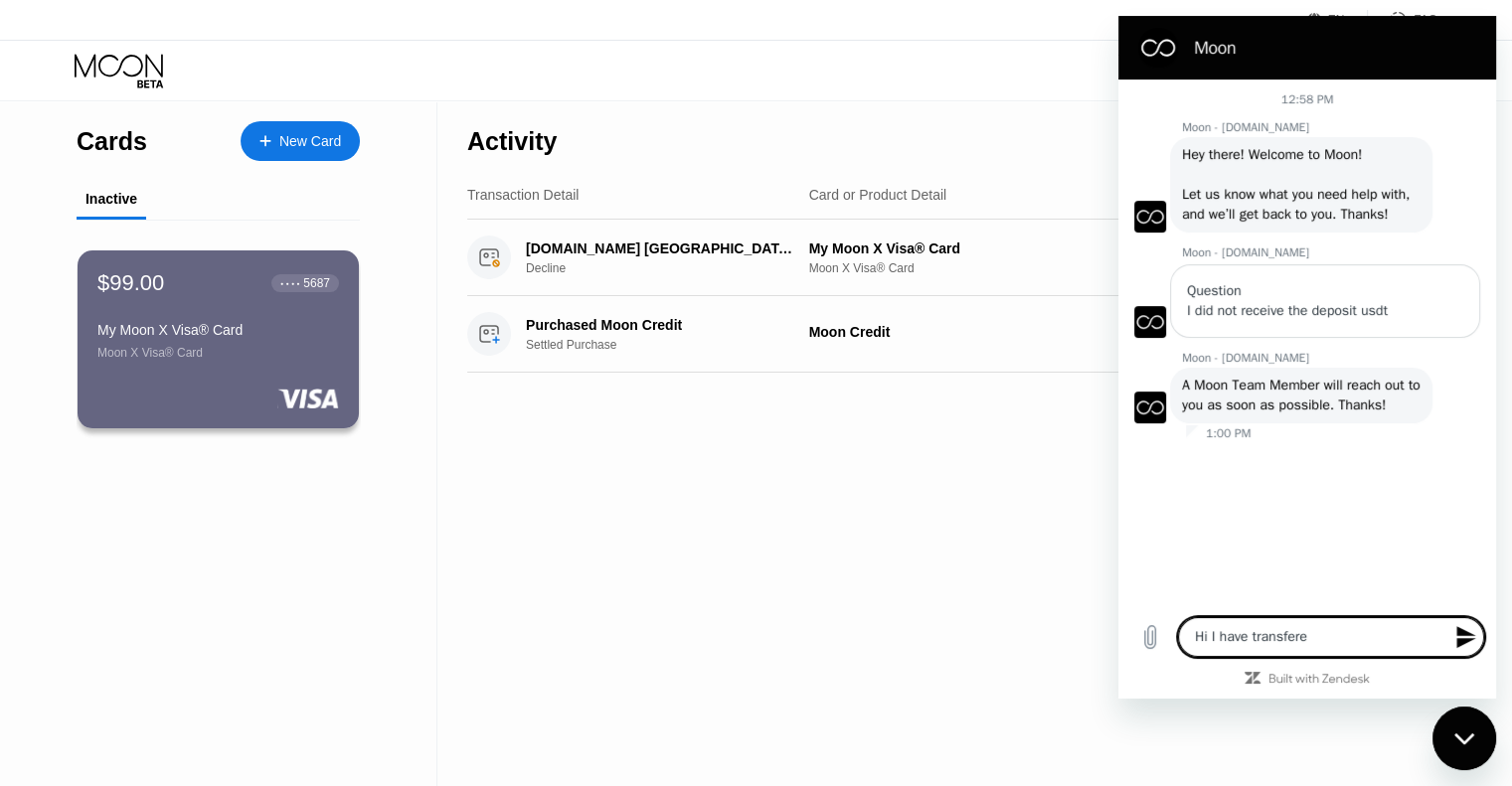 type on "Hi I have transfer" 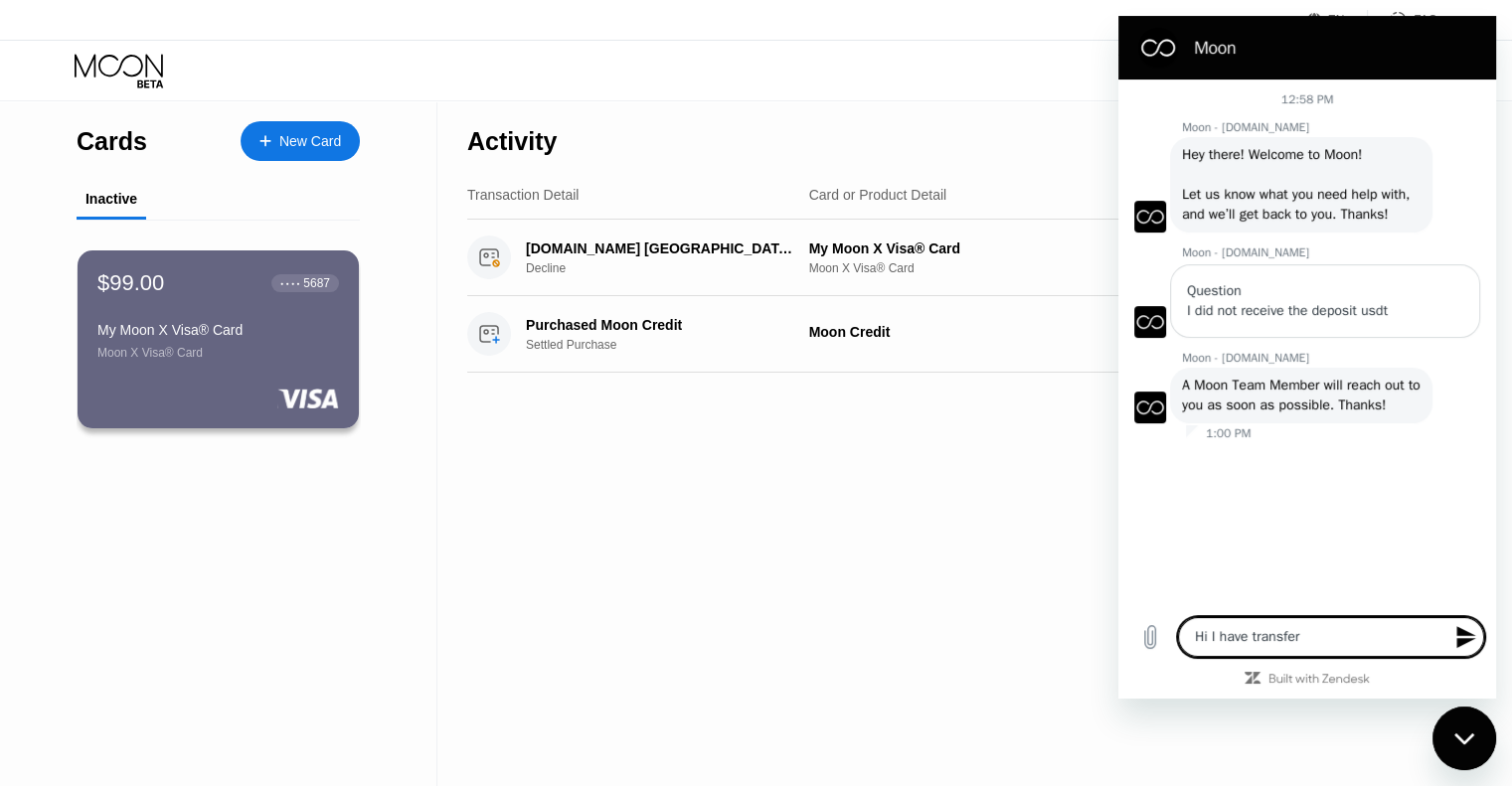 type on "Hi I have transferr" 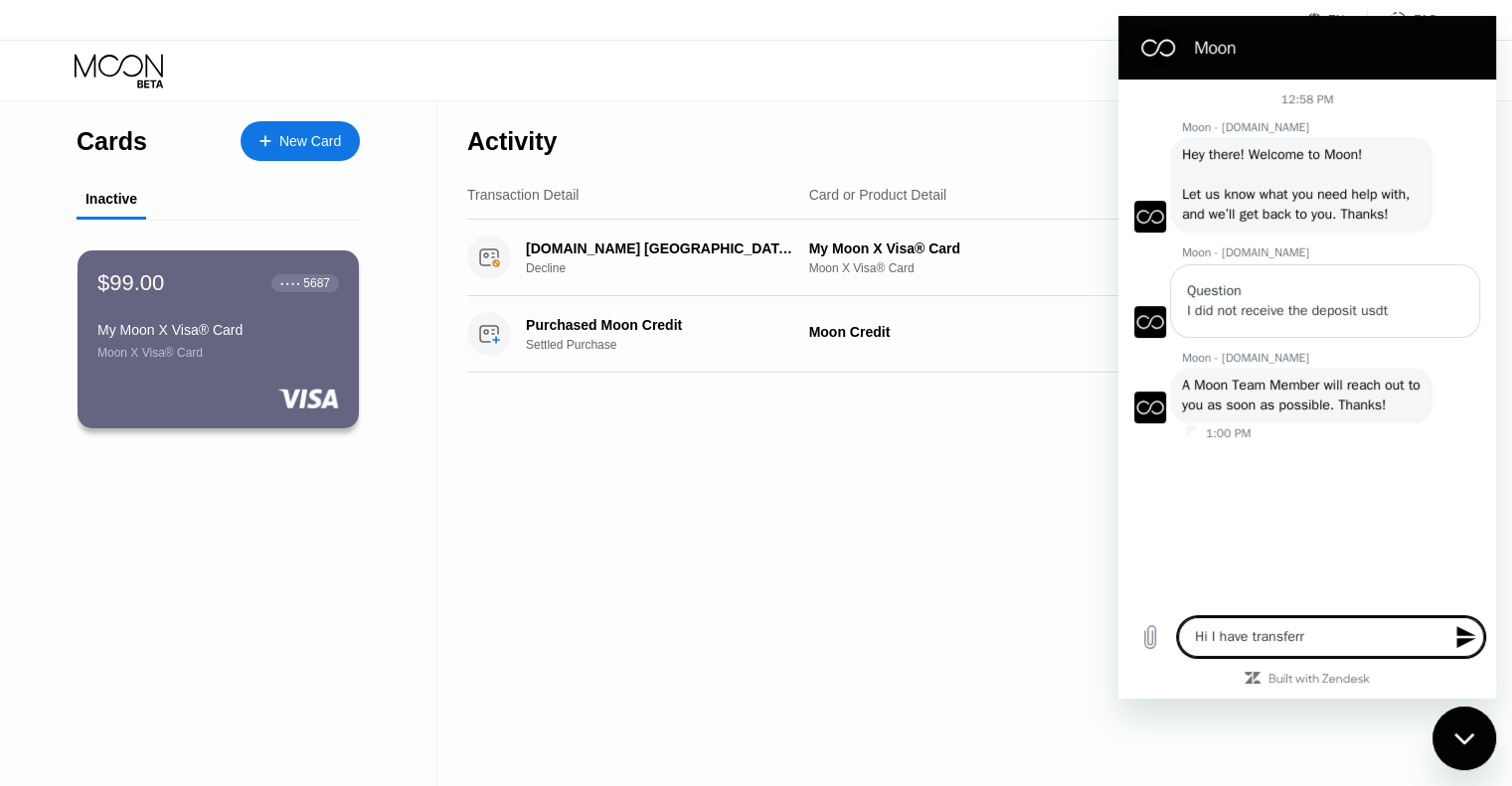 type on "Hi I have transferre" 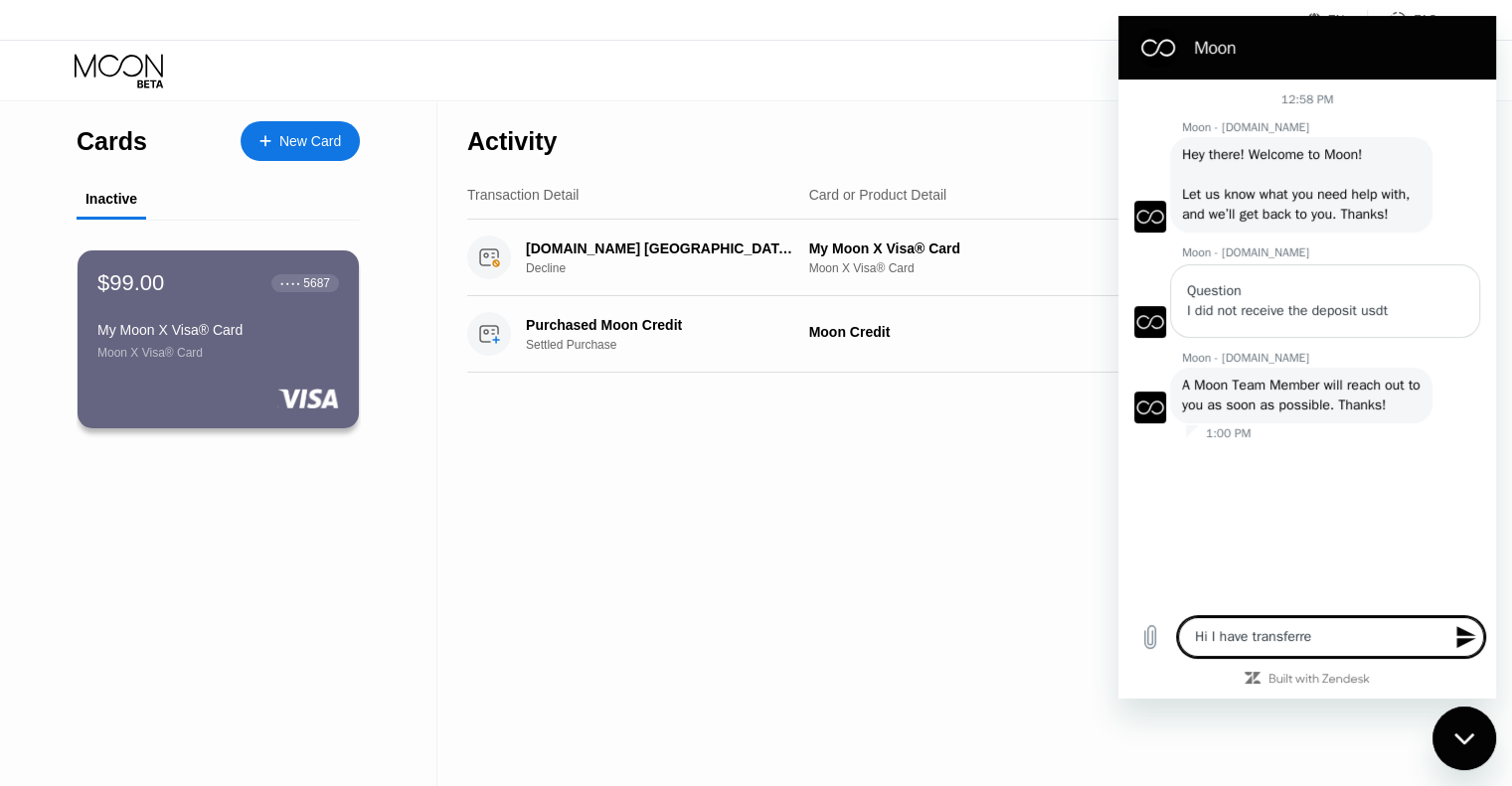 type on "Hi I have transferred" 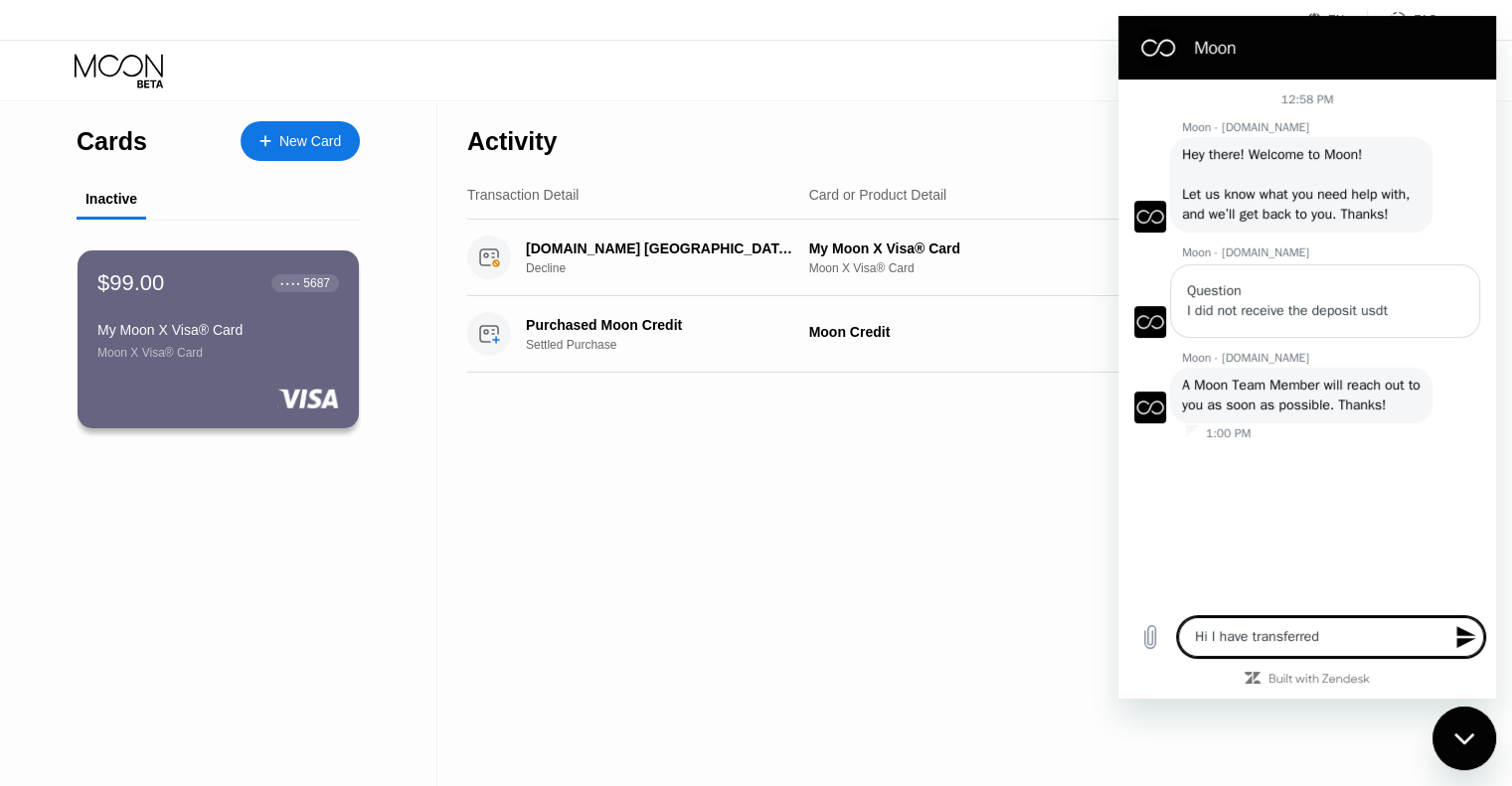 type on "Hi I have transferred" 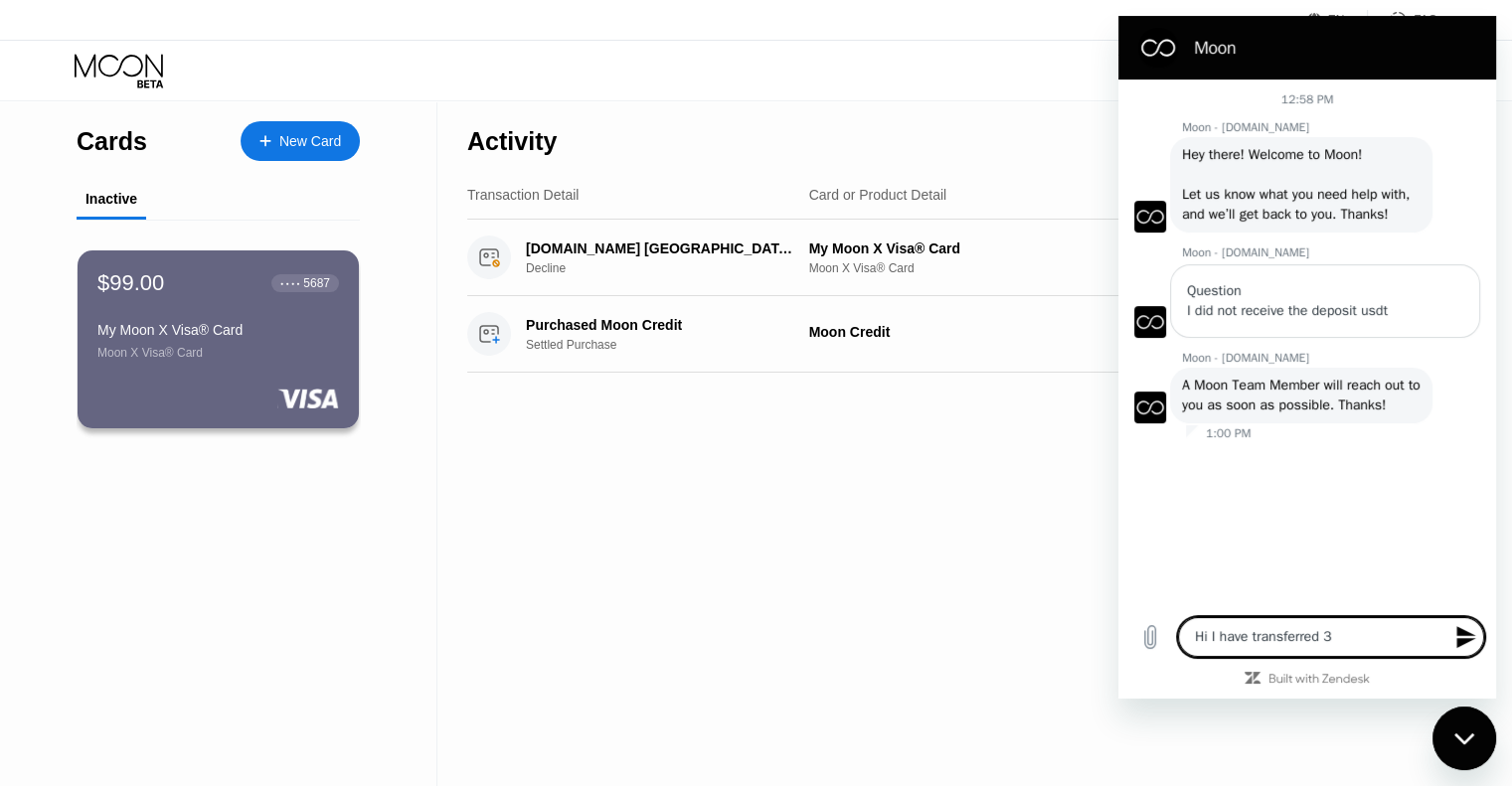 type on "Hi I have transferred 30" 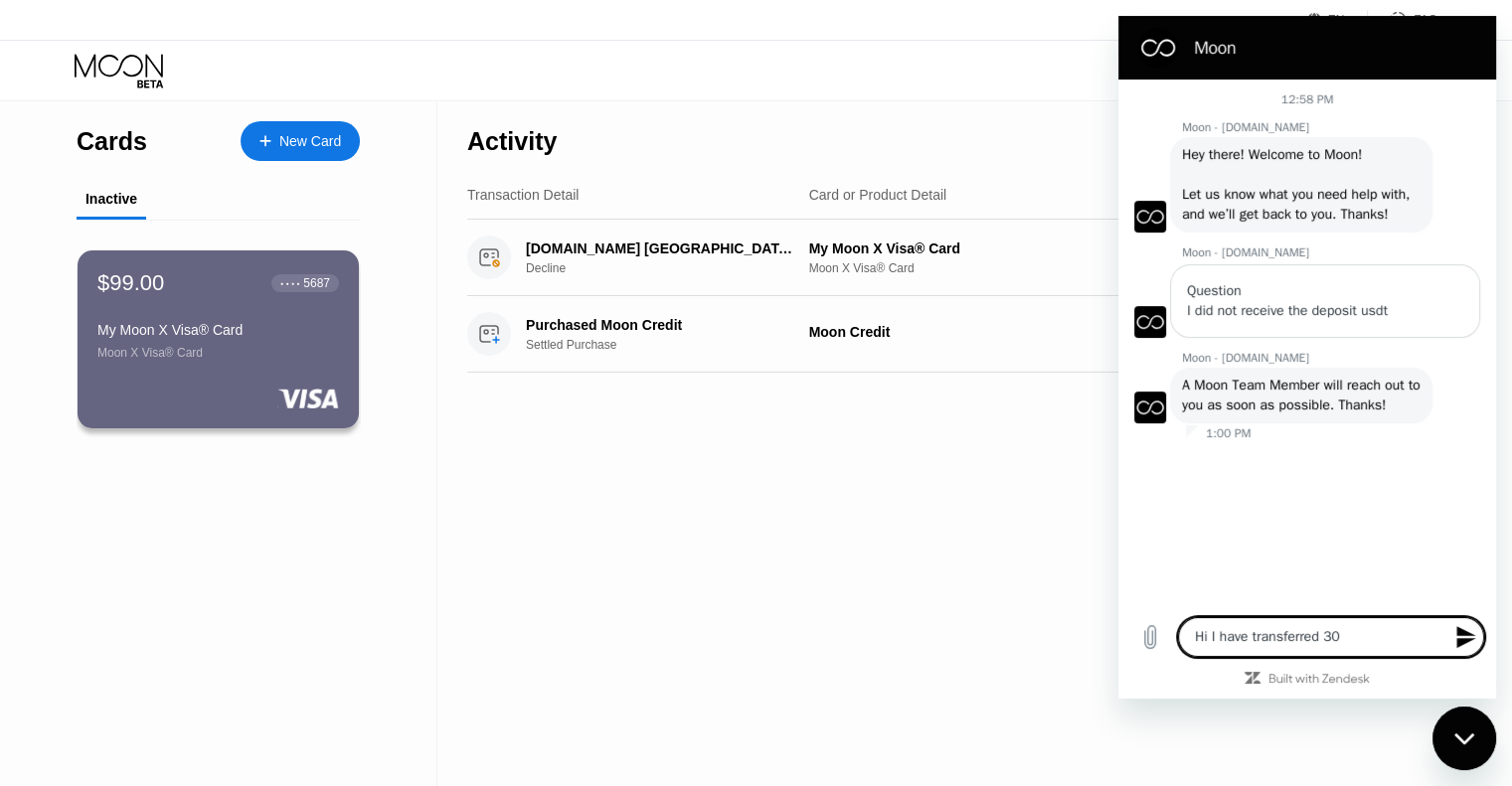 type on "Hi I have transferred 30" 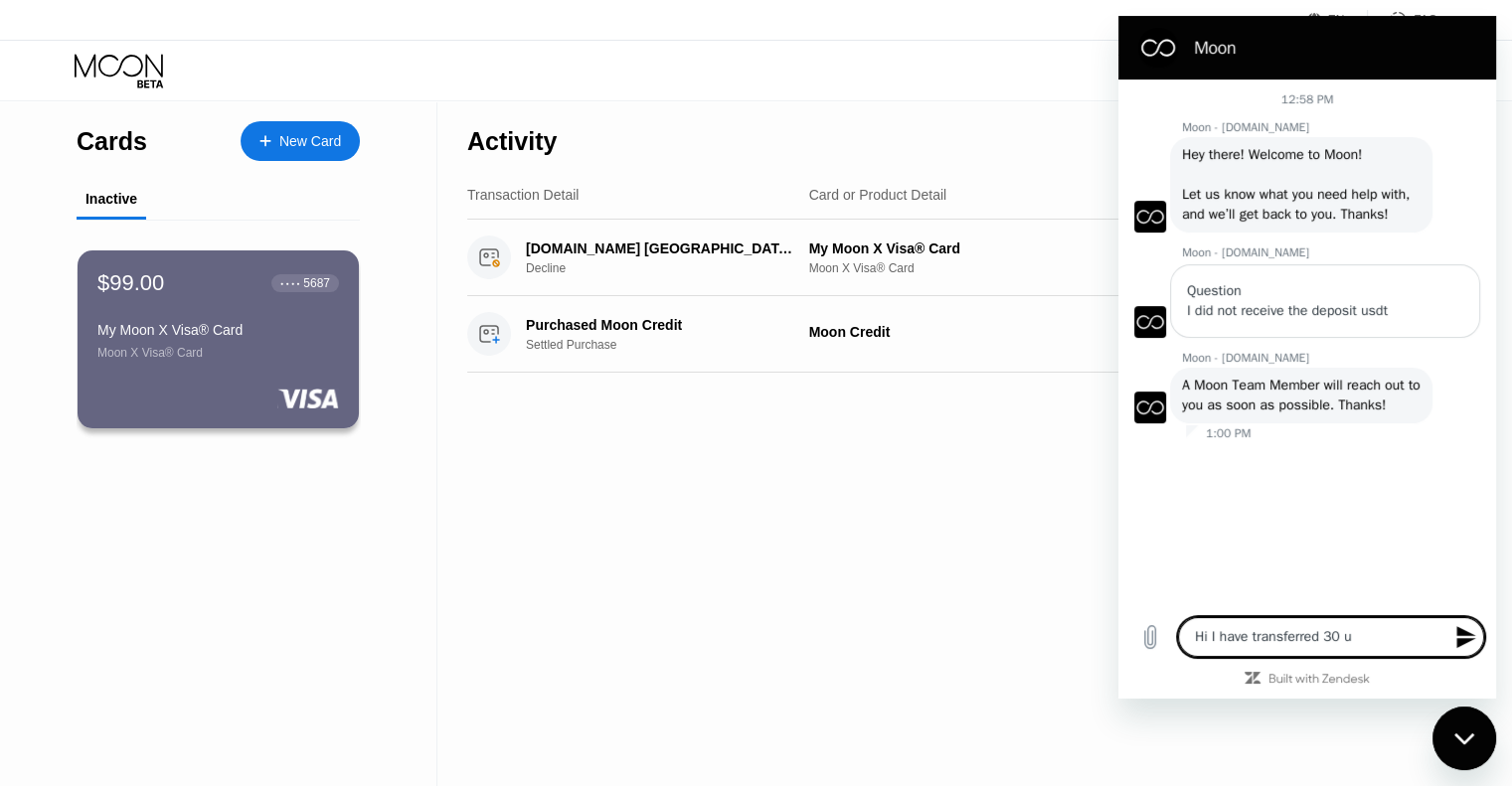 type on "Hi I have transferred 30 us" 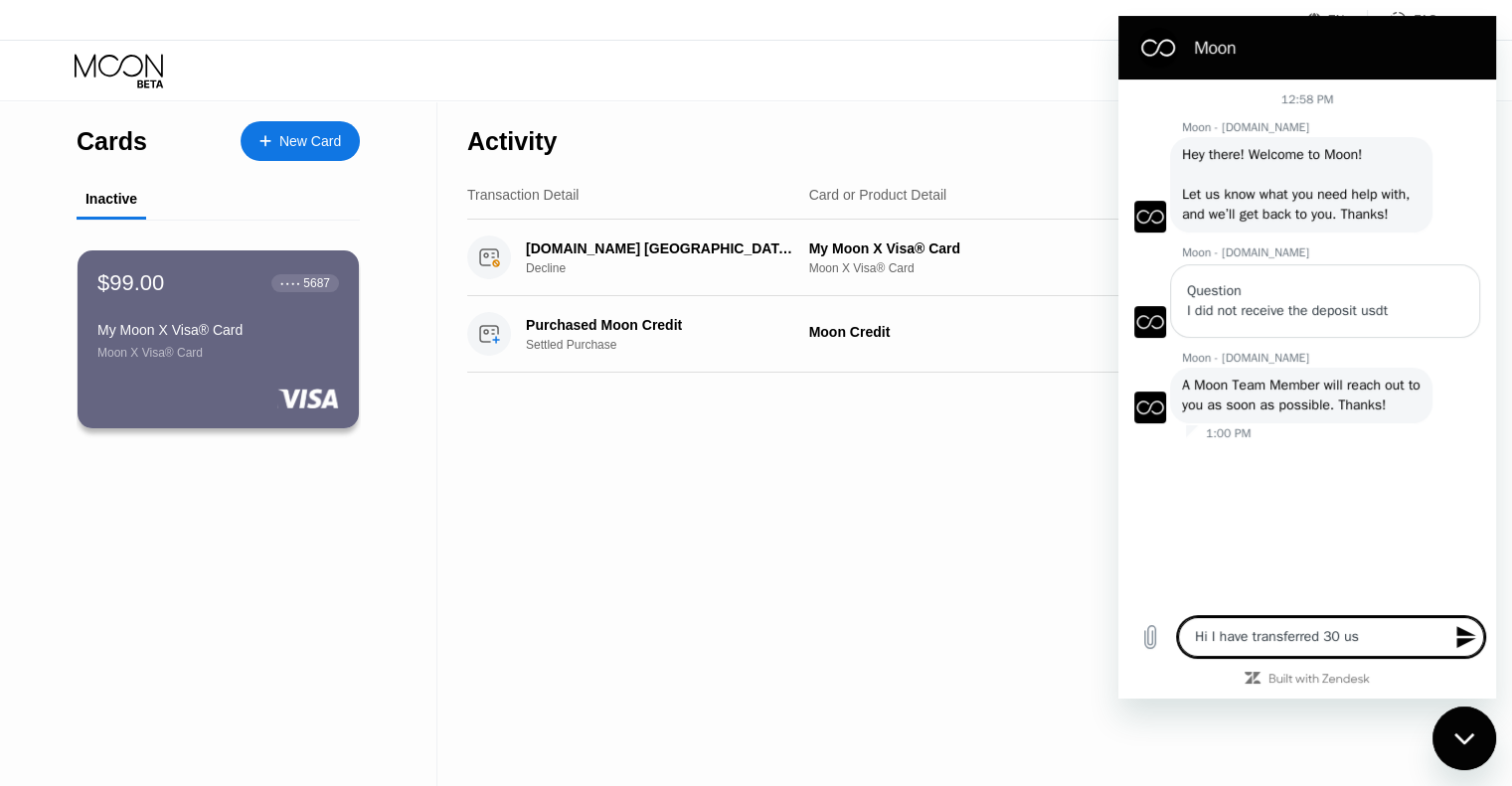 type on "Hi I have transferred 30 usd" 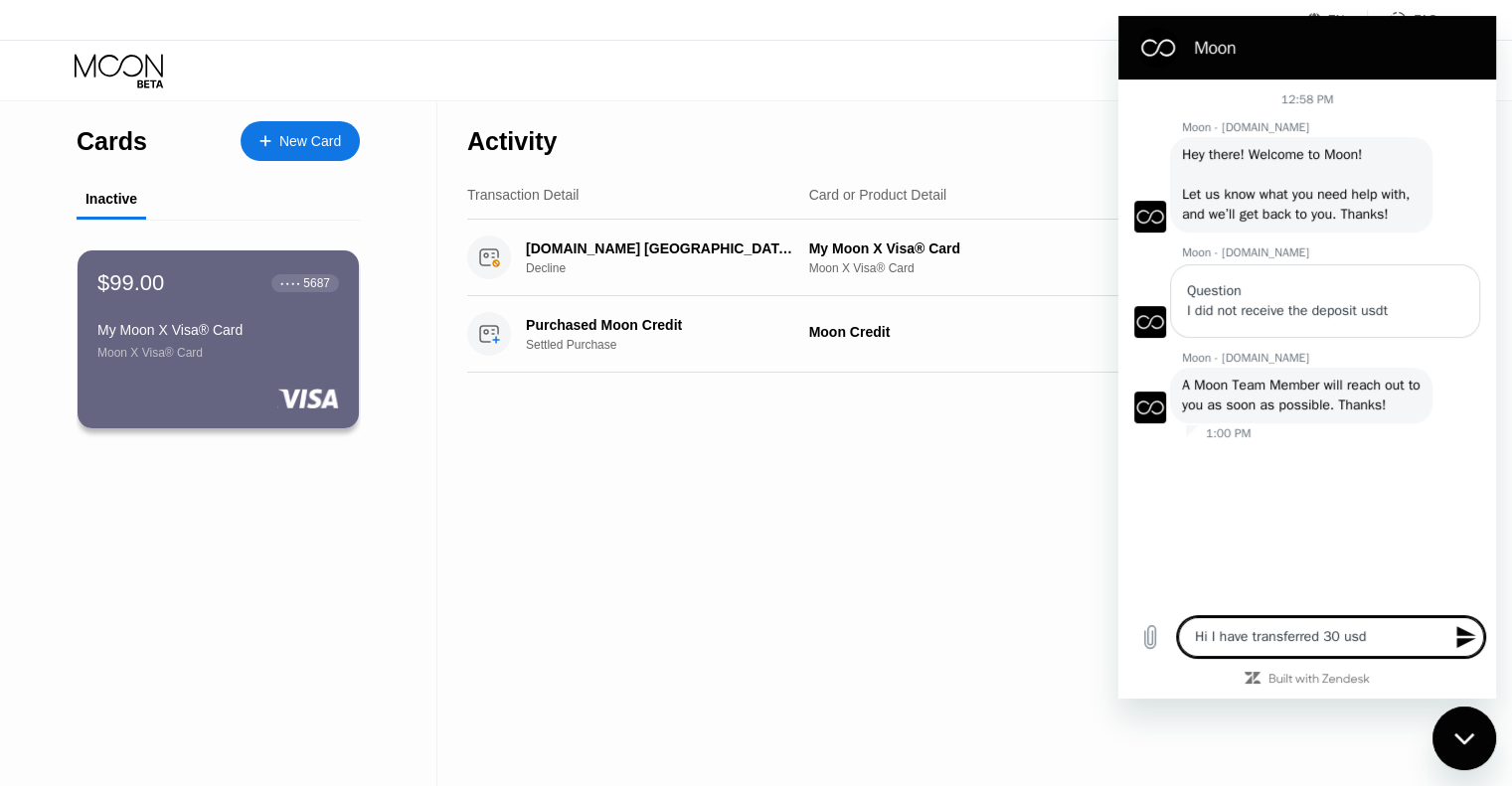 type on "Hi I have transferred 30 usdt" 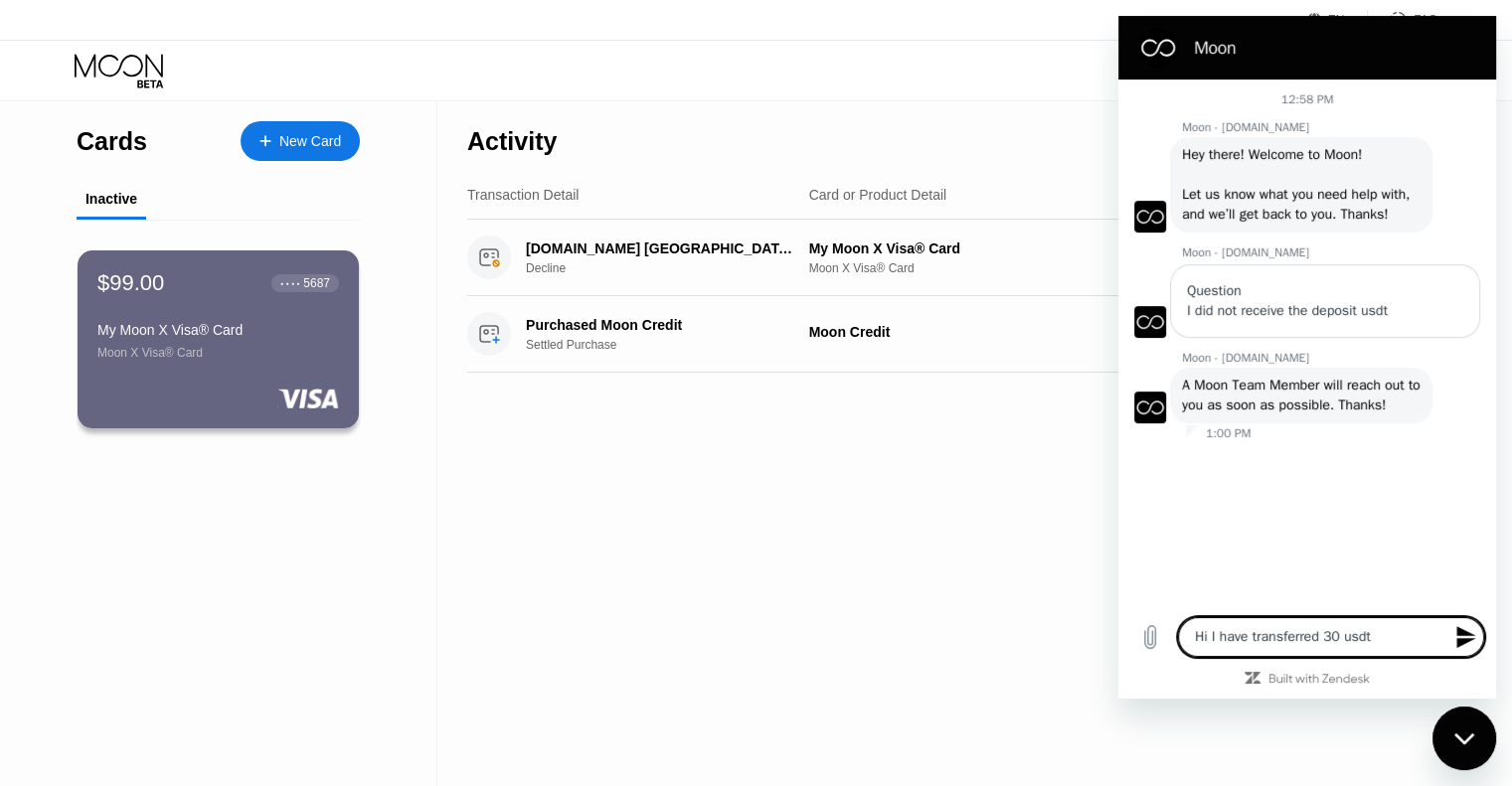 type on "Hi I have transferred 30 usdt" 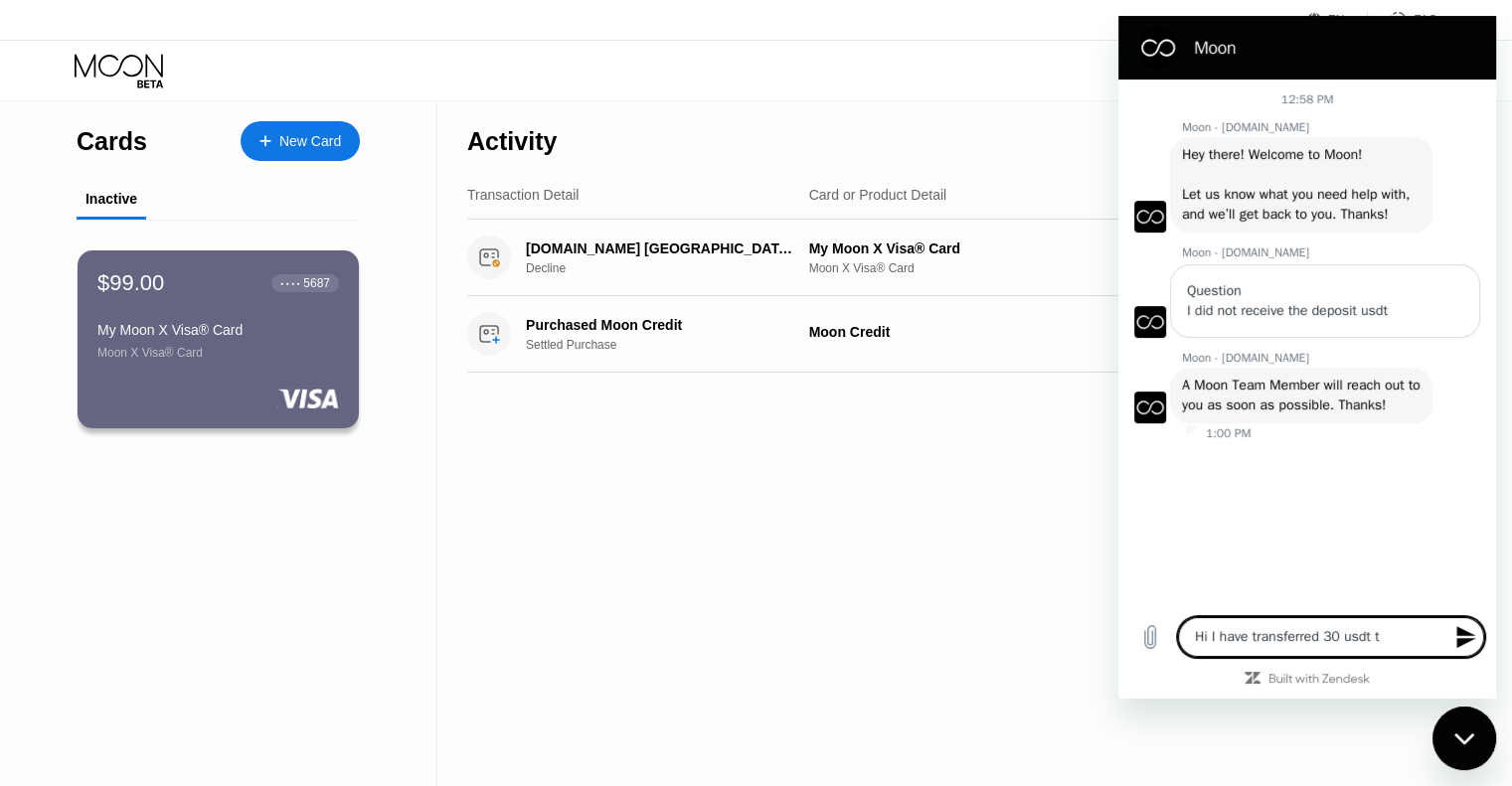 type on "Hi I have transferred 30 usdt to" 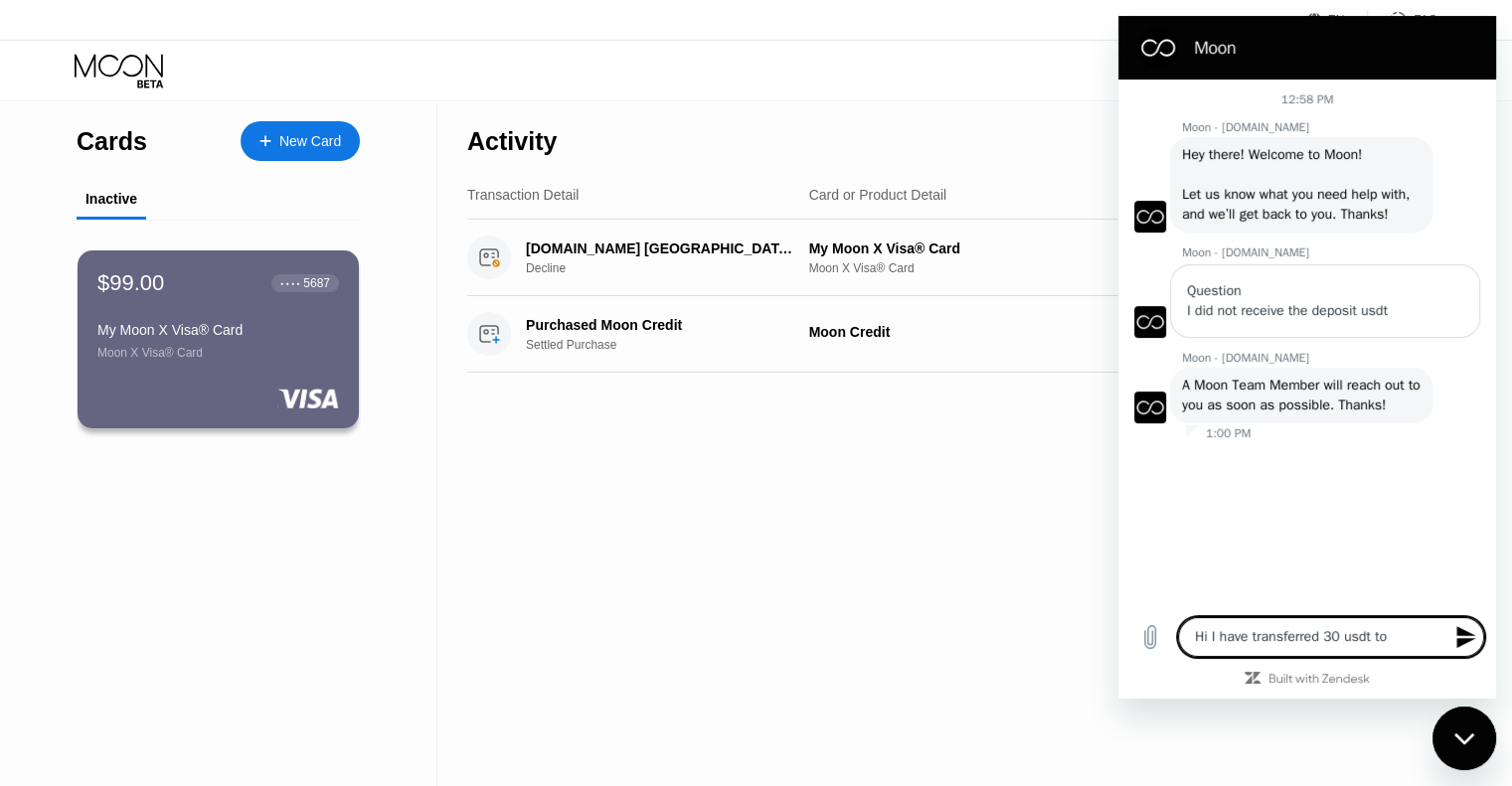 type on "Hi I have transferred 30 usdt to" 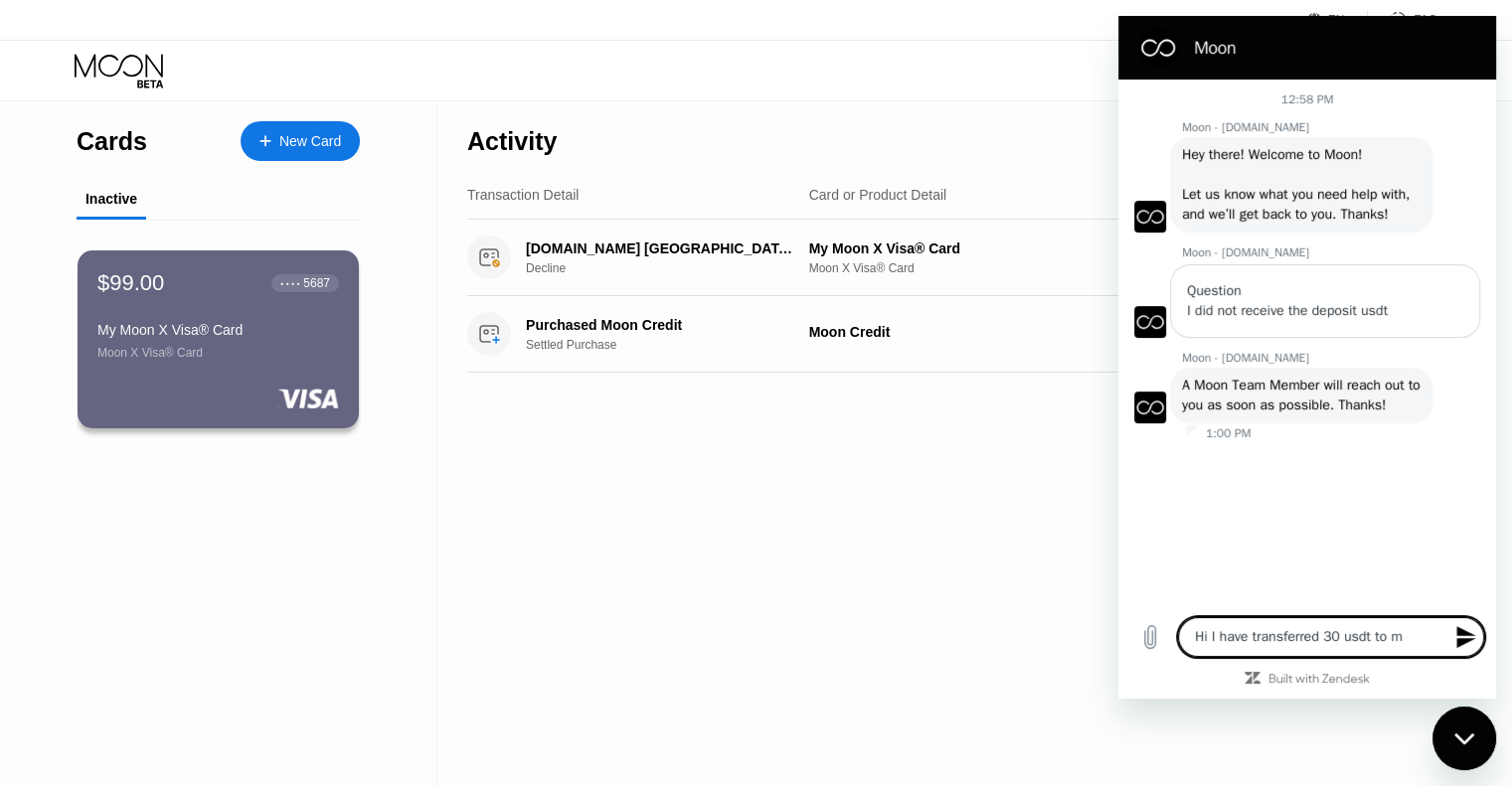 type on "Hi I have transferred 30 usdt to mo" 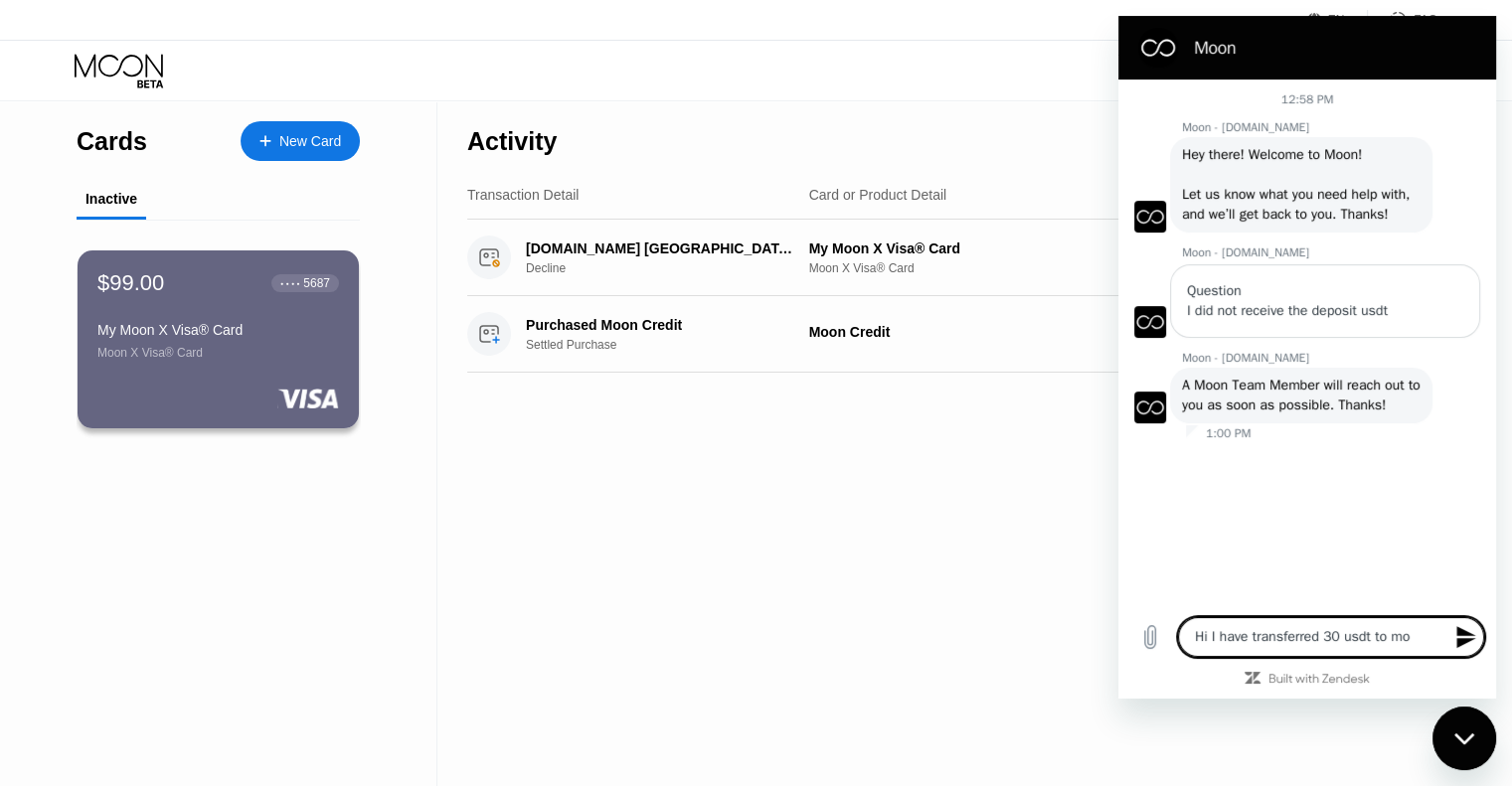 type on "Hi I have transferred 30 usdt to moo" 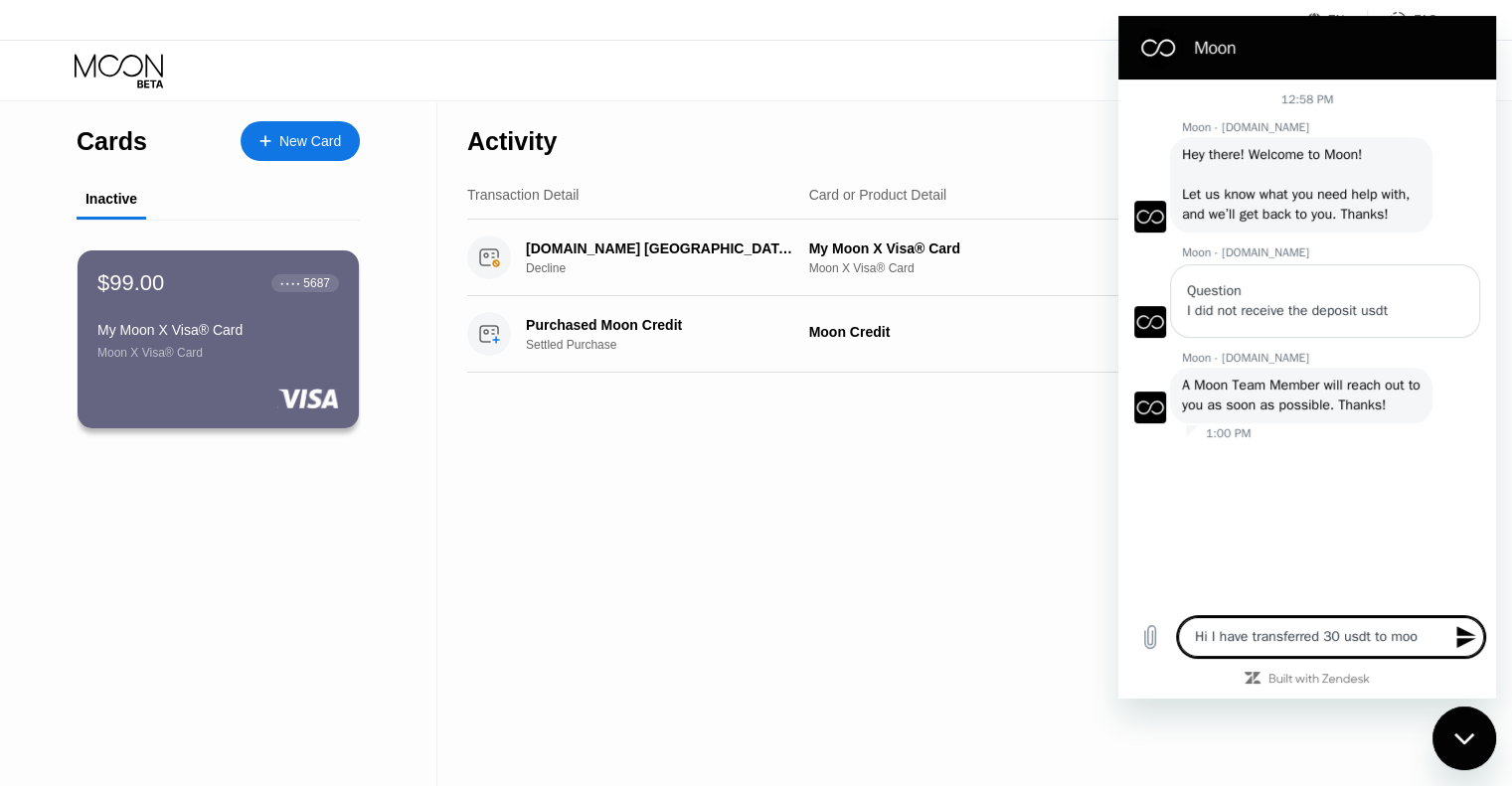 type on "Hi I have transferred 30 usdt to moon" 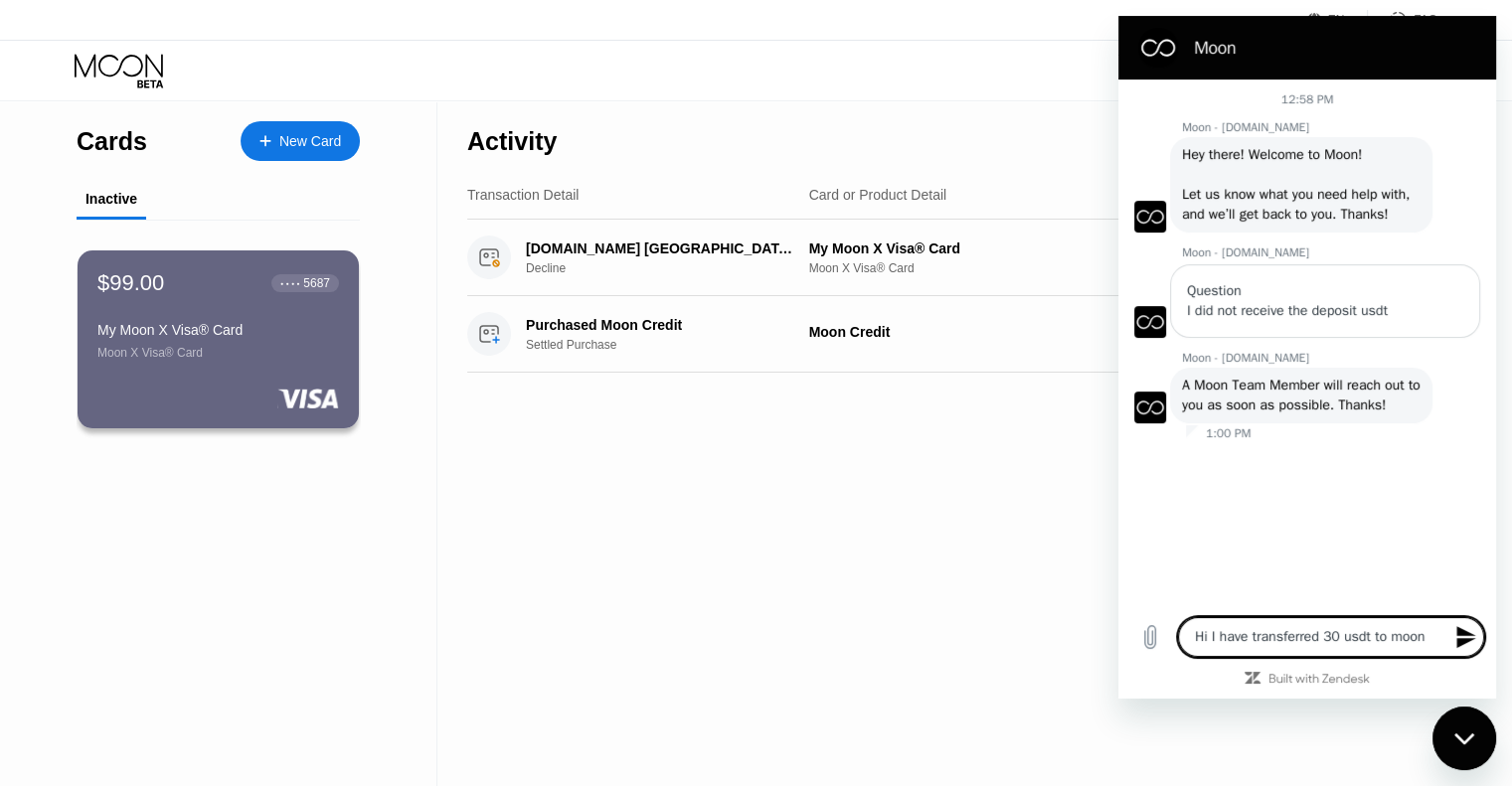 type on "Hi I have transferred 30 usdt to moon" 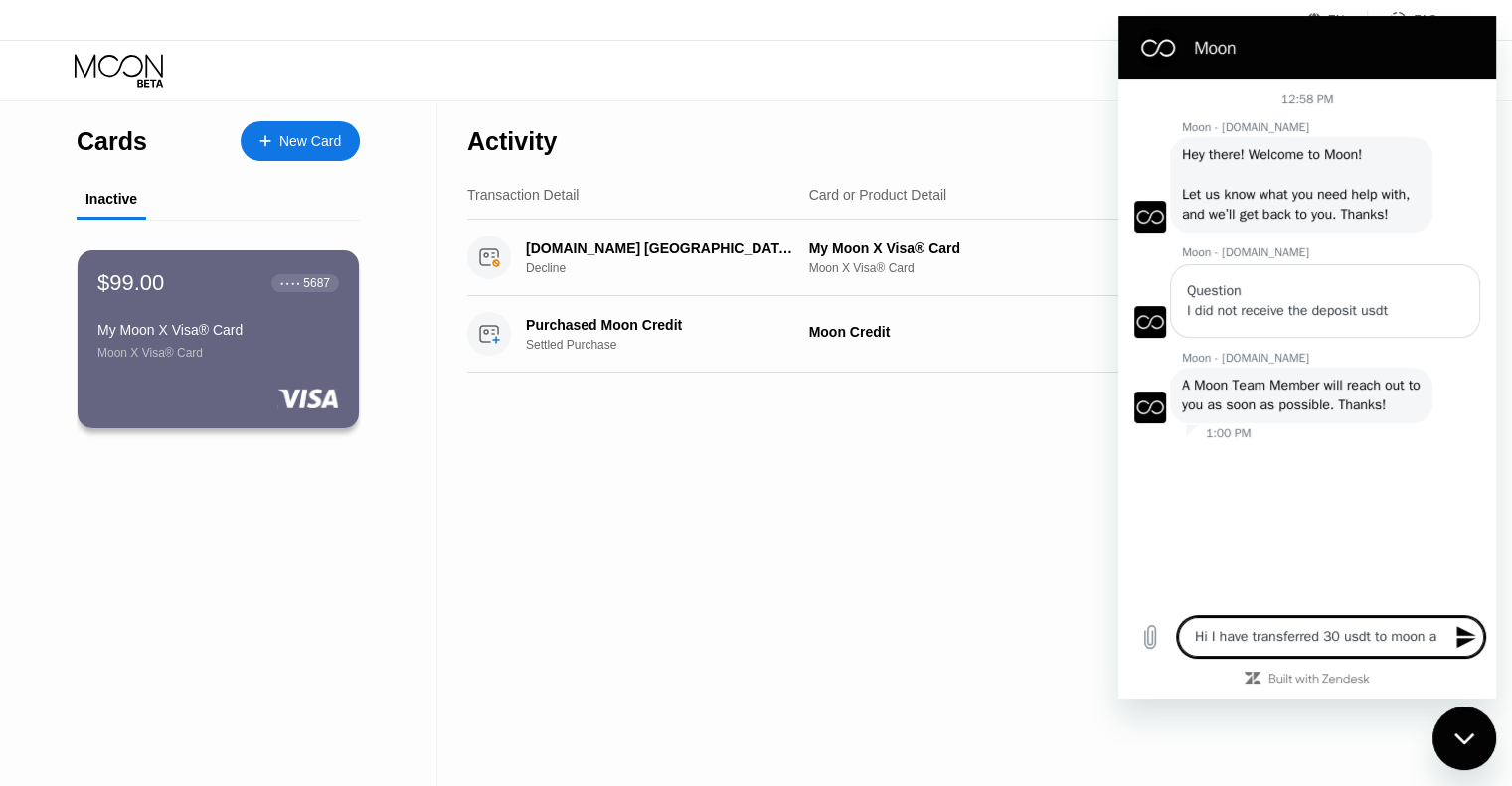 type on "x" 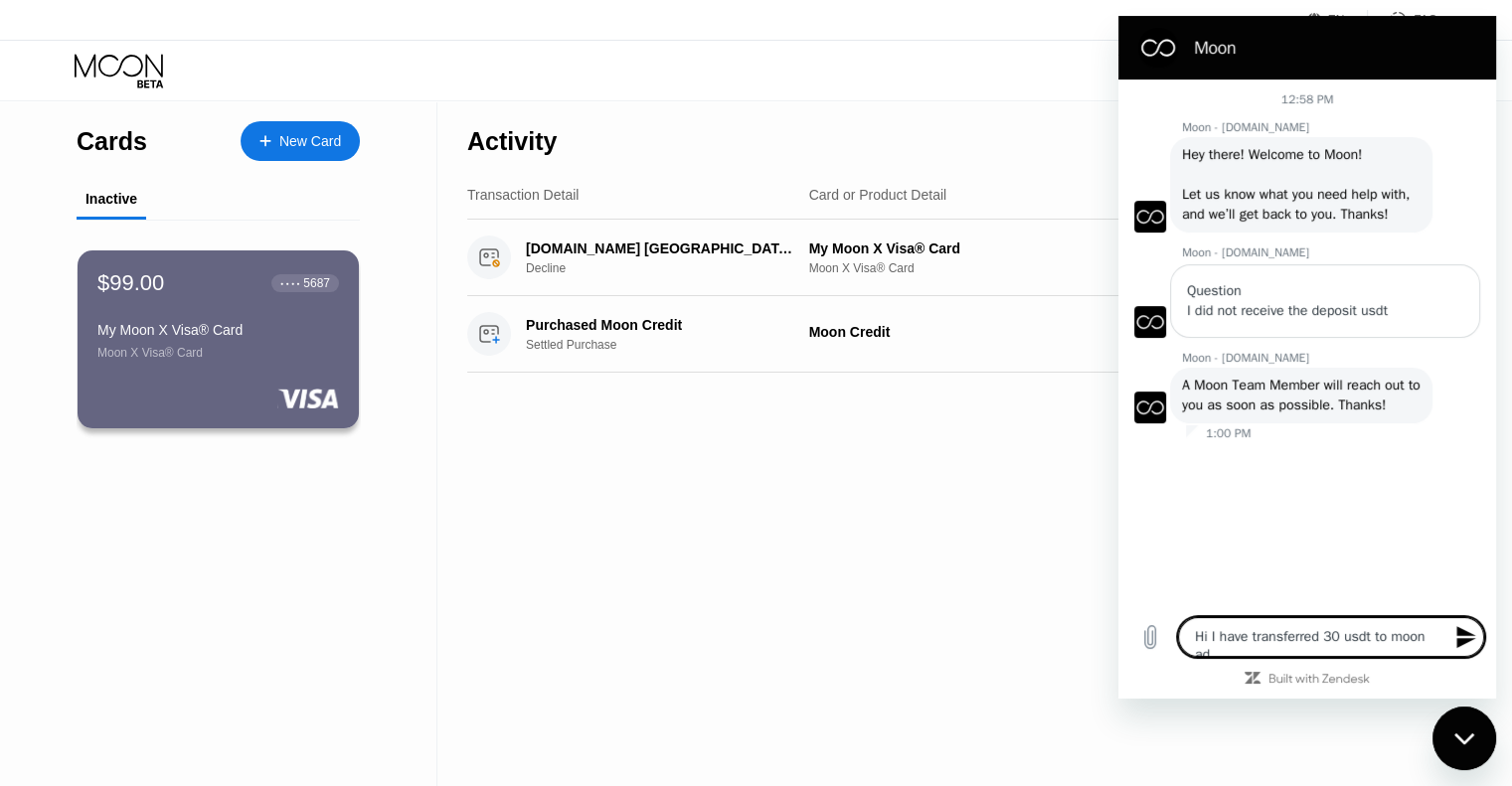 type on "Hi I have transferred 30 usdt to moon add" 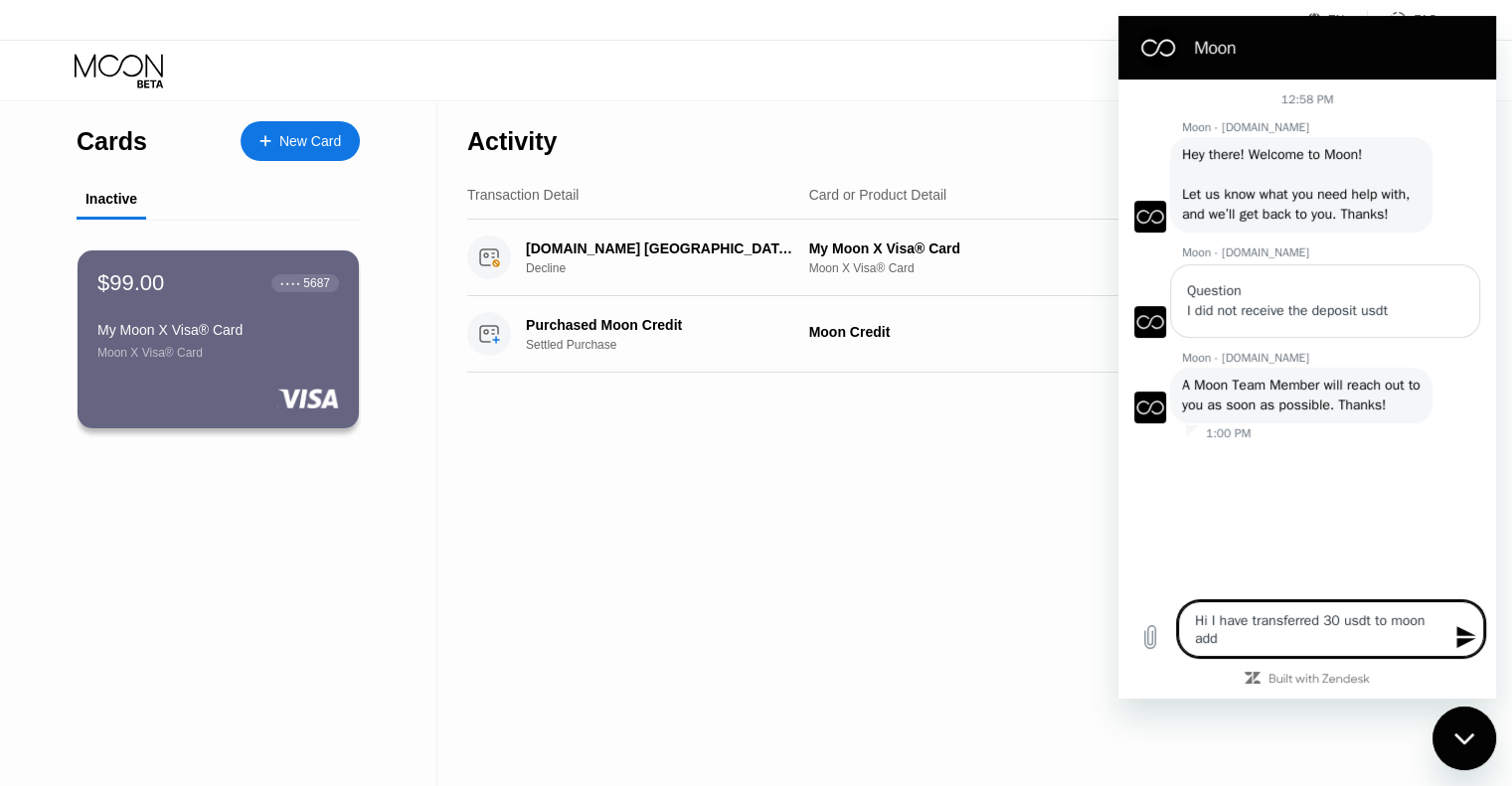 type on "Hi I have transferred 30 usdt to moon addr" 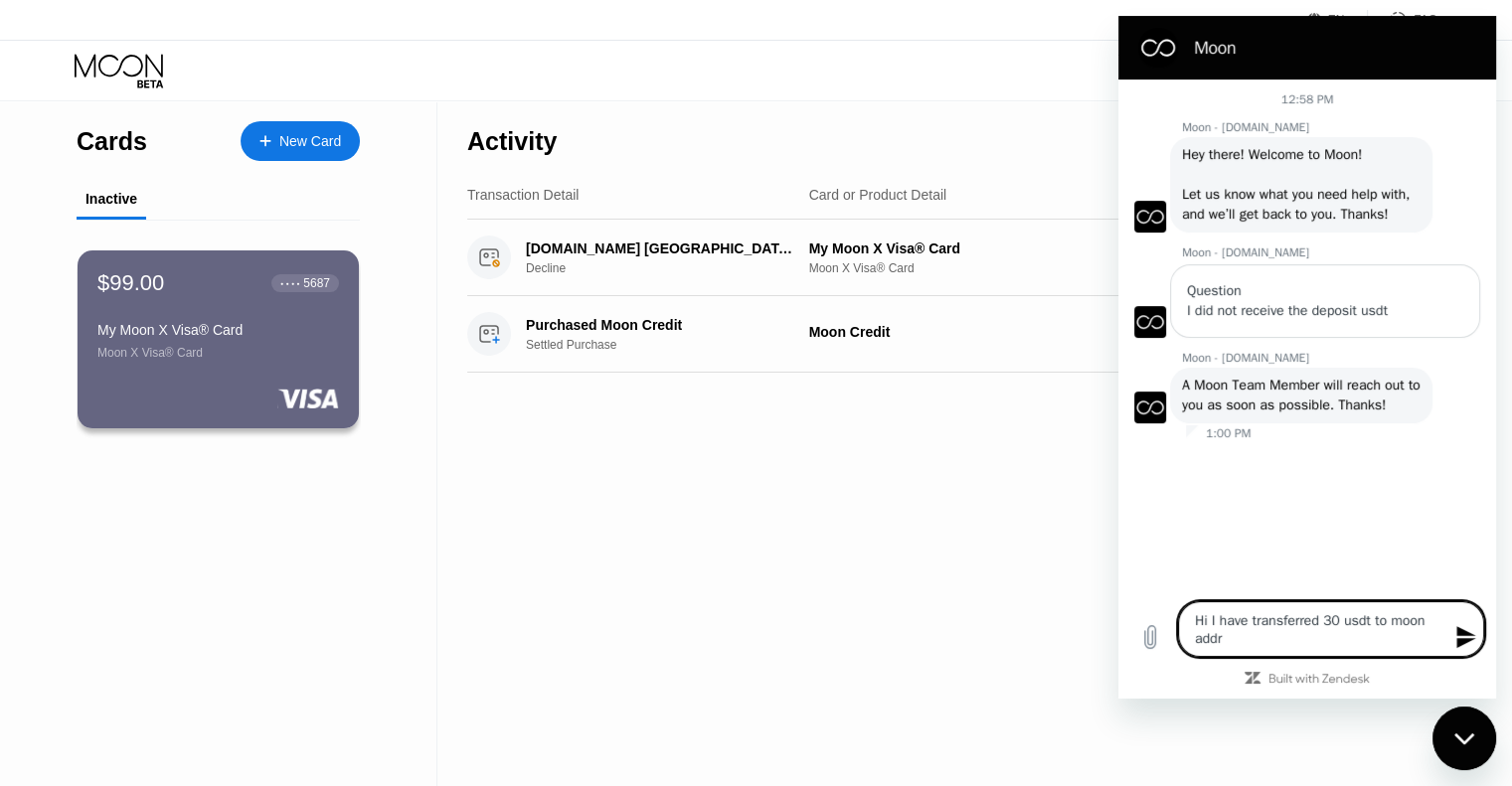 type on "Hi I have transferred 30 usdt to moon addre" 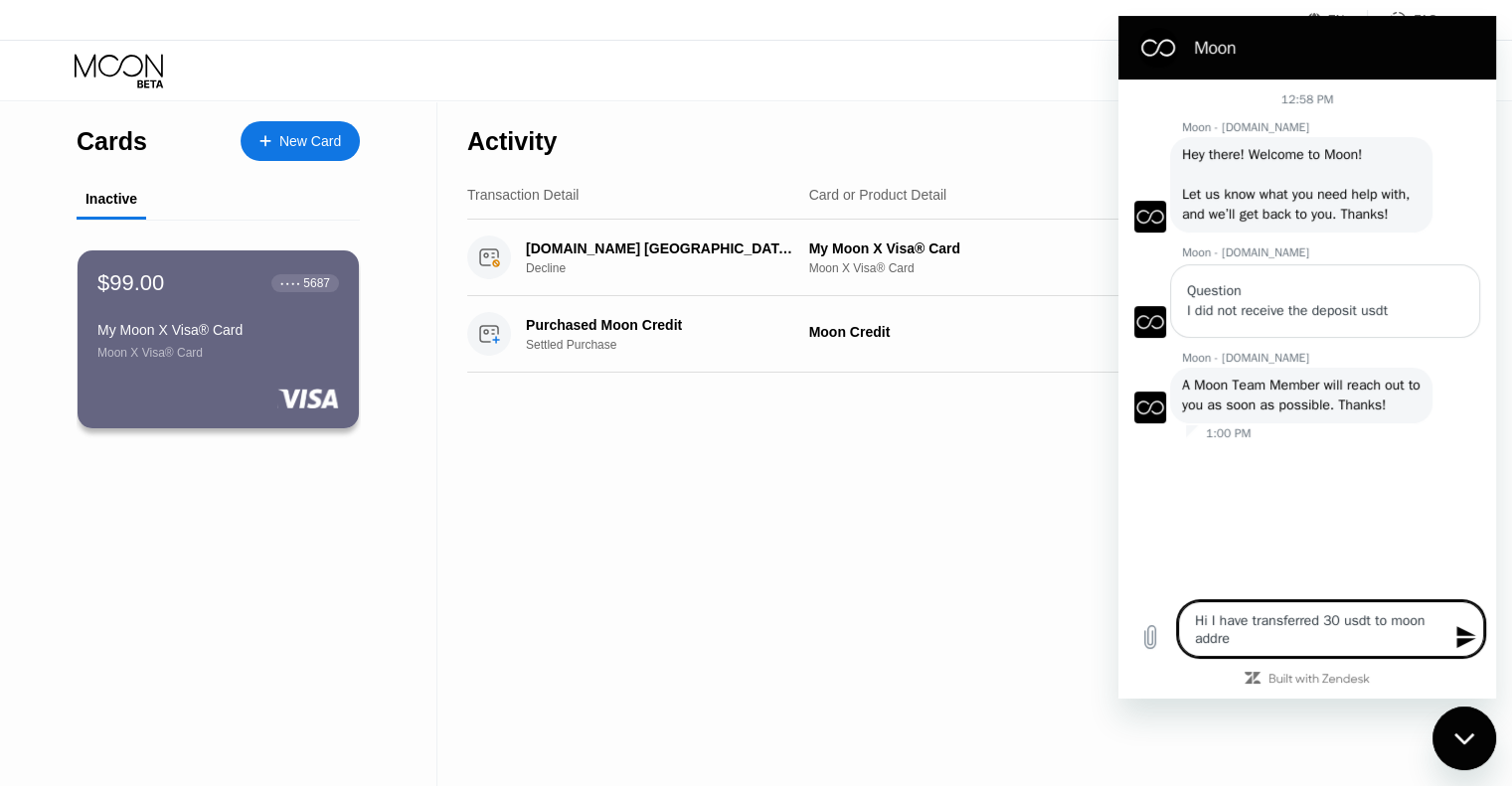 type on "Hi I have transferred 30 usdt to moon addres" 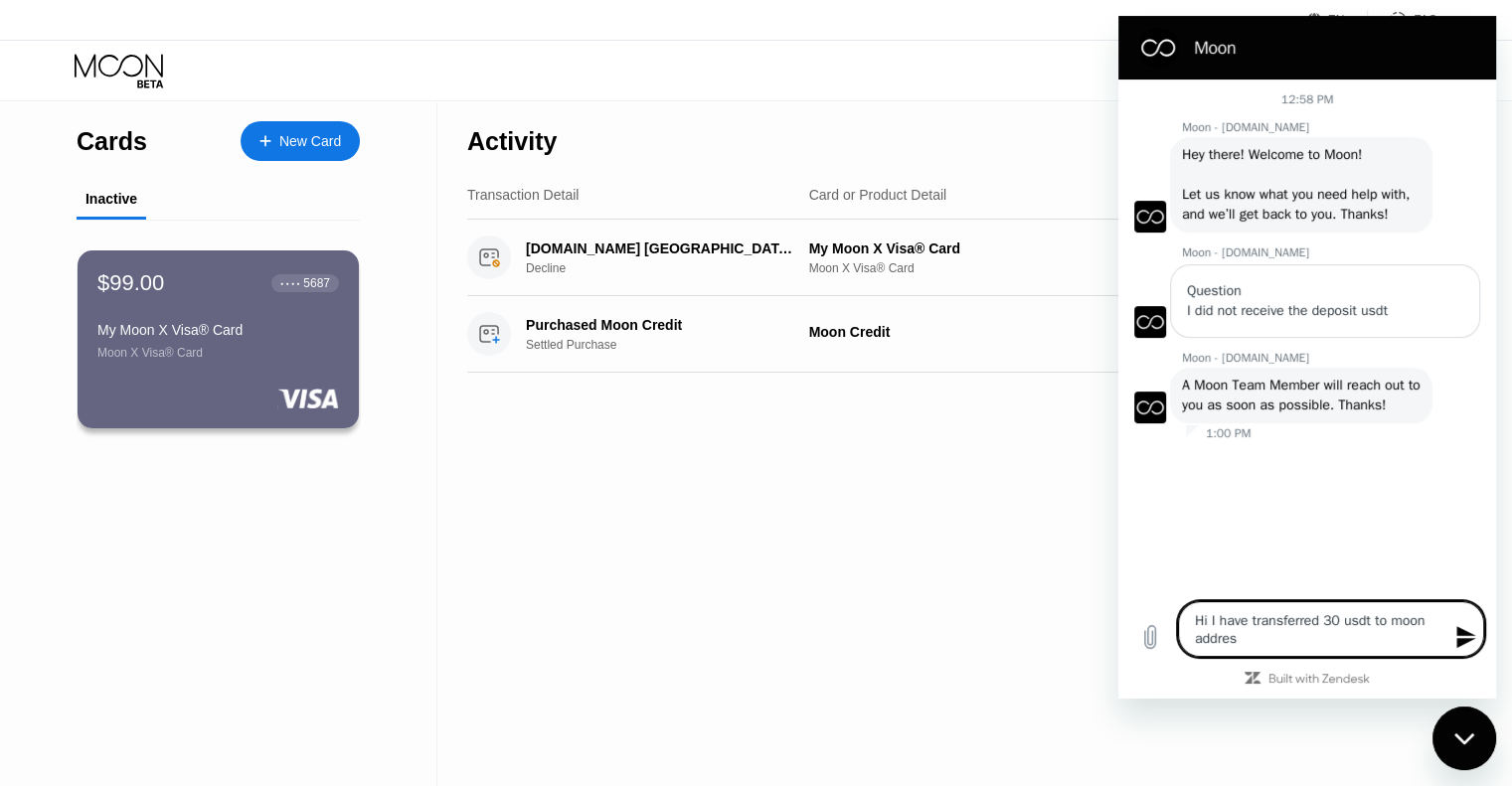 type on "Hi I have transferred 30 usdt to moon address" 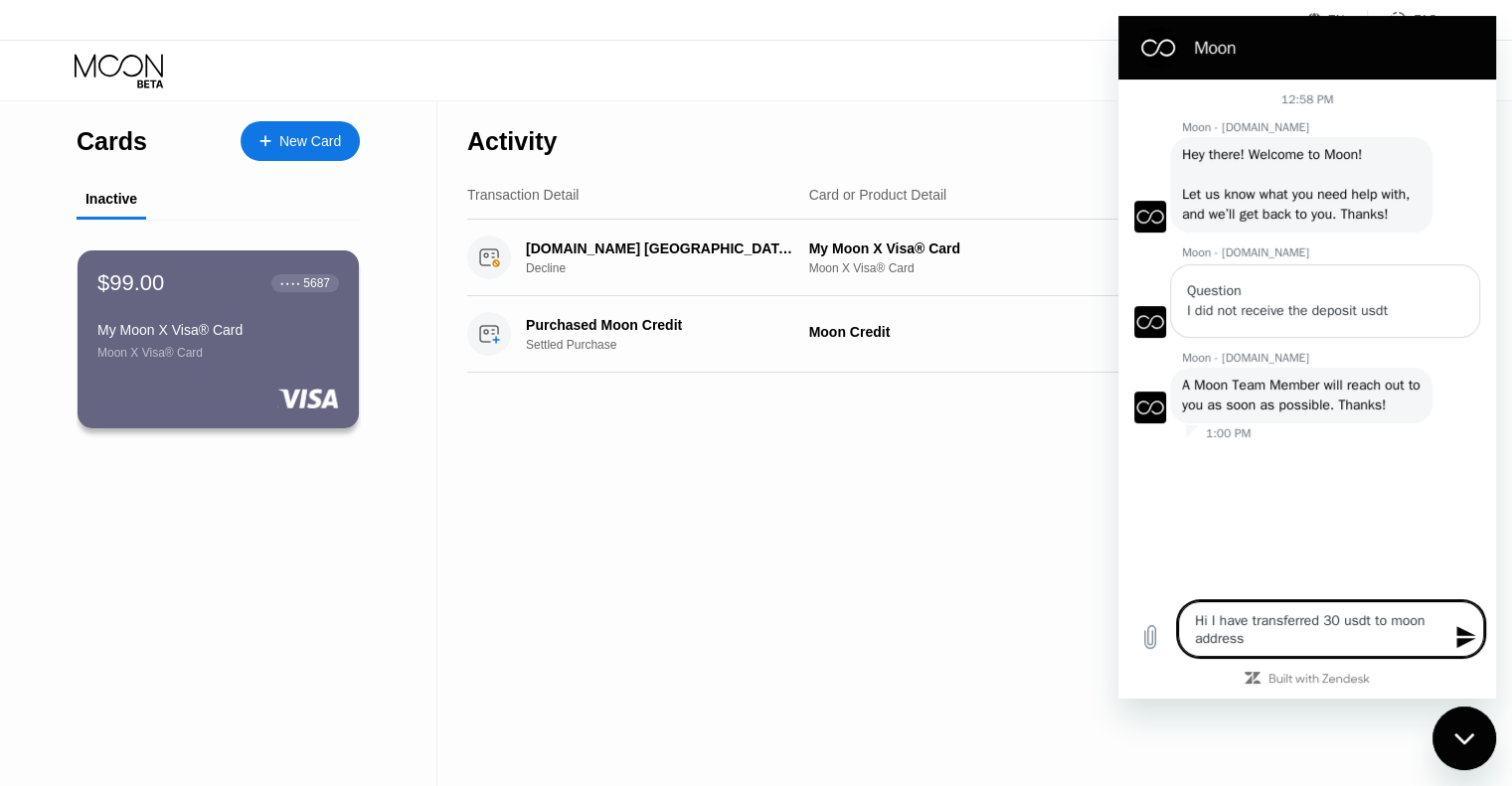 type on "Hi I have transferred 30 usdt to moon address" 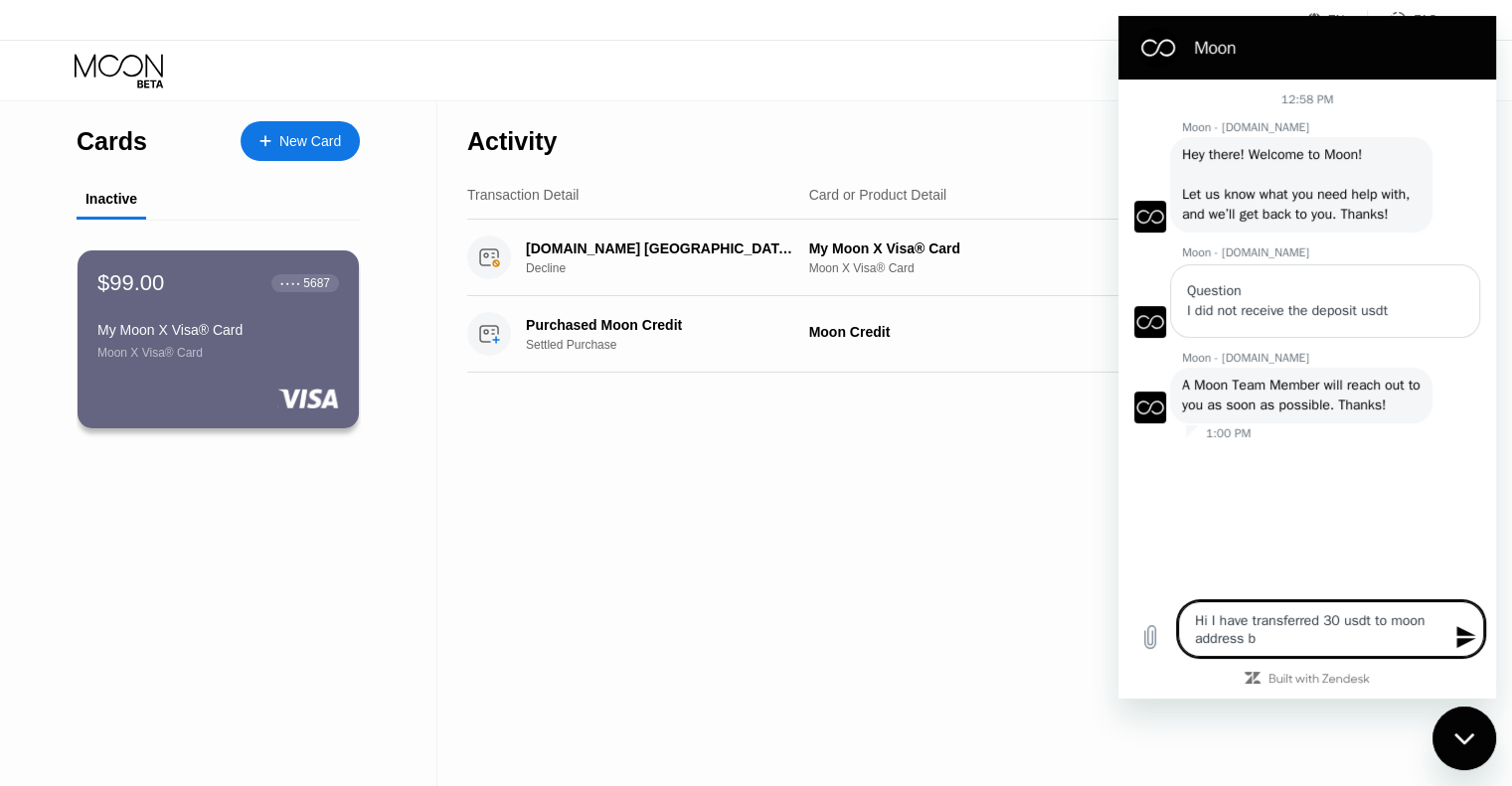 type on "Hi I have transferred 30 usdt to moon address bu" 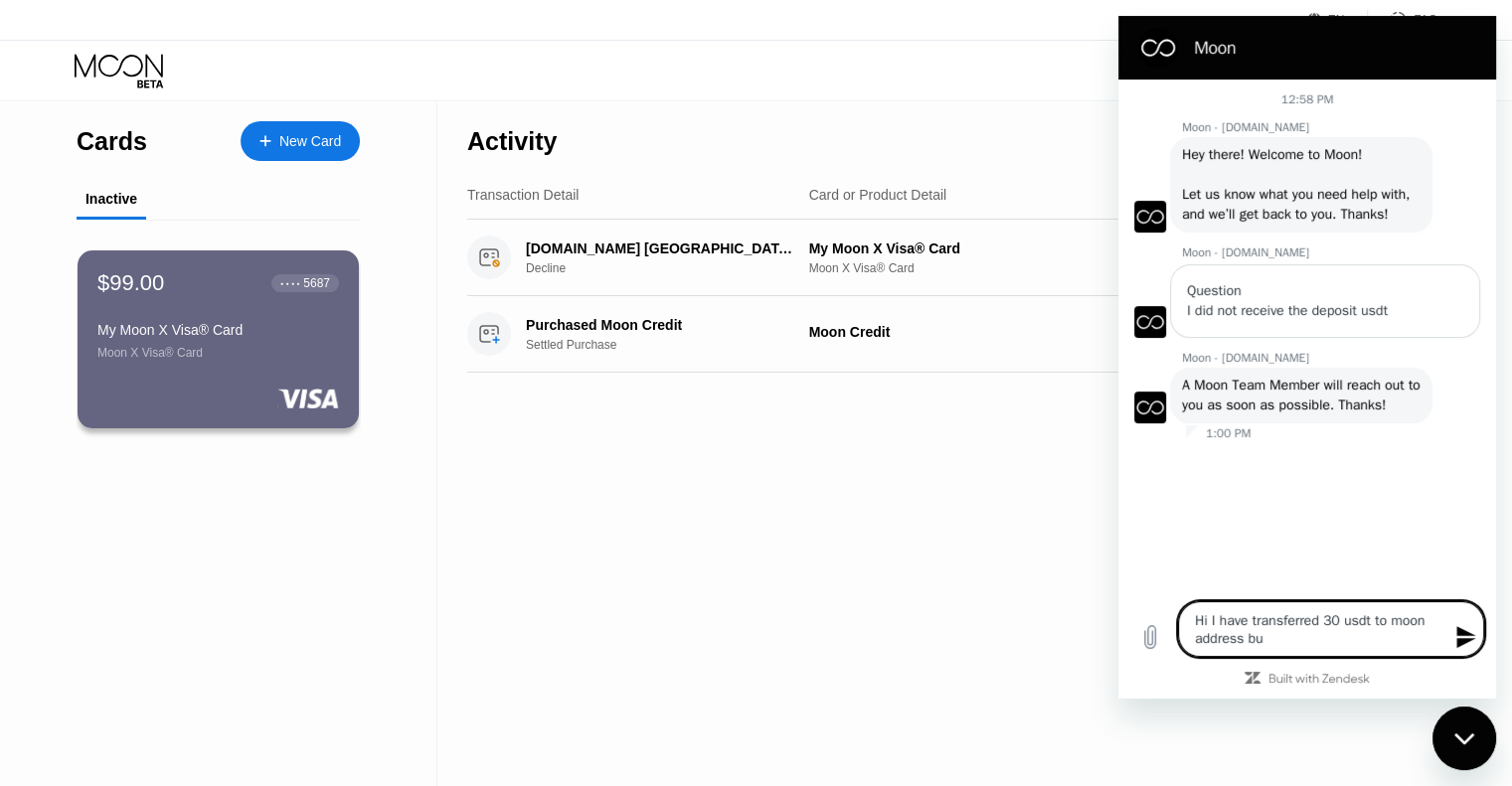 type on "Hi I have transferred 30 usdt to moon address but" 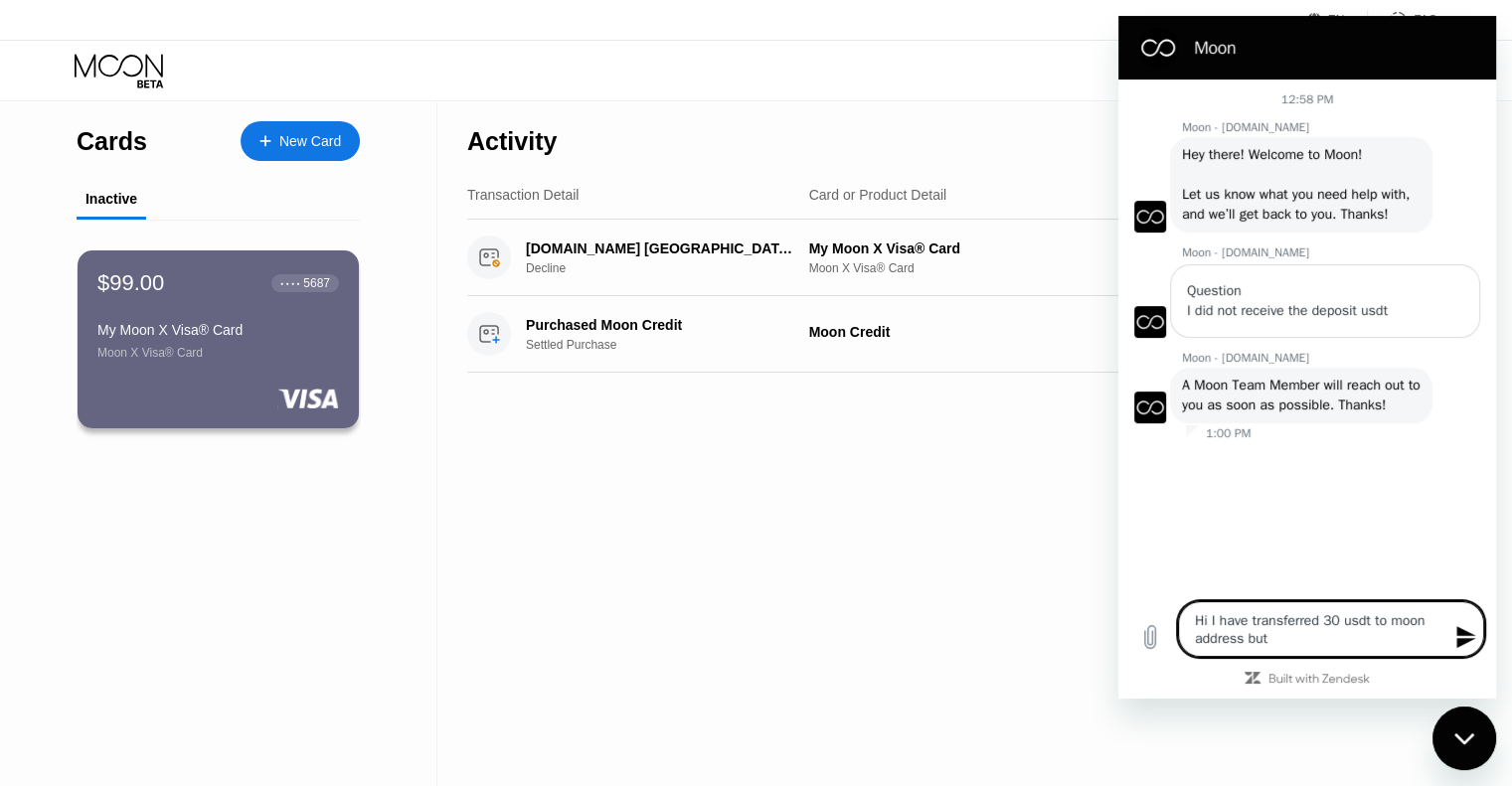 type on "Hi I have transferred 30 usdt to moon address but" 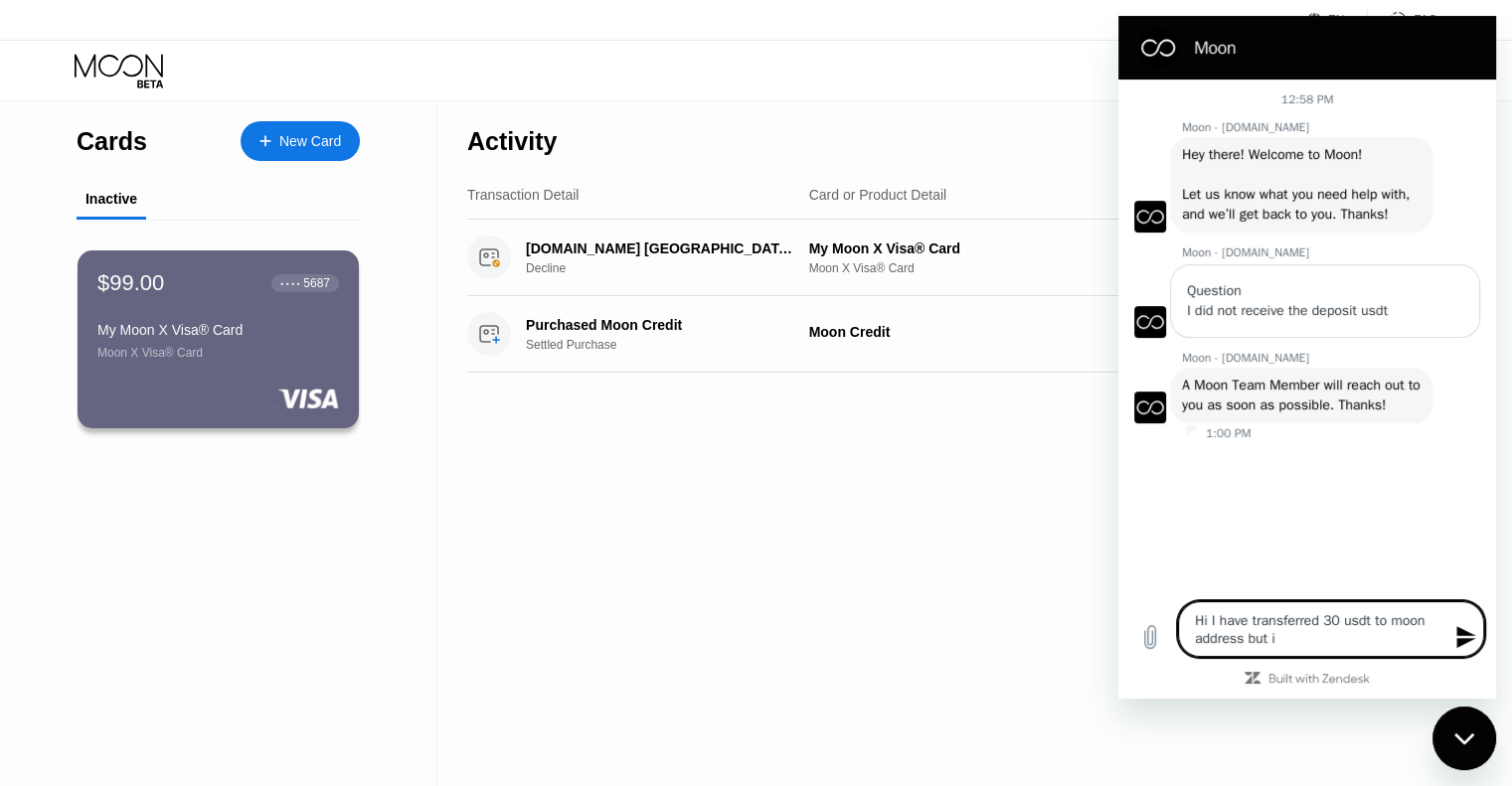 type on "Hi I have transferred 30 usdt to moon address but it" 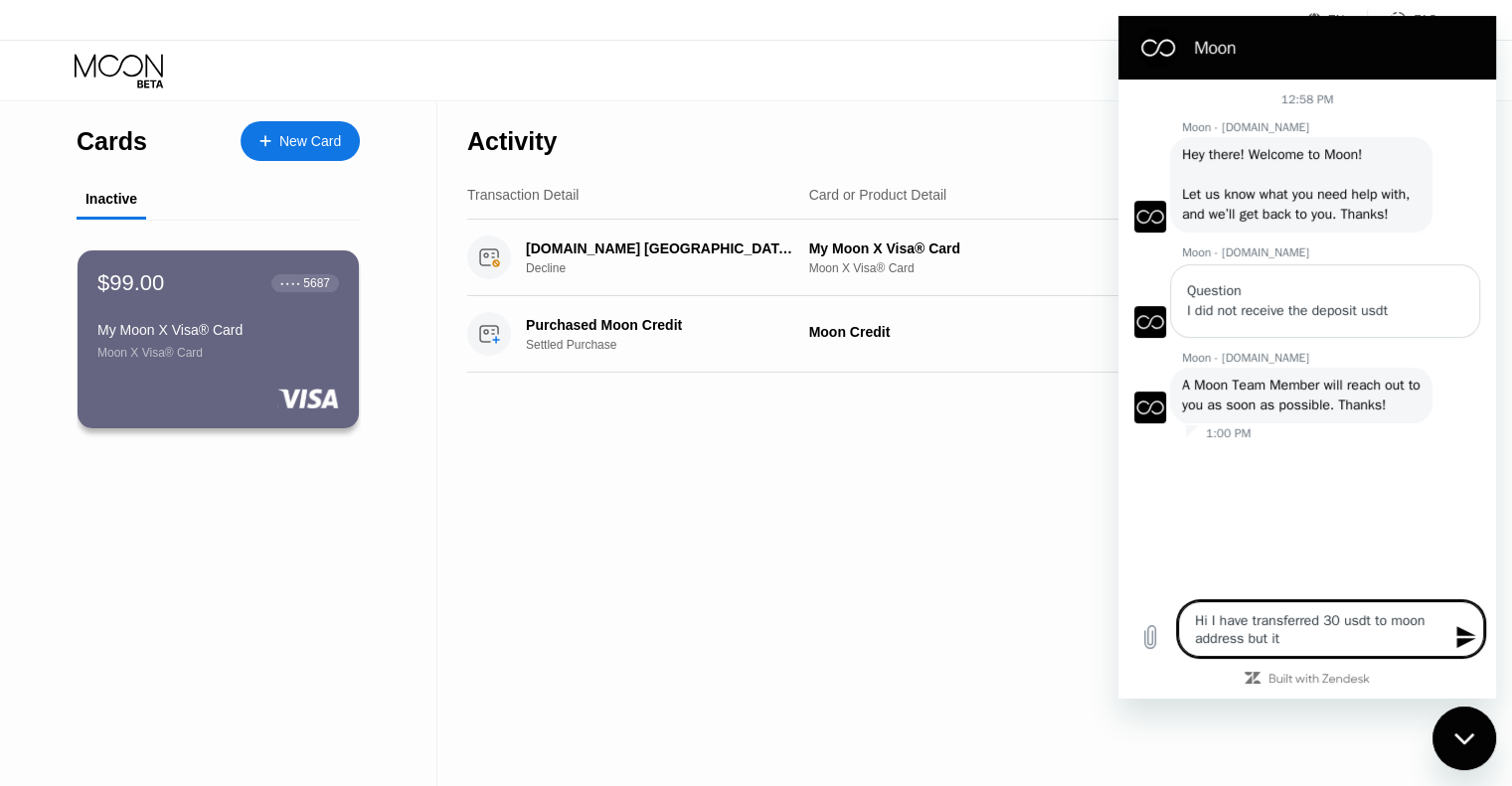 type on "Hi I have transferred 30 usdt to moon address but it" 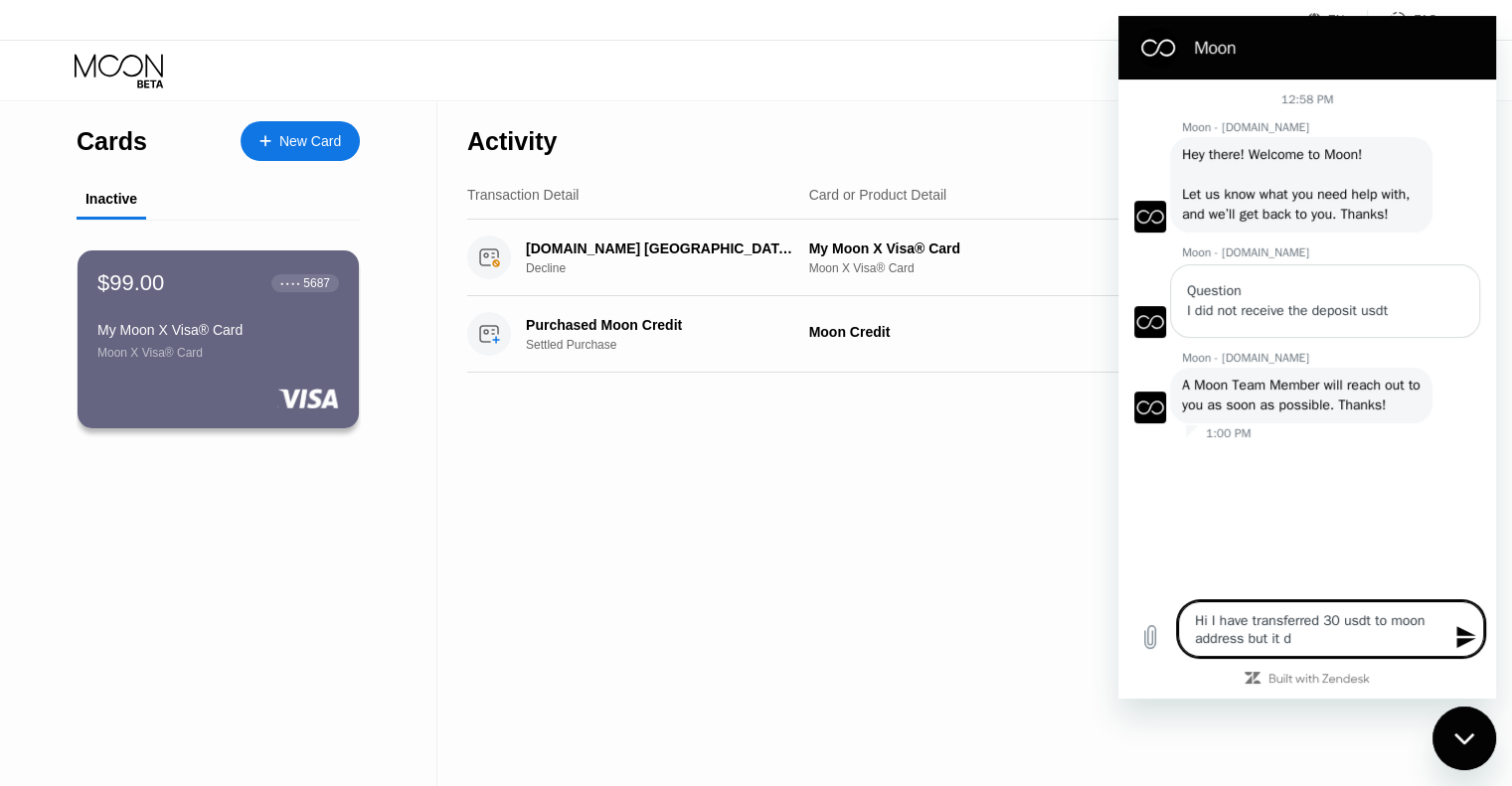 type on "Hi I have transferred 30 usdt to moon address but it di" 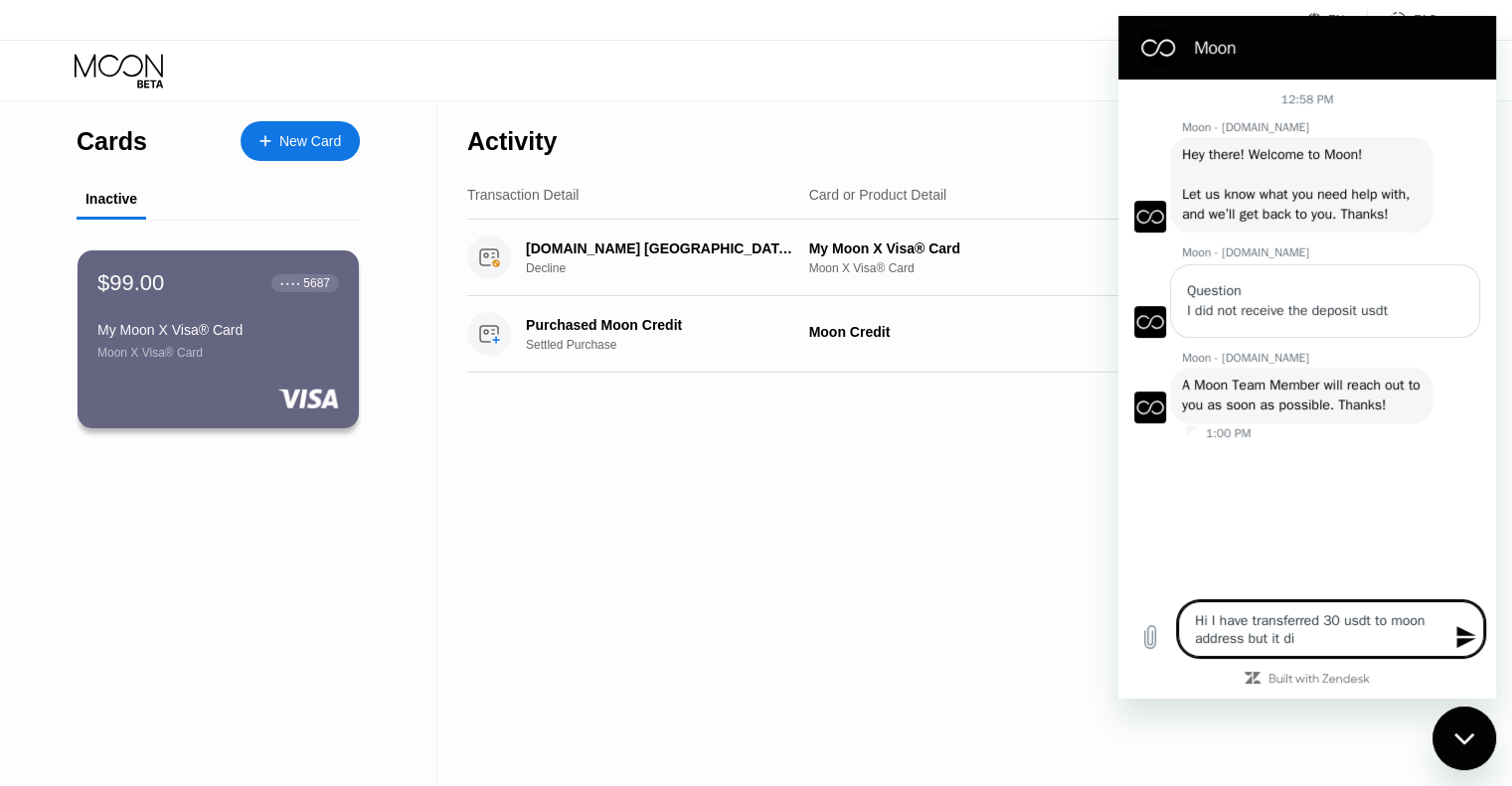 type on "Hi I have transferred 30 usdt to moon address but it did" 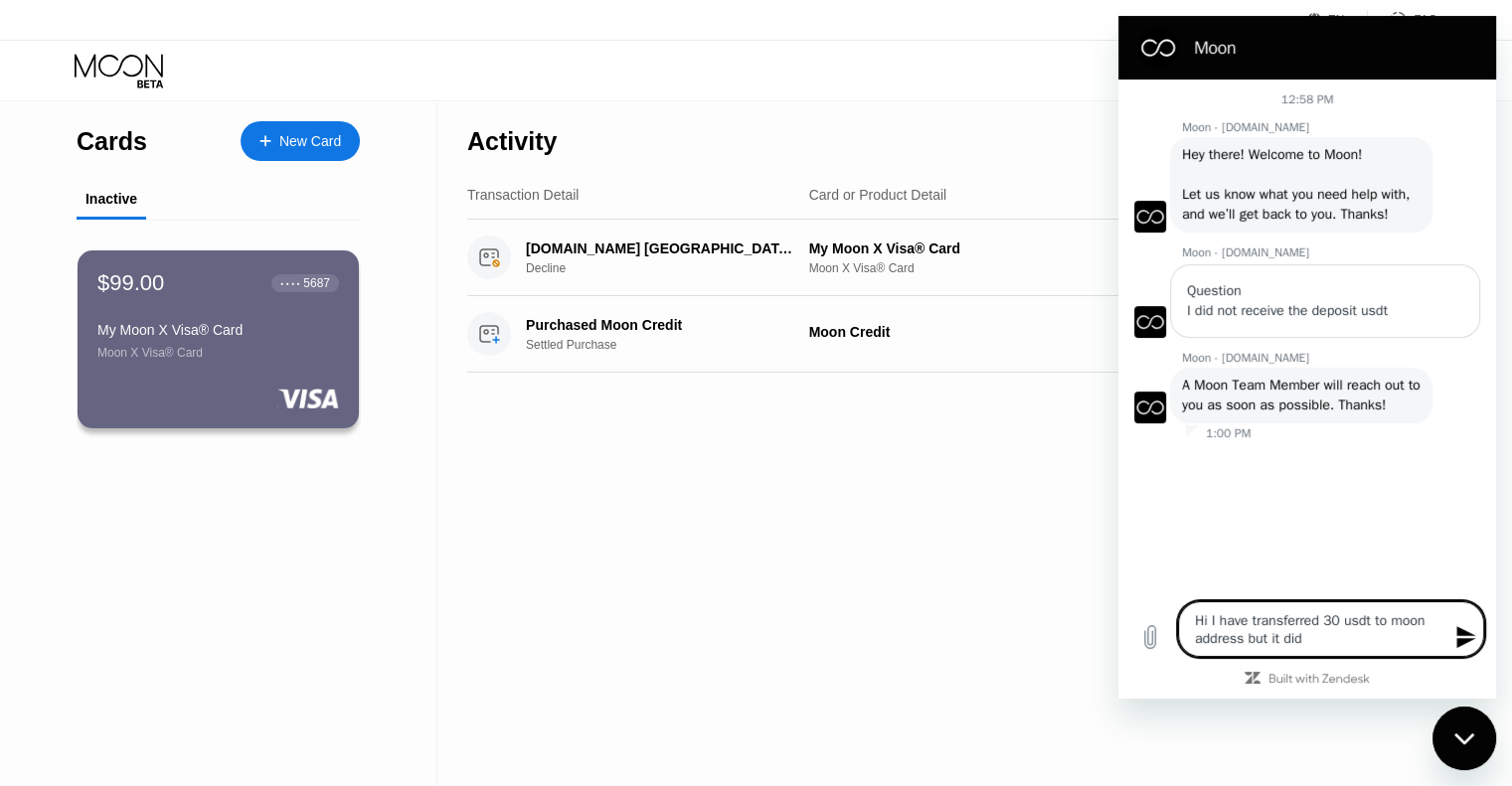type on "x" 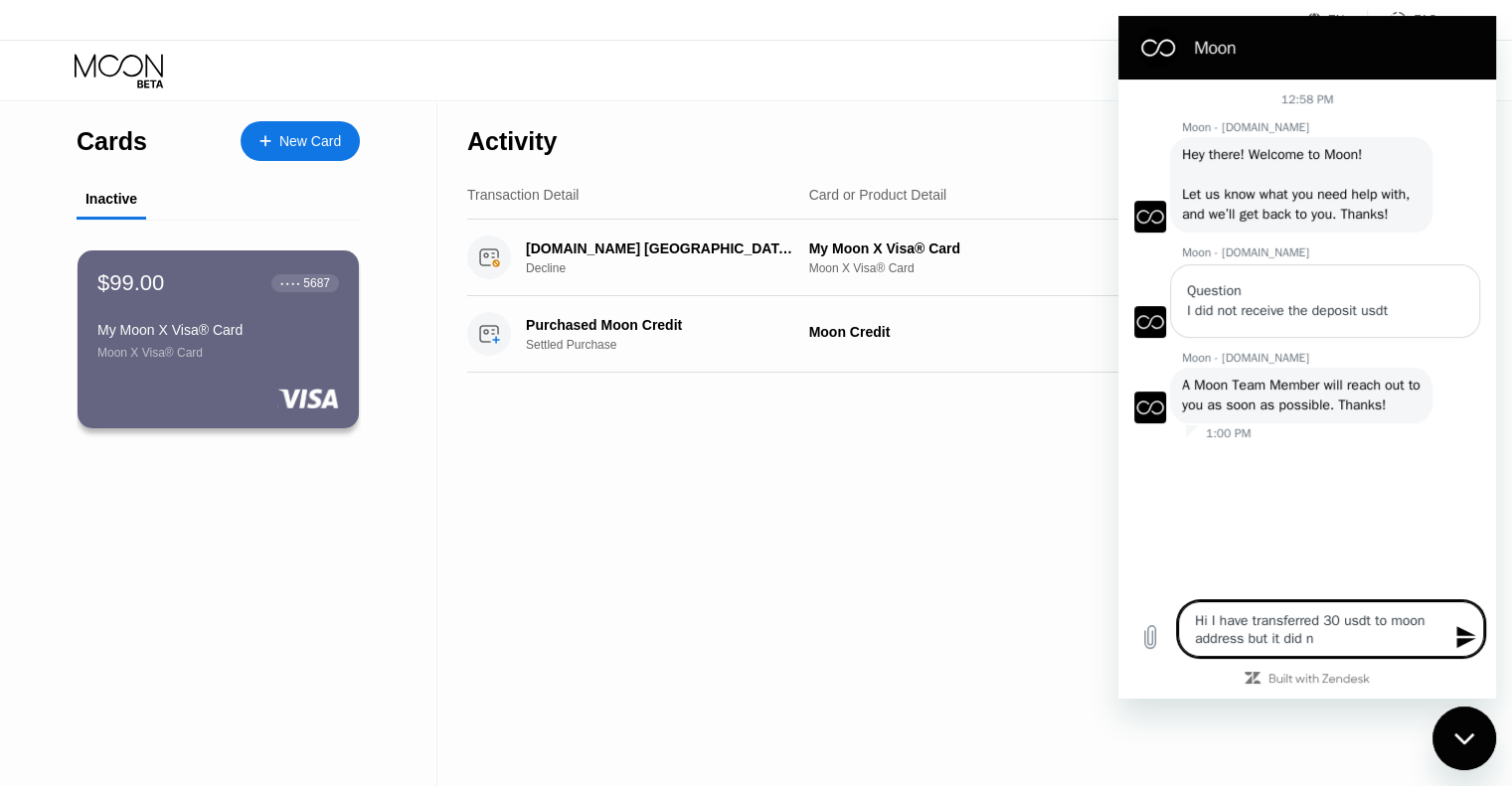 type on "Hi I have transferred 30 usdt to moon address but it did no" 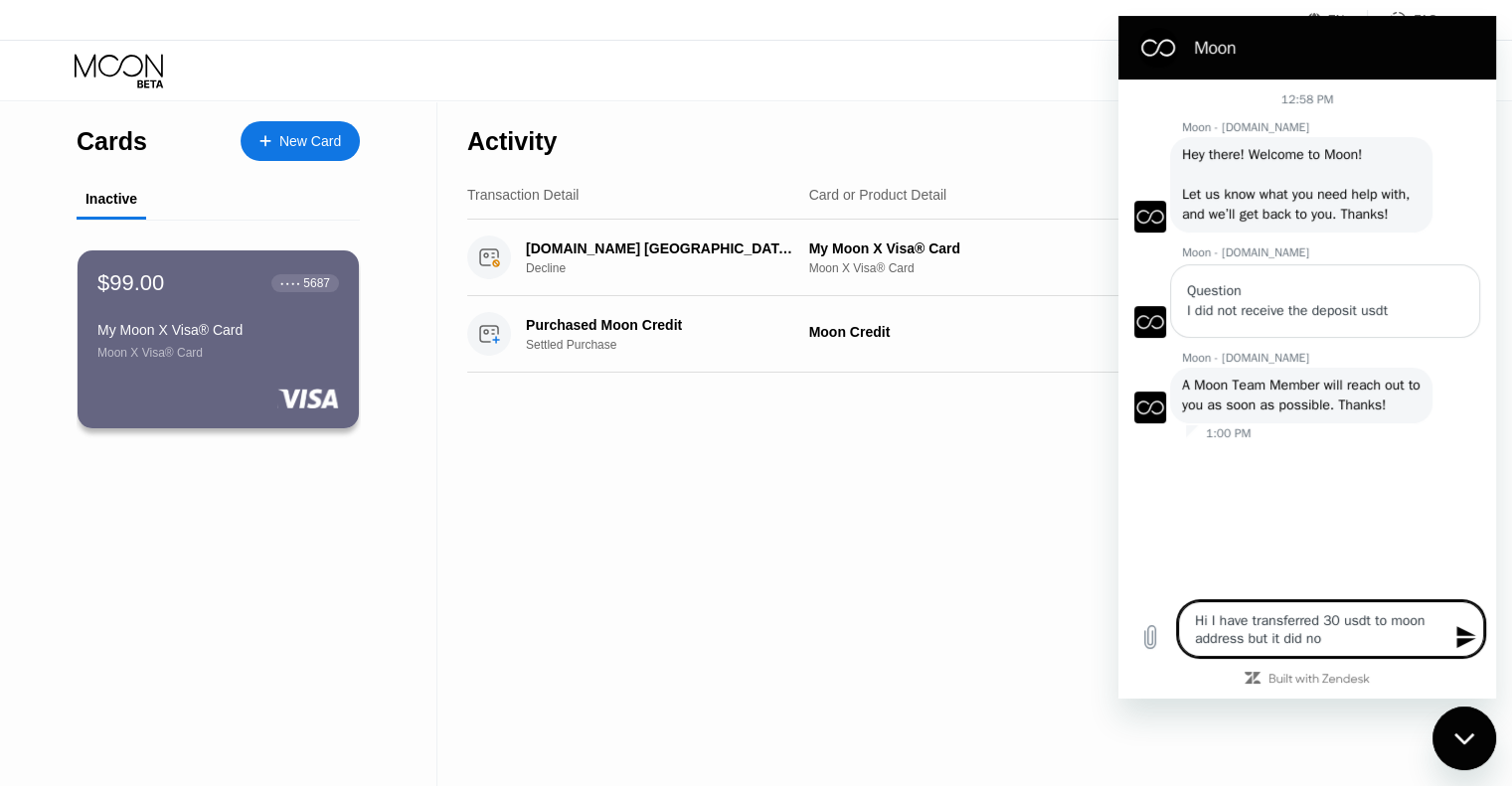 type on "Hi I have transferred 30 usdt to moon address but it did not" 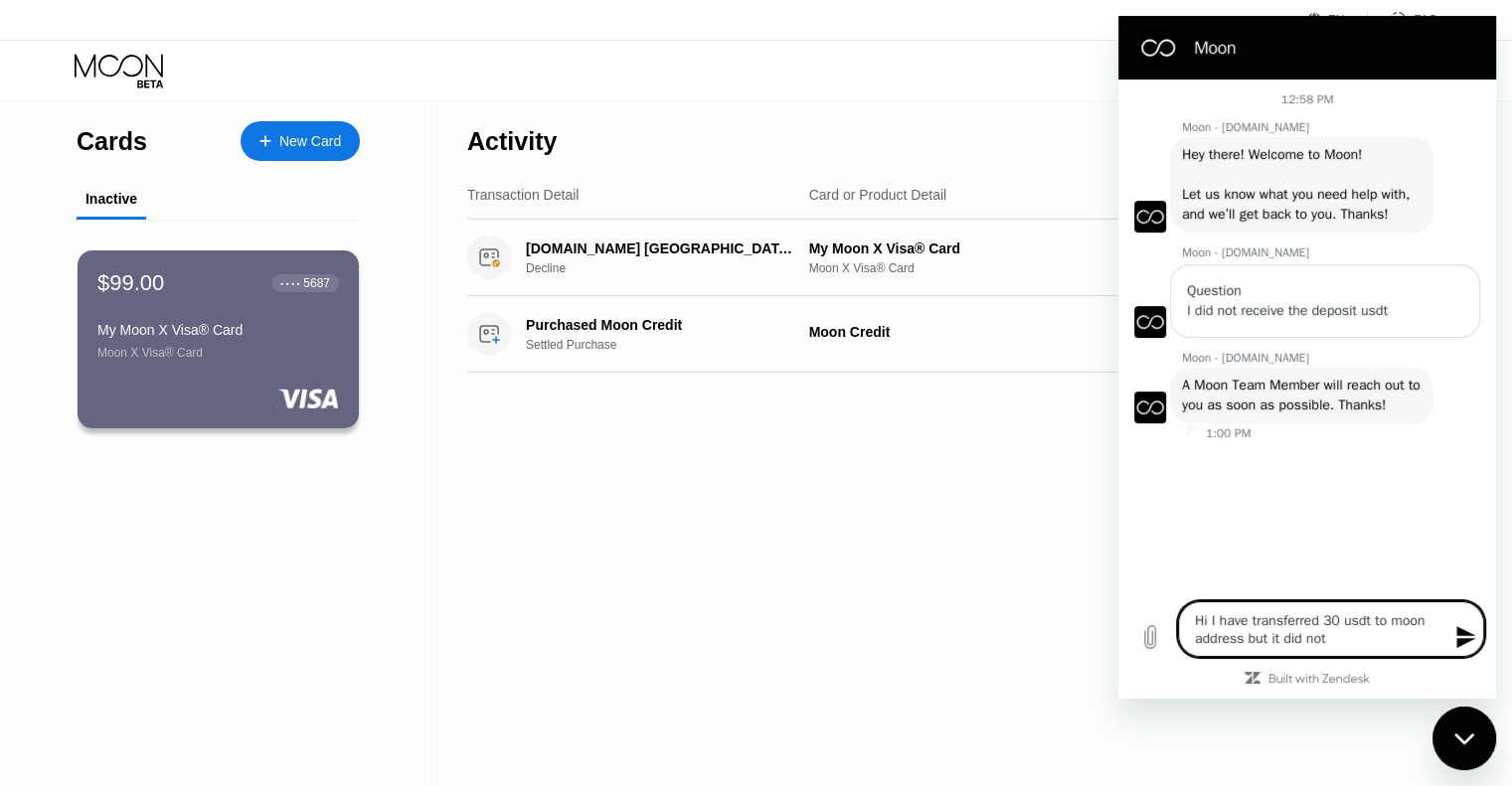 type on "x" 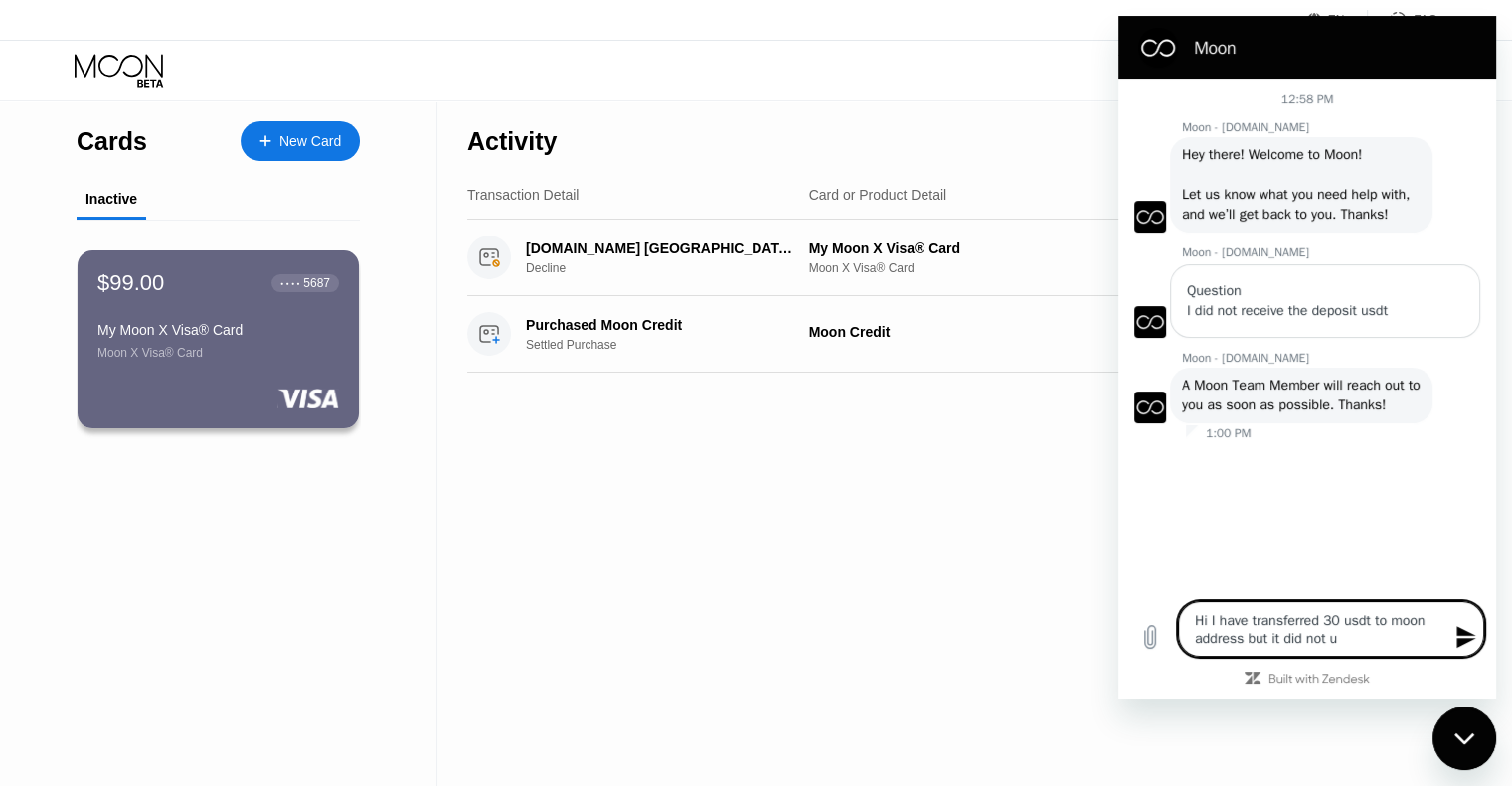 type on "Hi I have transferred 30 usdt to moon address but it did not up" 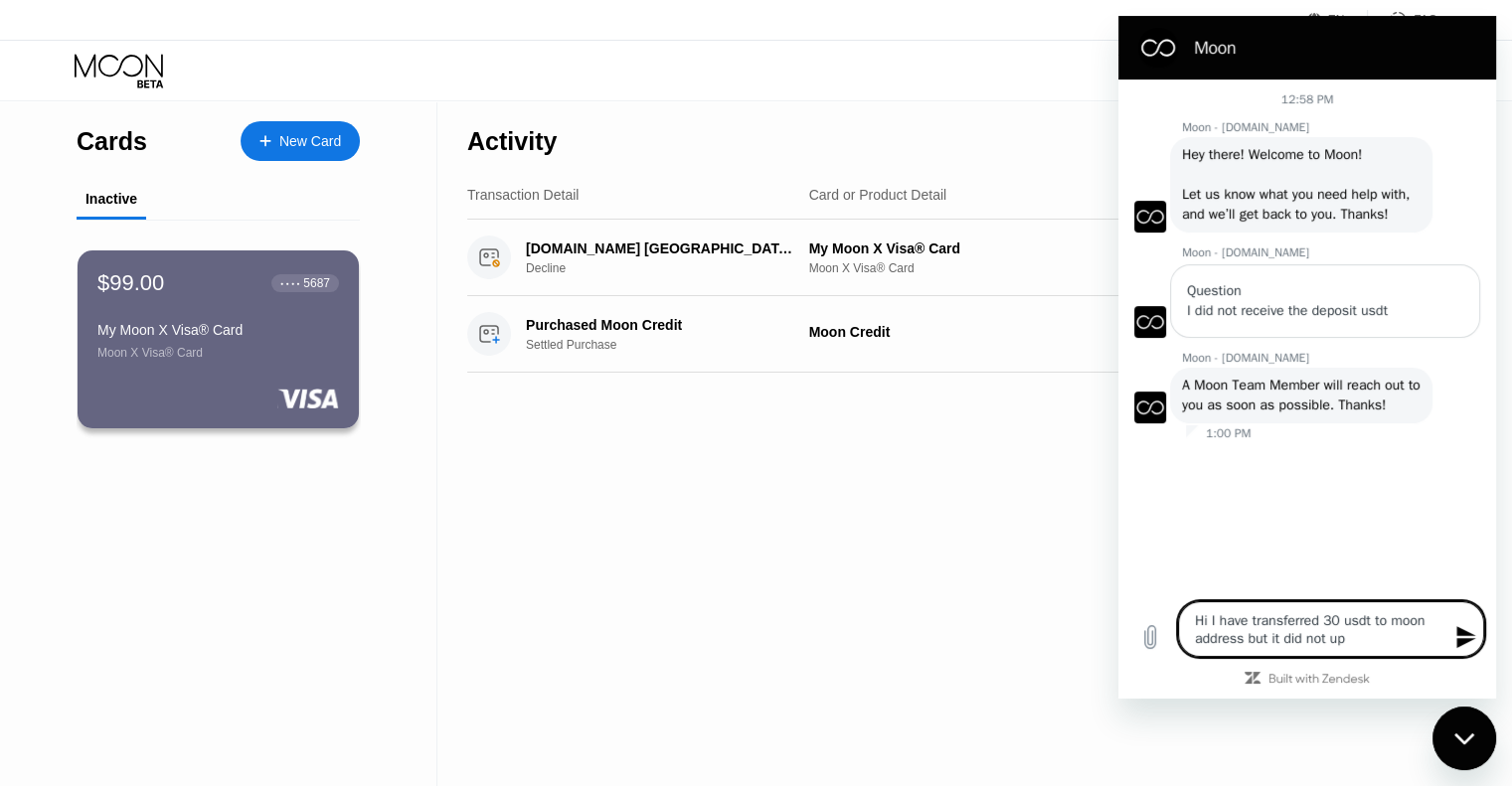 type on "Hi I have transferred 30 usdt to moon address but it did not upd" 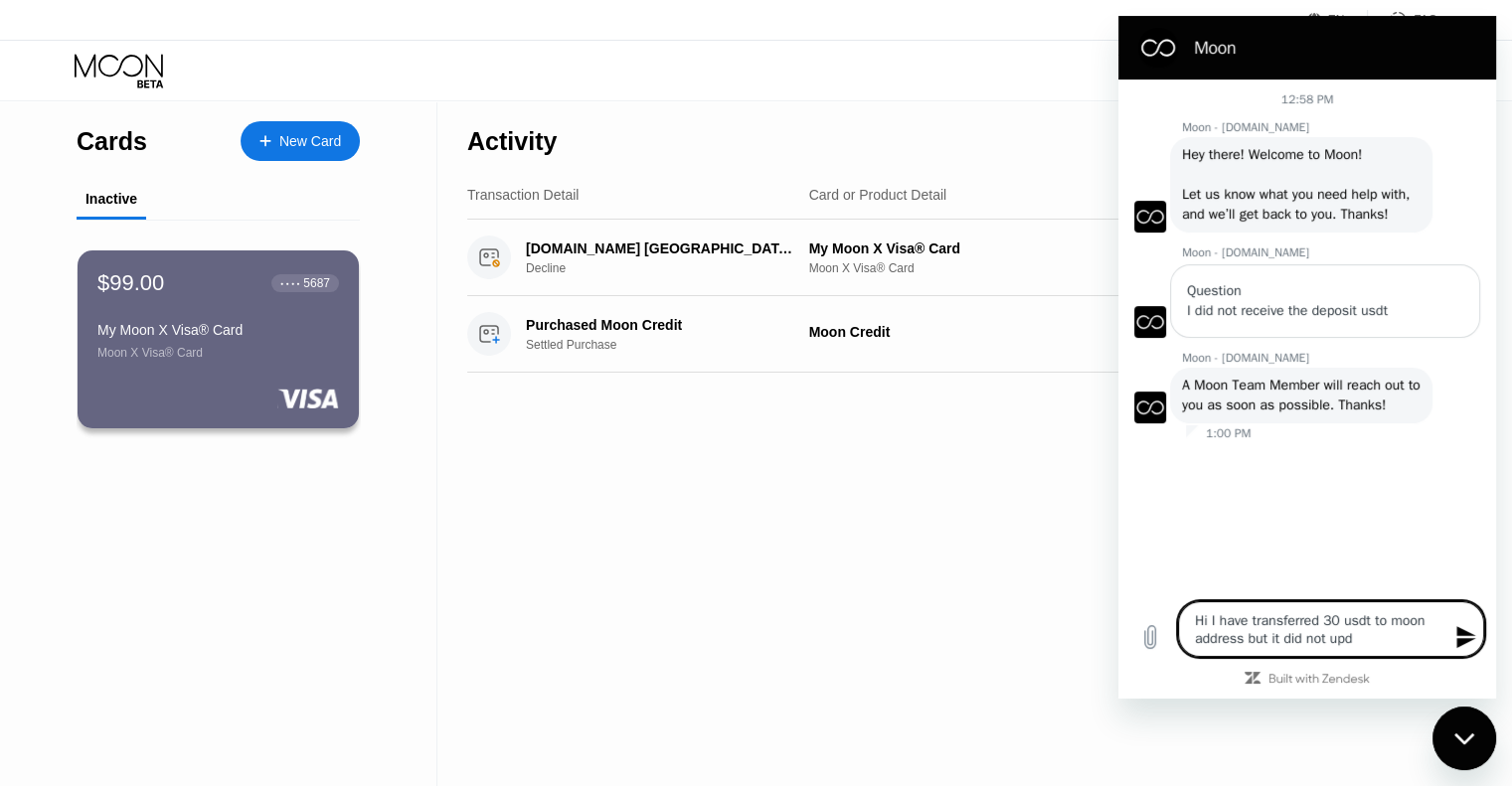 type on "Hi I have transferred 30 usdt to moon address but it did not upda" 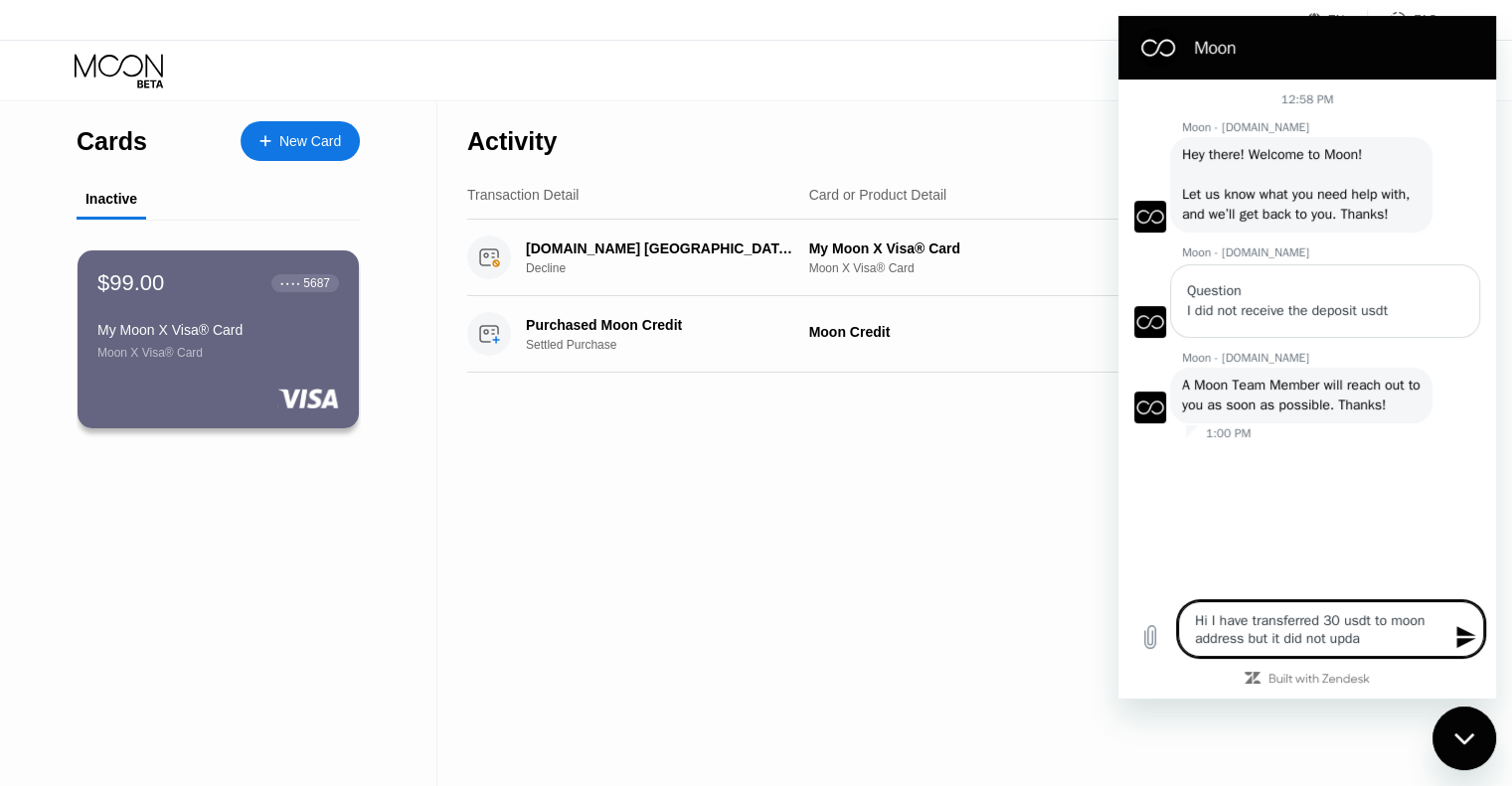 type on "Hi I have transferred 30 usdt to moon address but it did not updaa" 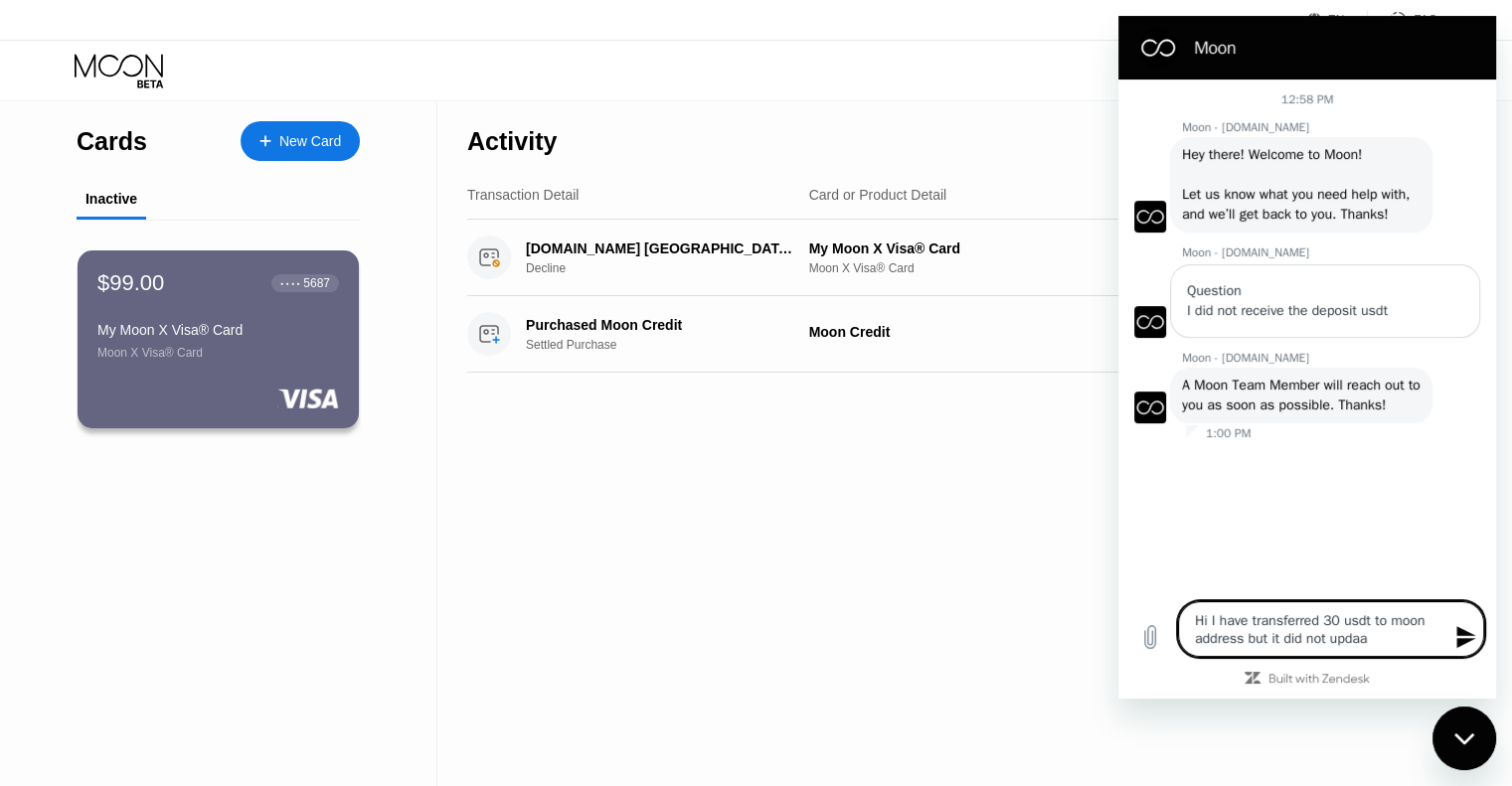 type on "Hi I have transferred 30 usdt to moon address but it did not updaat" 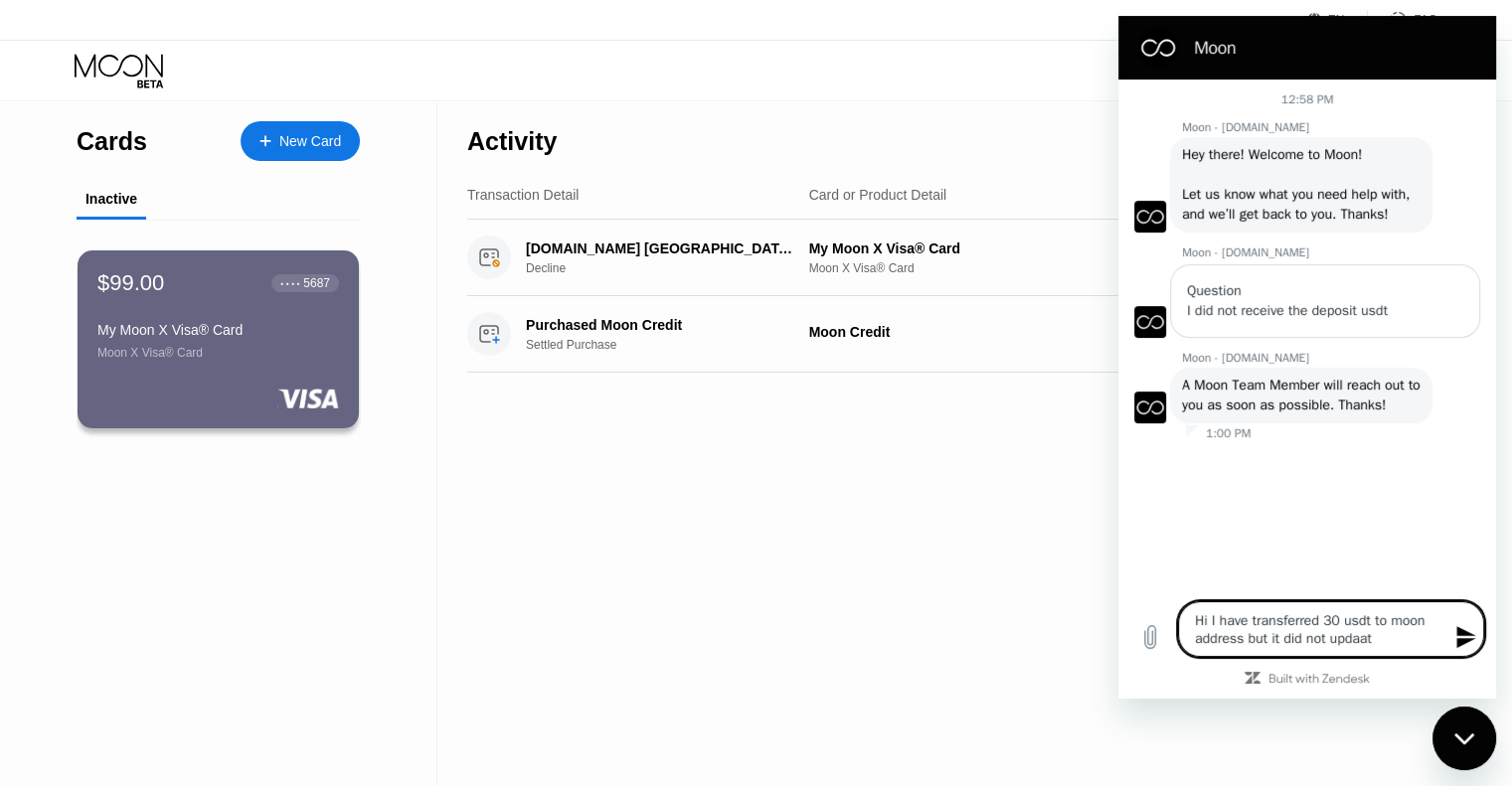 type on "Hi I have transferred 30 usdt to moon address but it did not updaate" 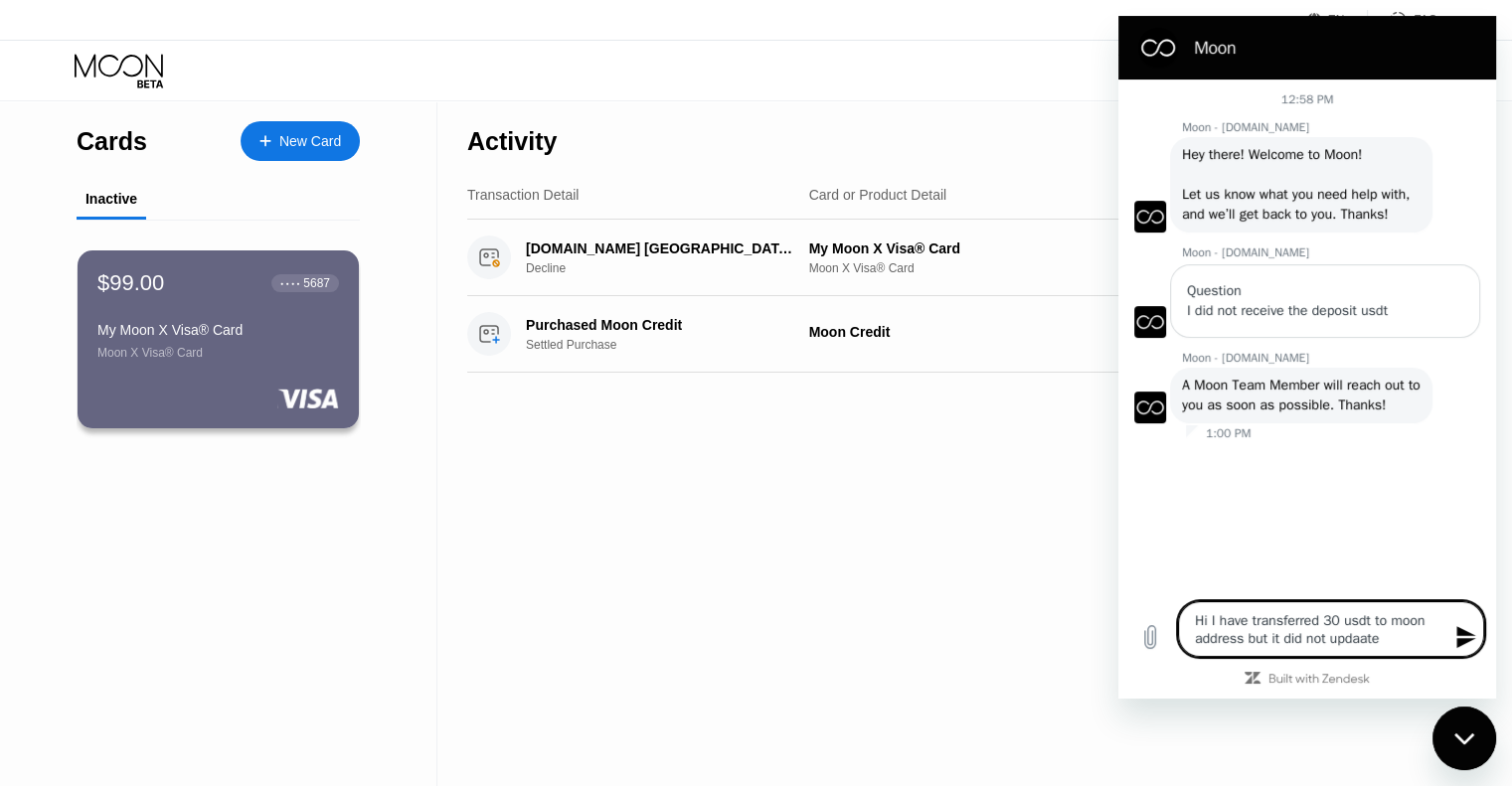 type on "x" 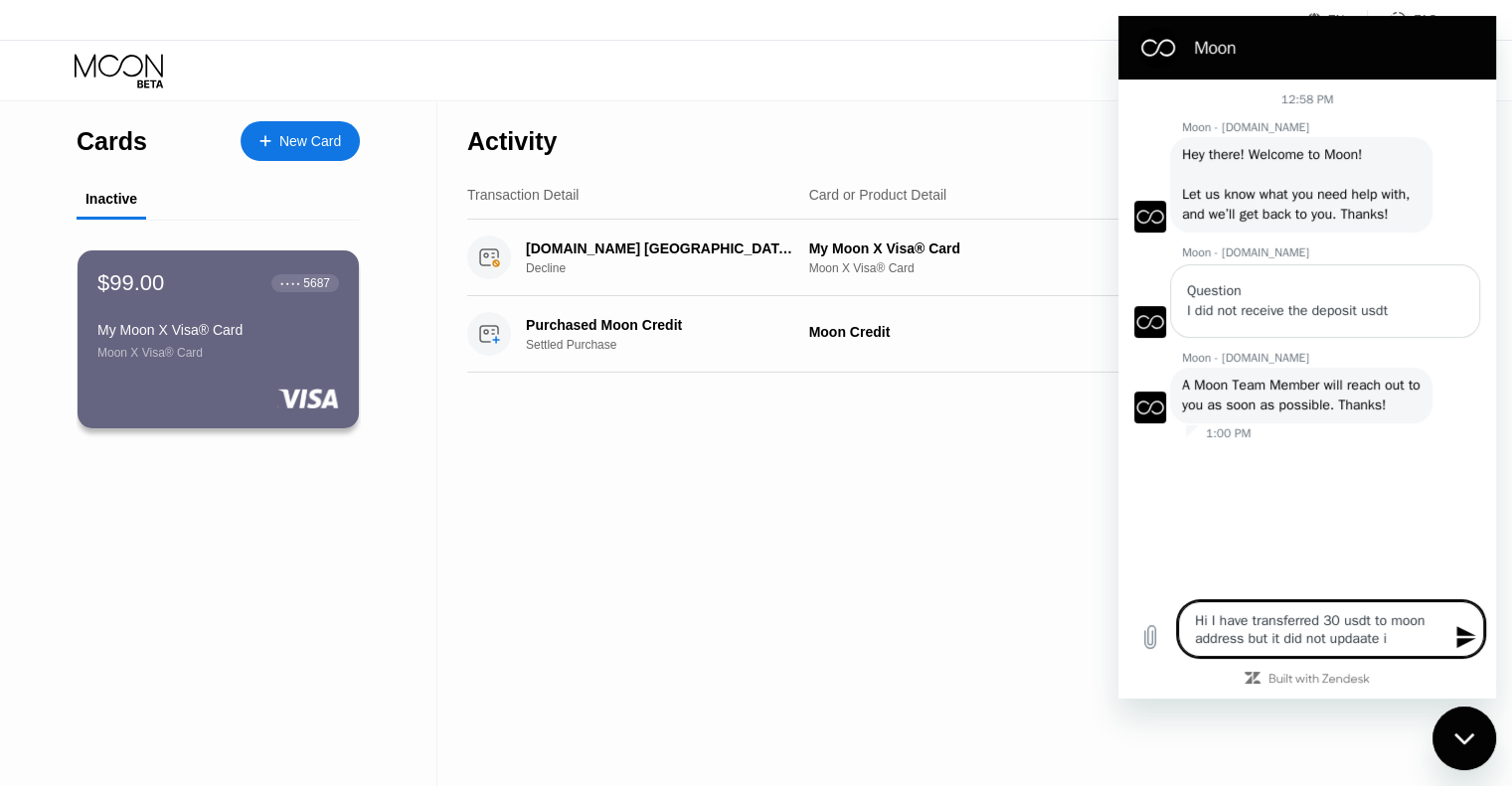 type on "Hi I have transferred 30 usdt to moon address but it did not updaate in" 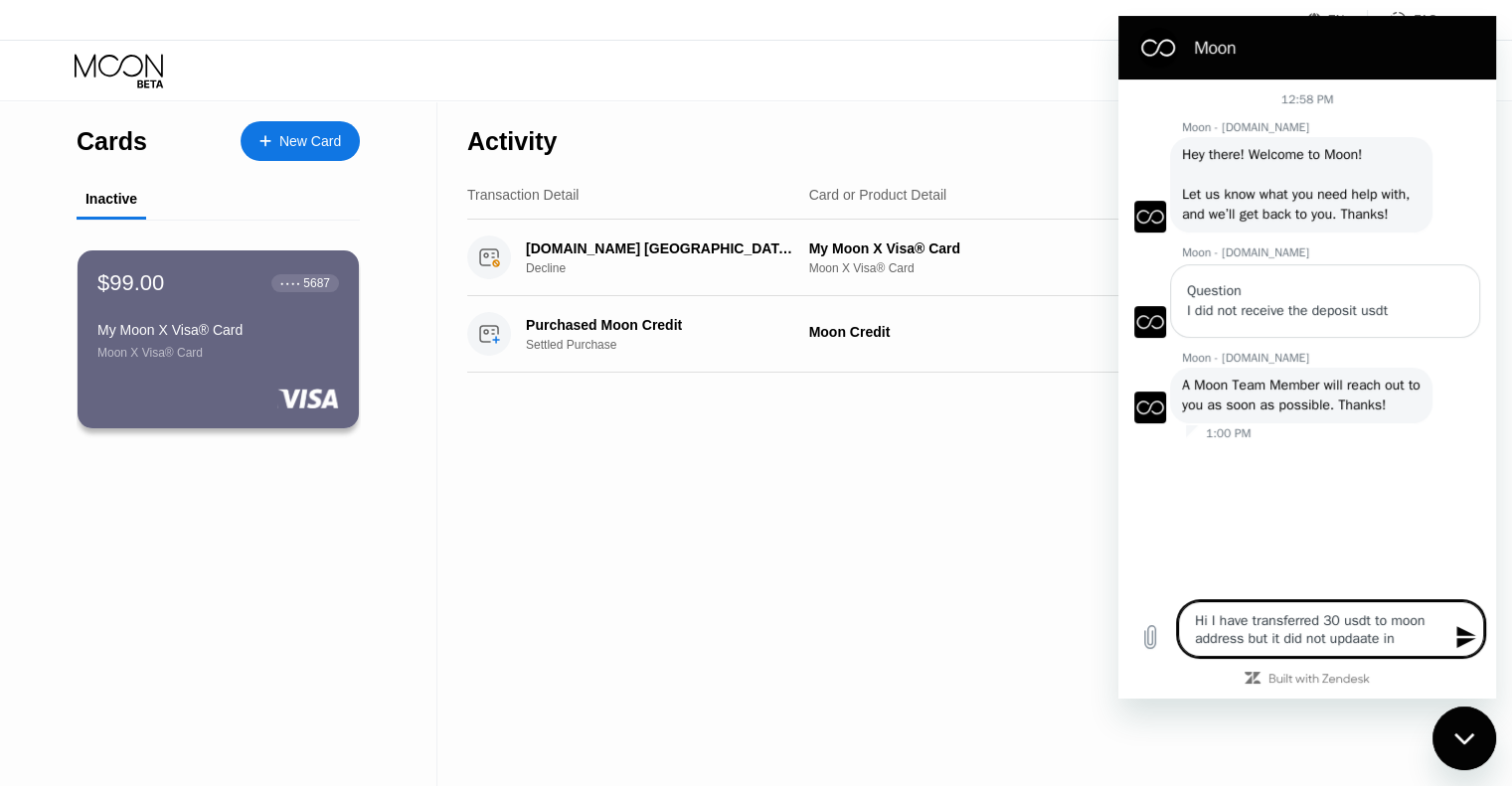 type on "x" 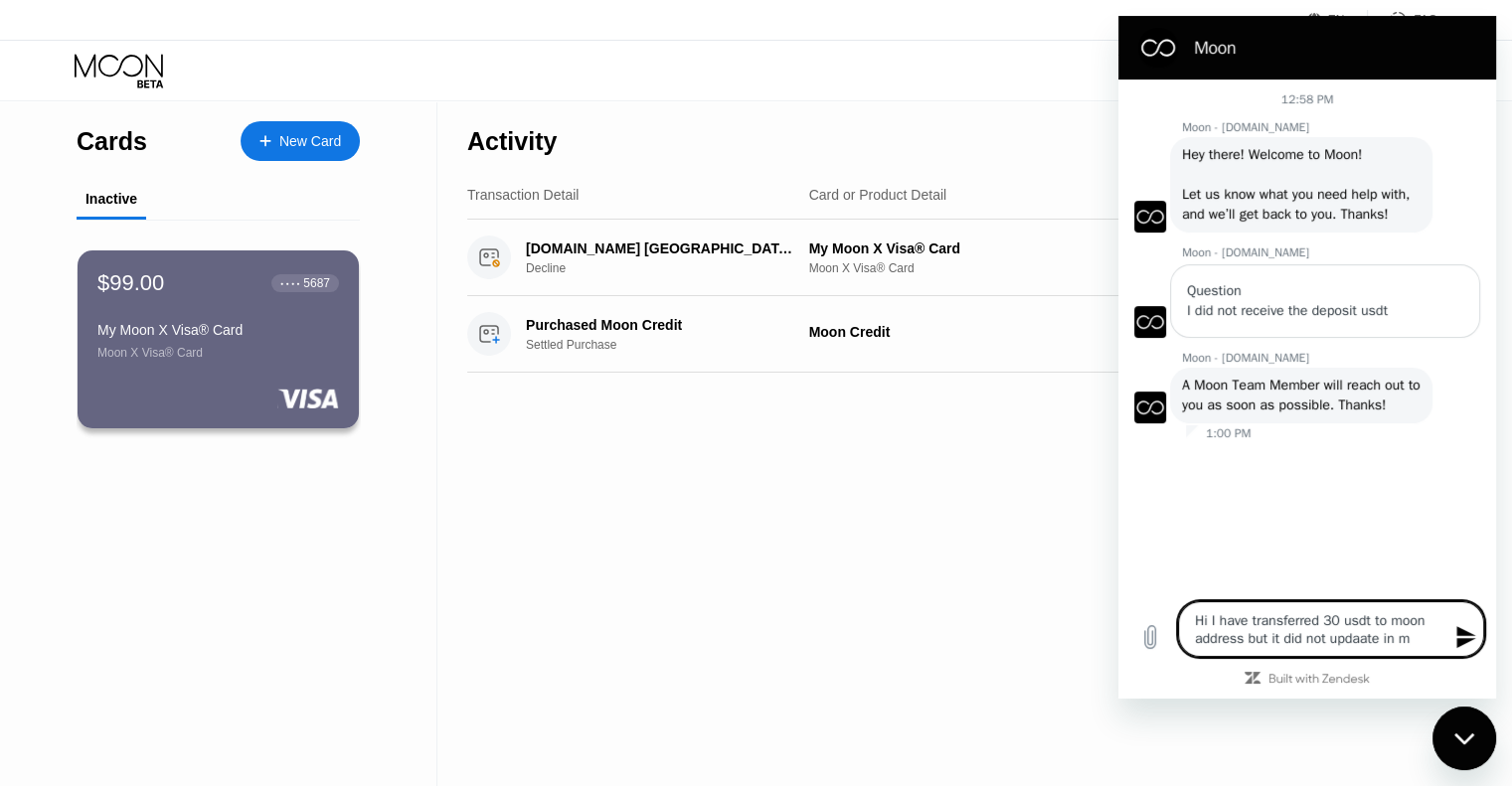 type on "Hi I have transferred 30 usdt to moon address but it did not updaate in my" 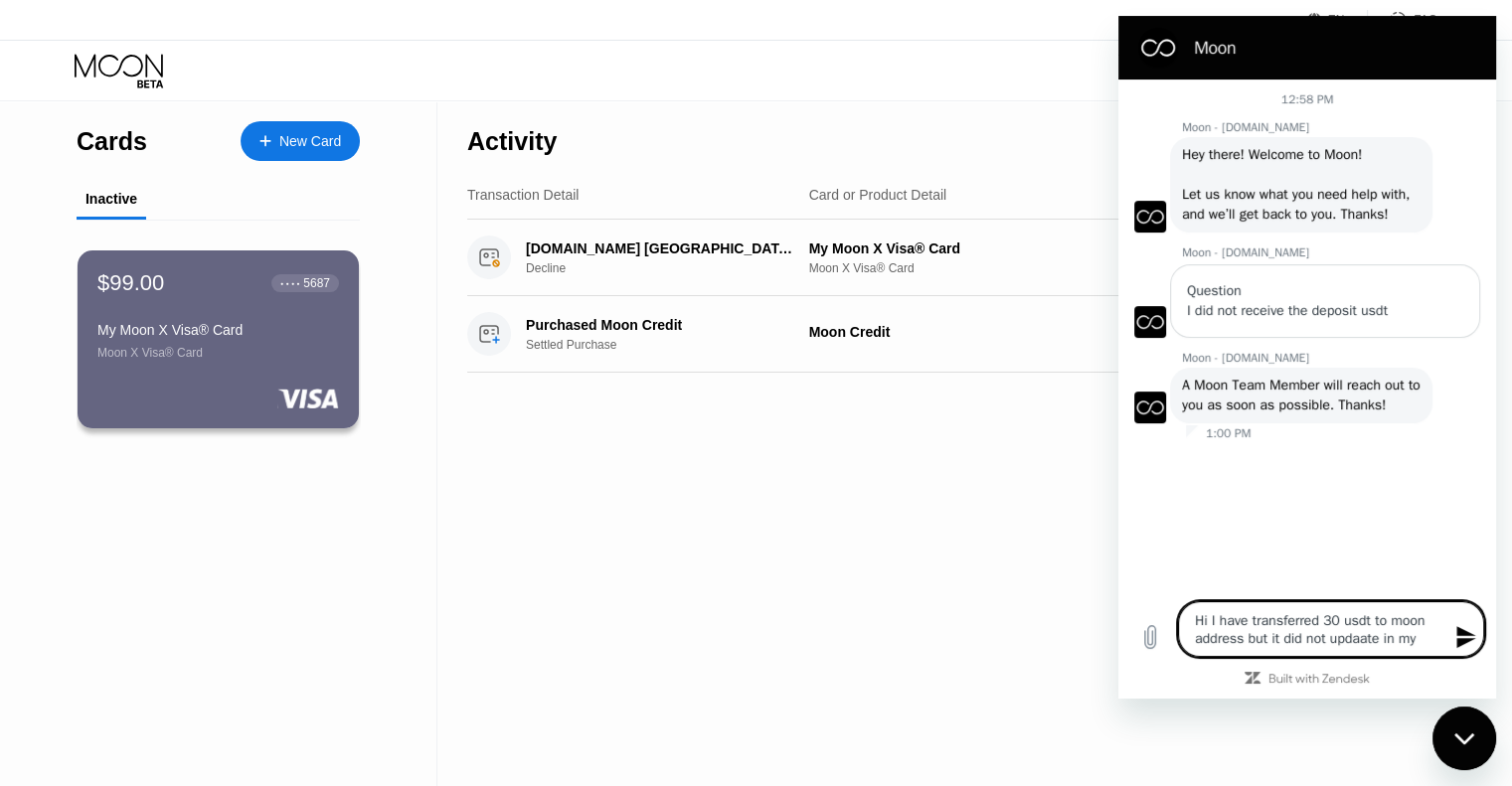 type on "Hi I have transferred 30 usdt to moon address but it did not updaate in my" 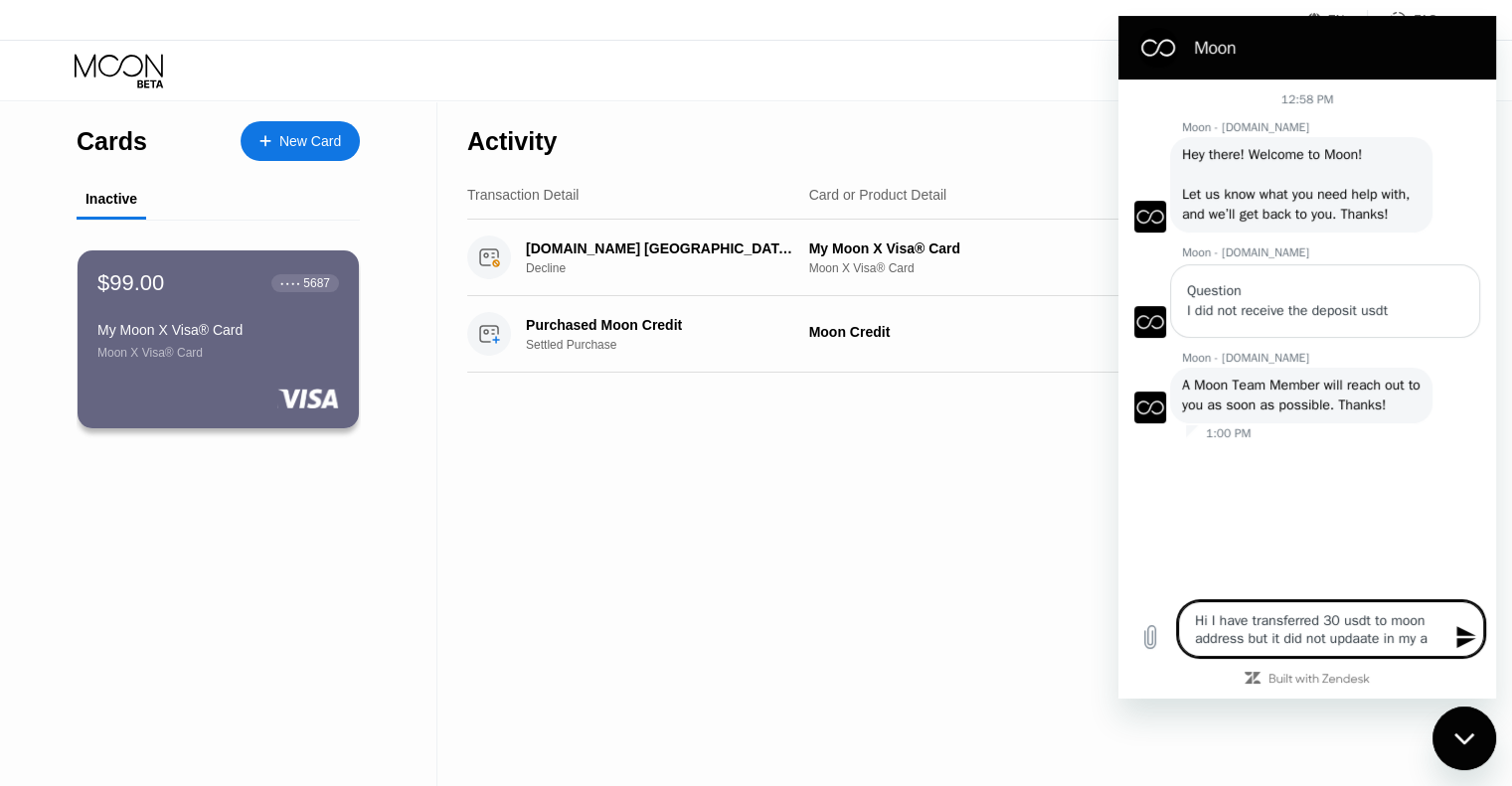 type on "Hi I have transferred 30 usdt to moon address but it did not updaate in my ac" 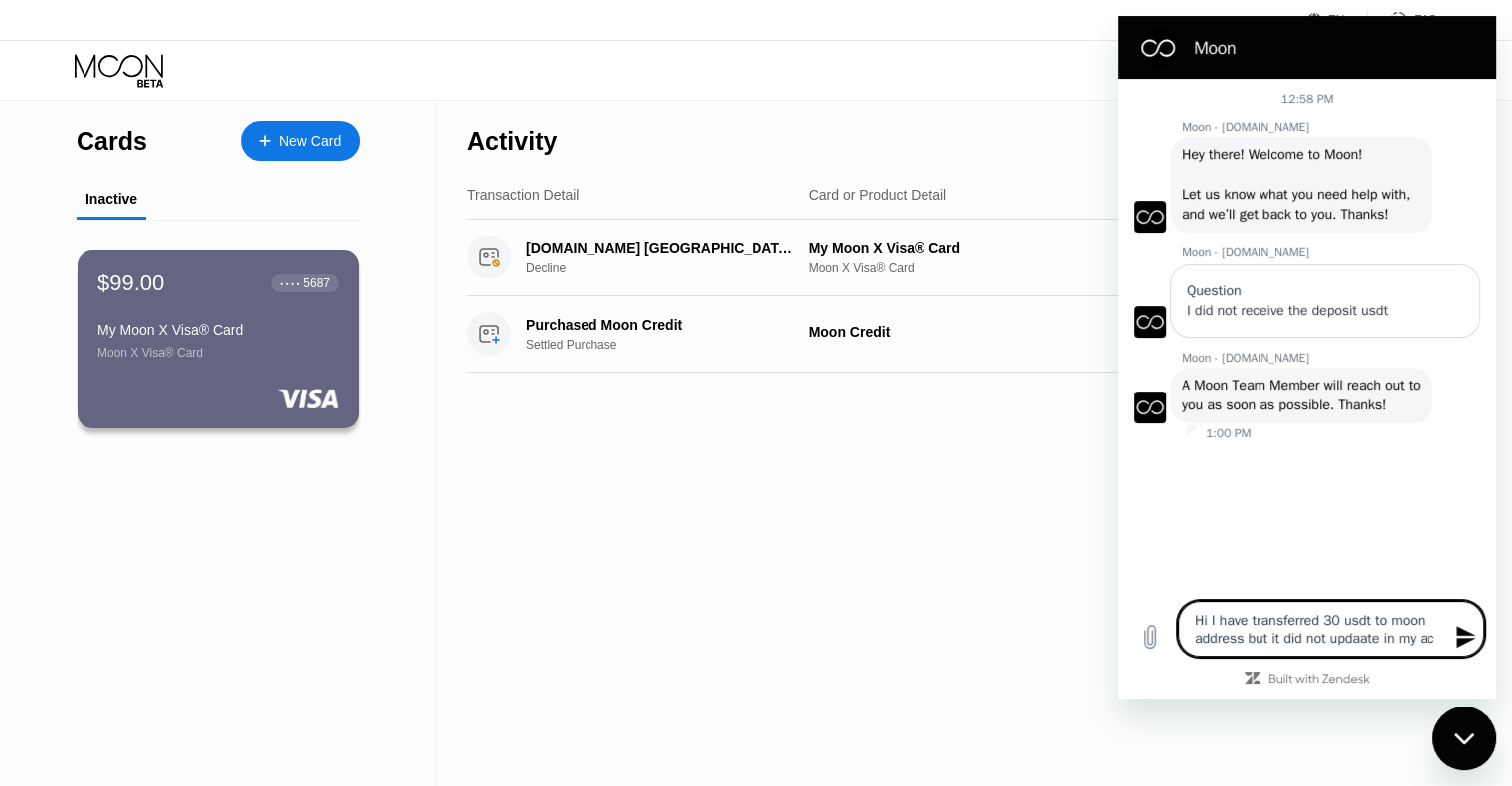 type on "Hi I have transferred 30 usdt to moon address but it did not updaate in my acc" 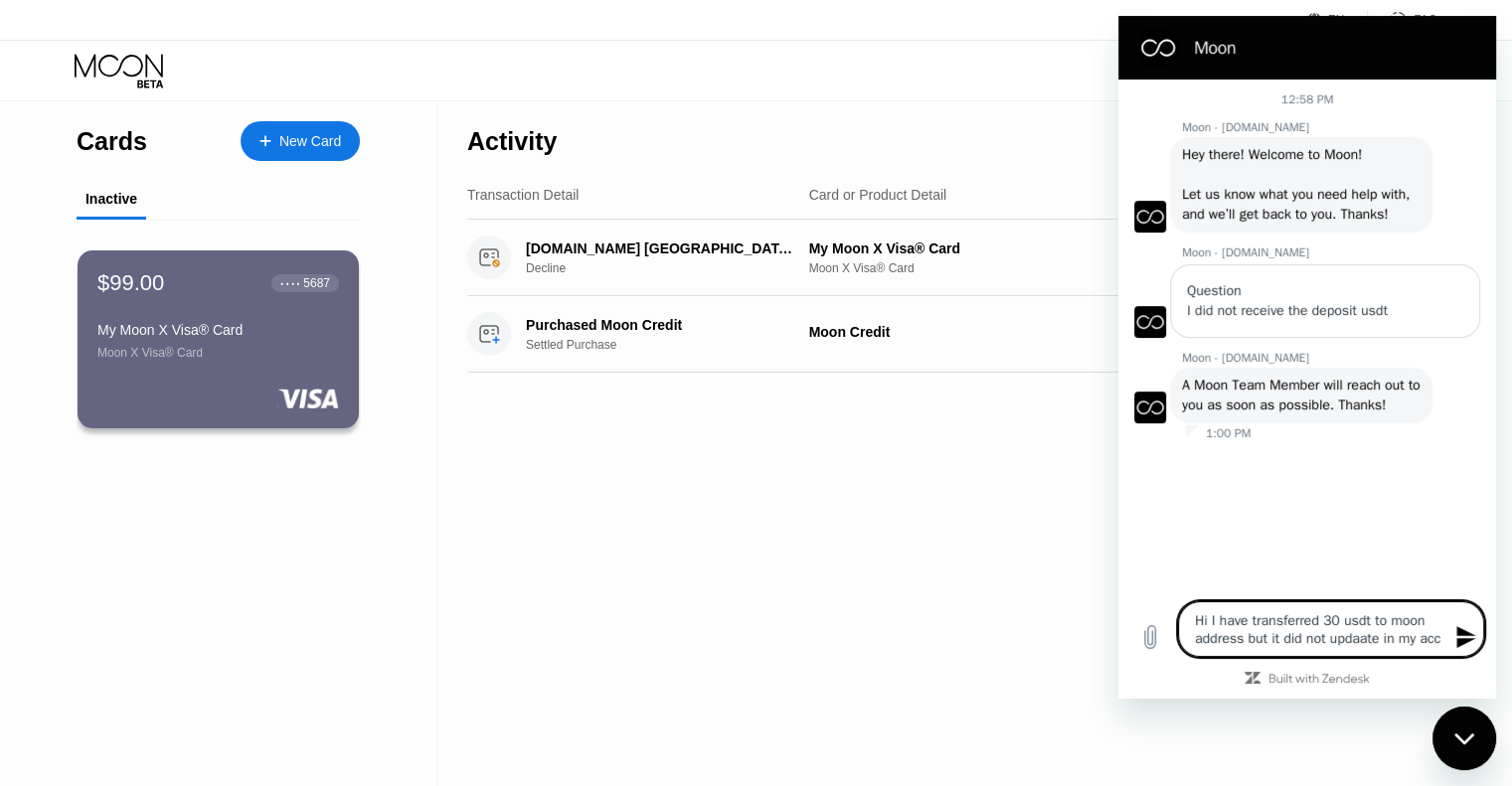 type on "Hi I have transferred 30 usdt to moon address but it did not updaate in my accp" 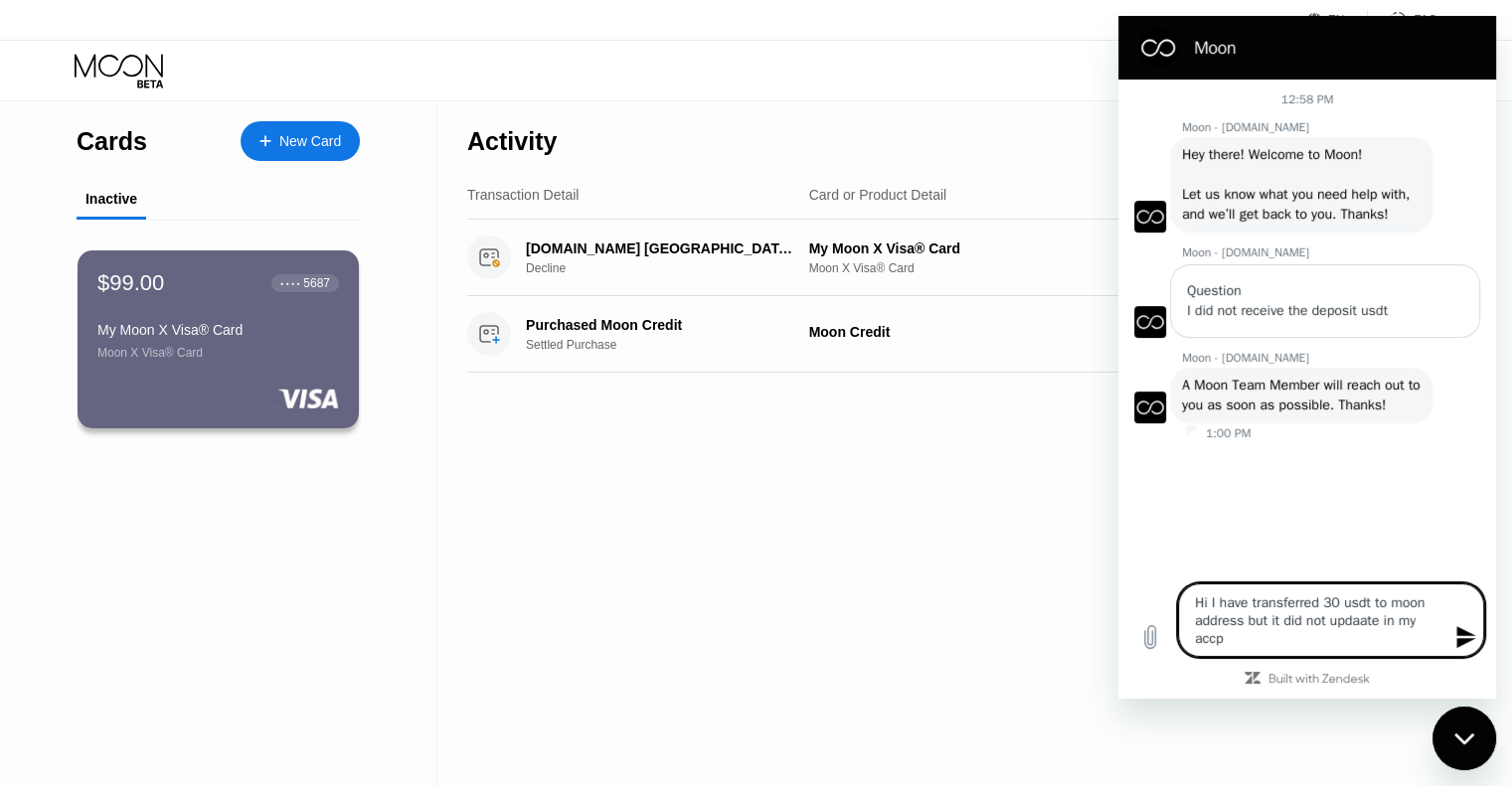 type on "Hi I have transferred 30 usdt to moon address but it did not updaate in my accpi" 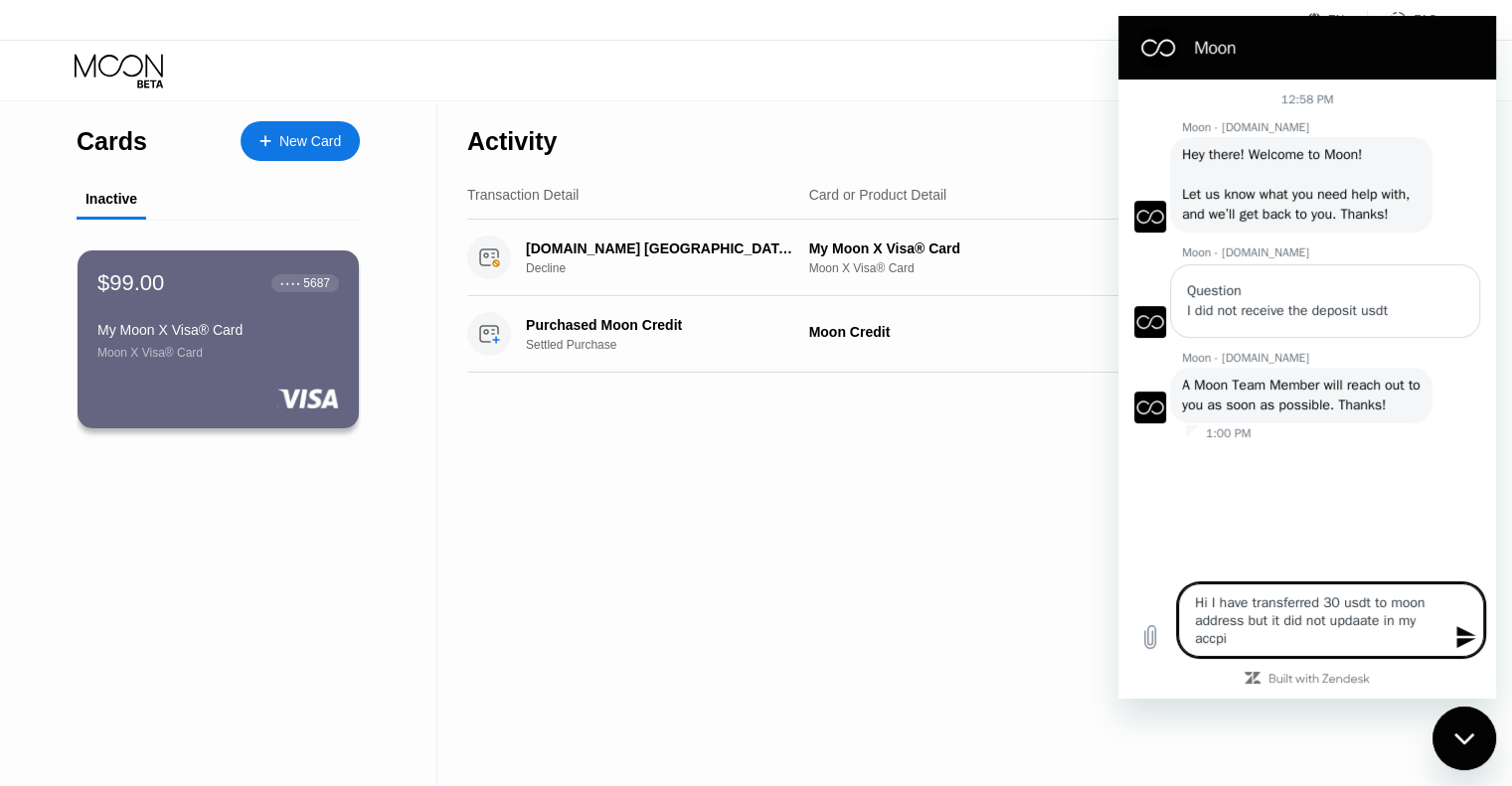 type on "Hi I have transferred 30 usdt to moon address but it did not updaate in my accpin" 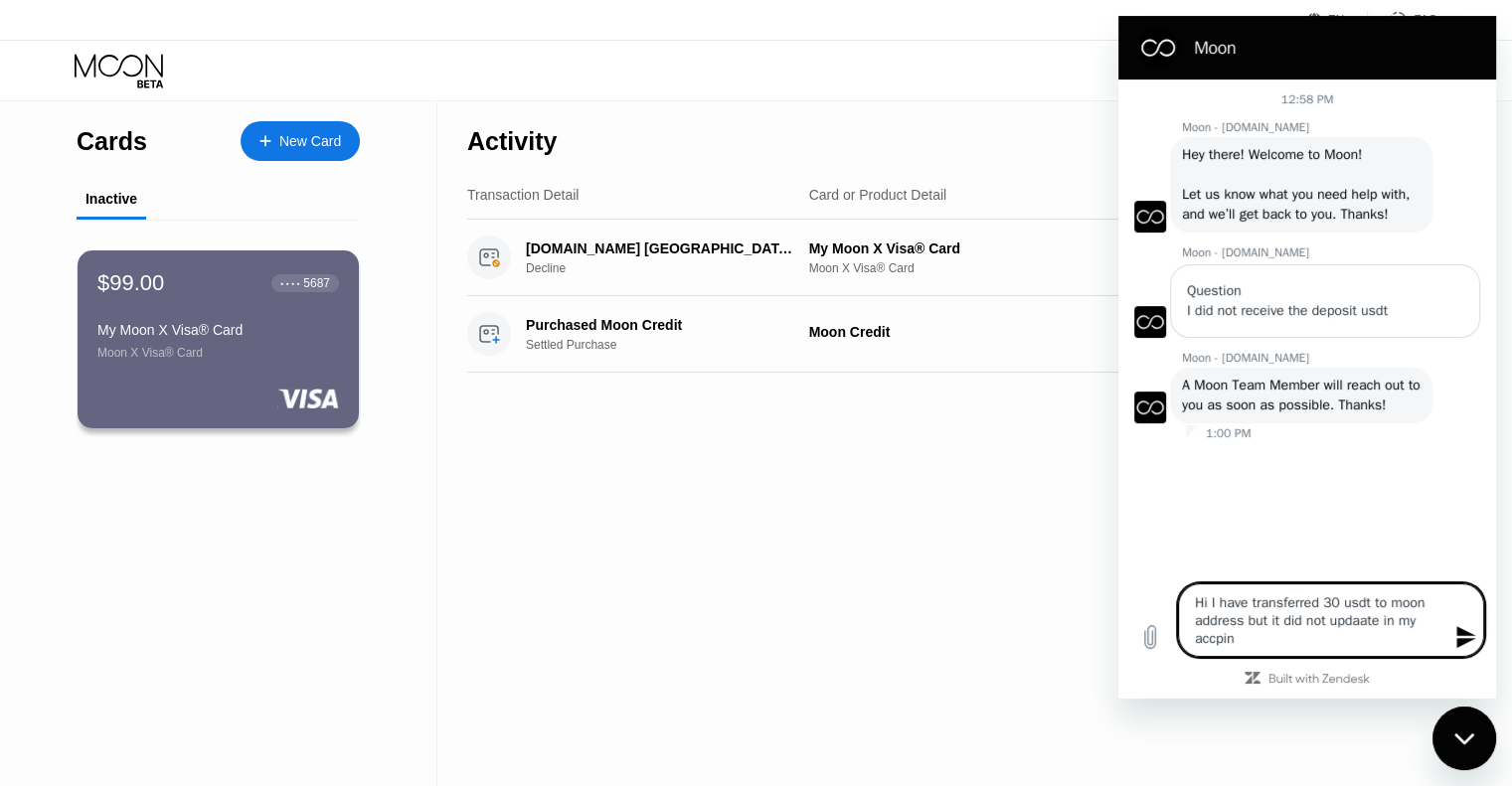type on "Hi I have transferred 30 usdt to moon address but it did not updaate in my accpint" 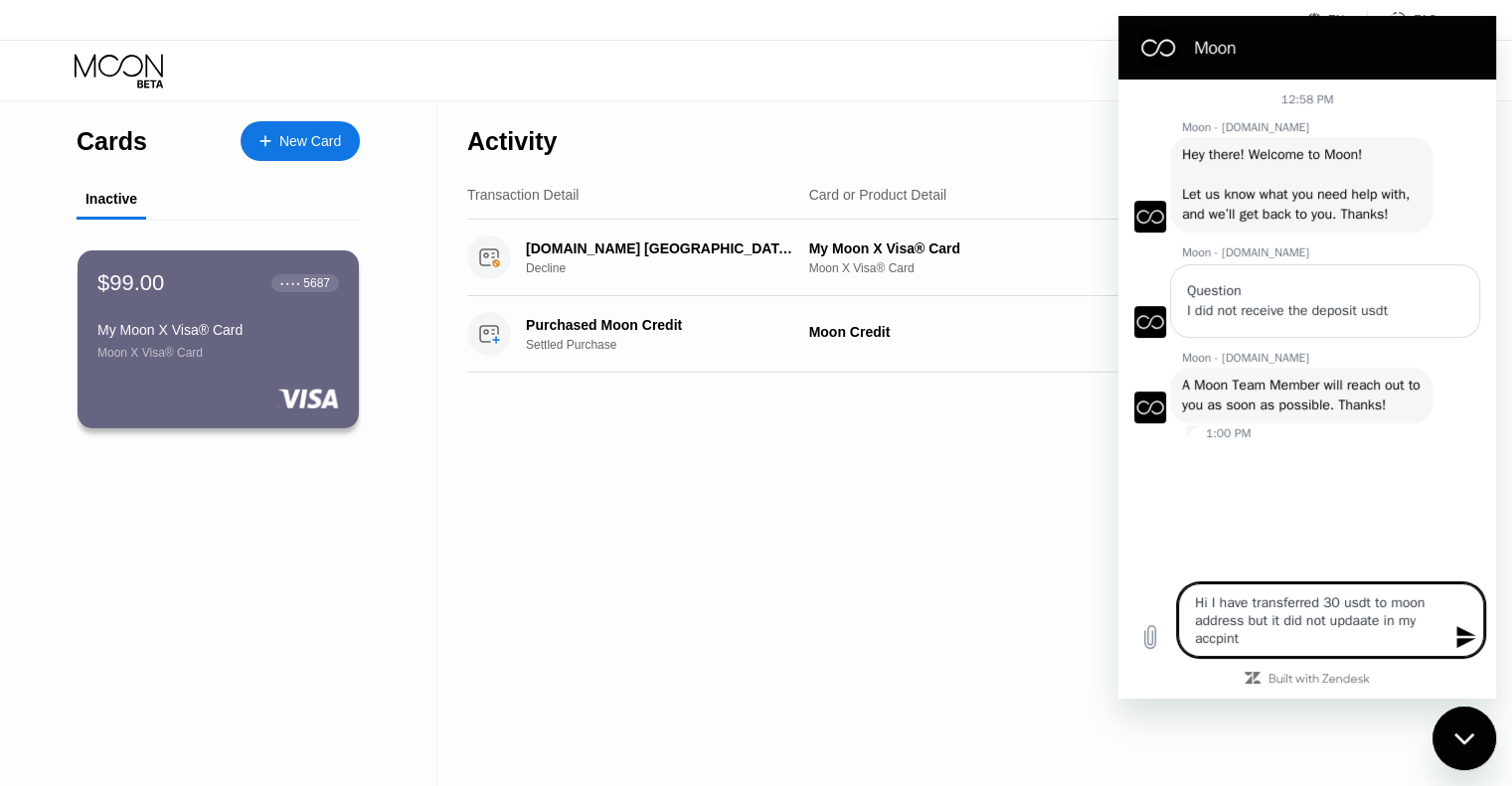 type on "Hi I have transferred 30 usdt to moon address but it did not updaate in my accpin" 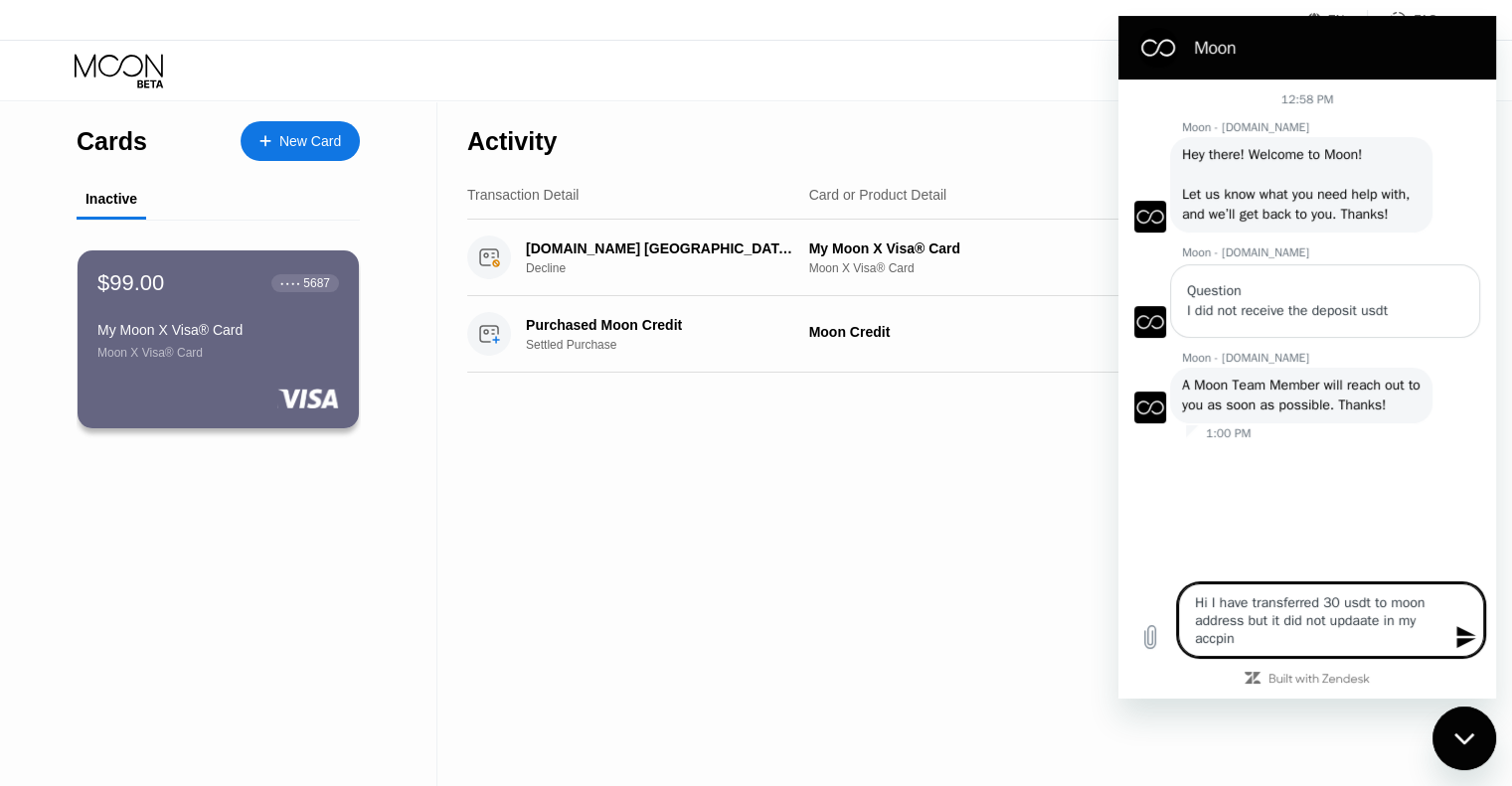 type on "Hi I have transferred 30 usdt to moon address but it did not updaate in my accpi" 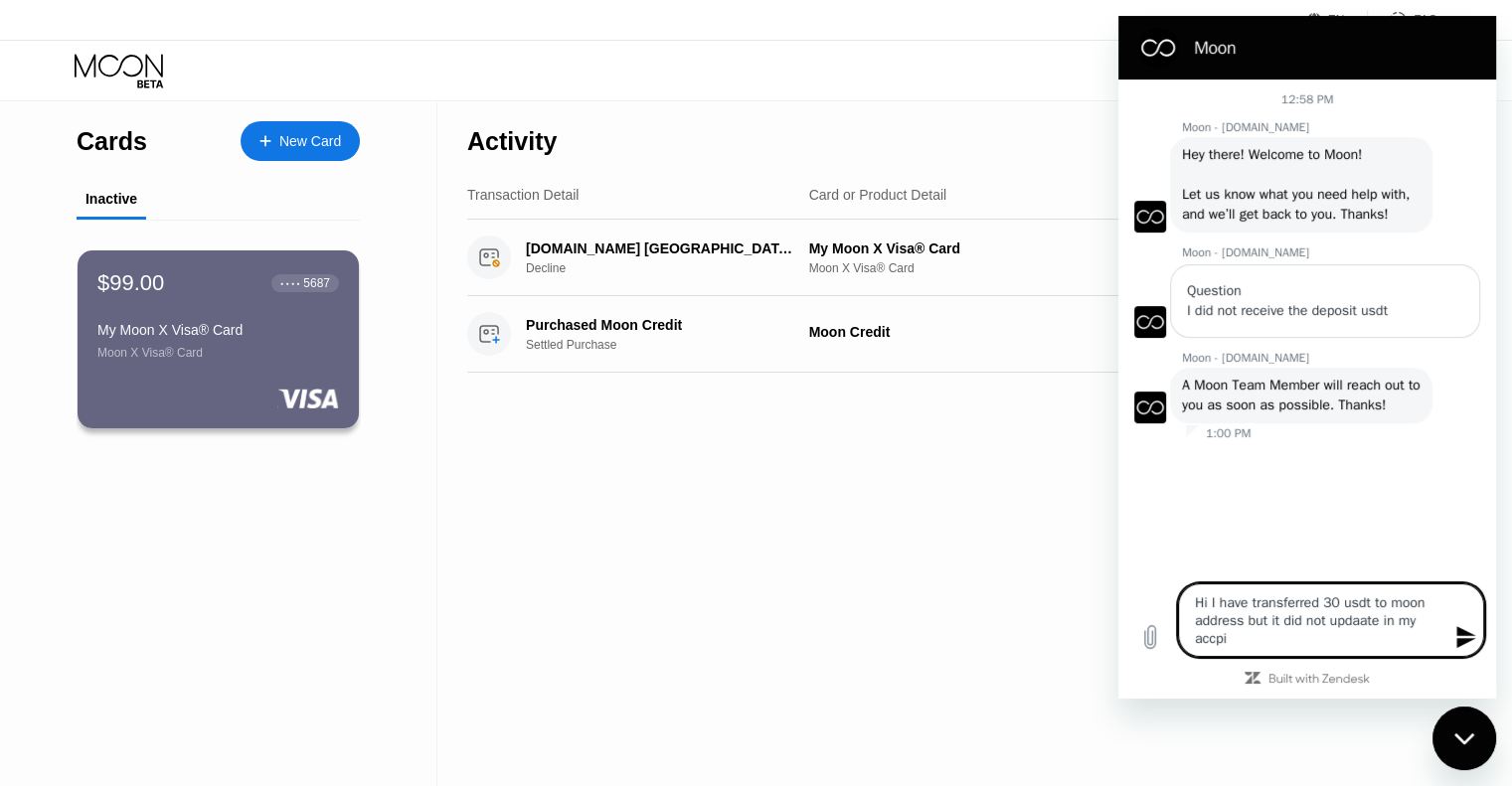 type on "Hi I have transferred 30 usdt to moon address but it did not updaate in my accp" 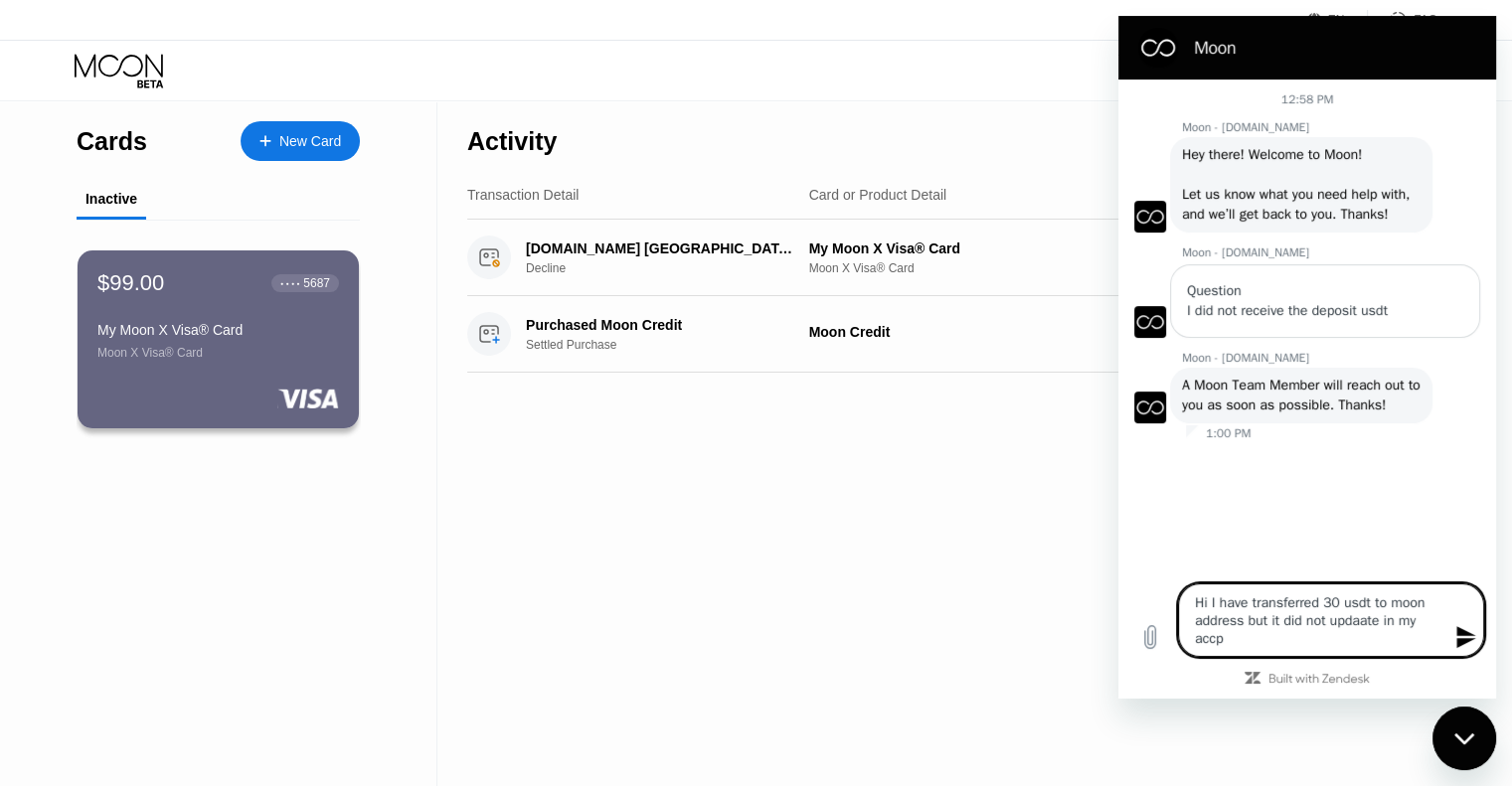 type on "Hi I have transferred 30 usdt to moon address but it did not updaate in my acc" 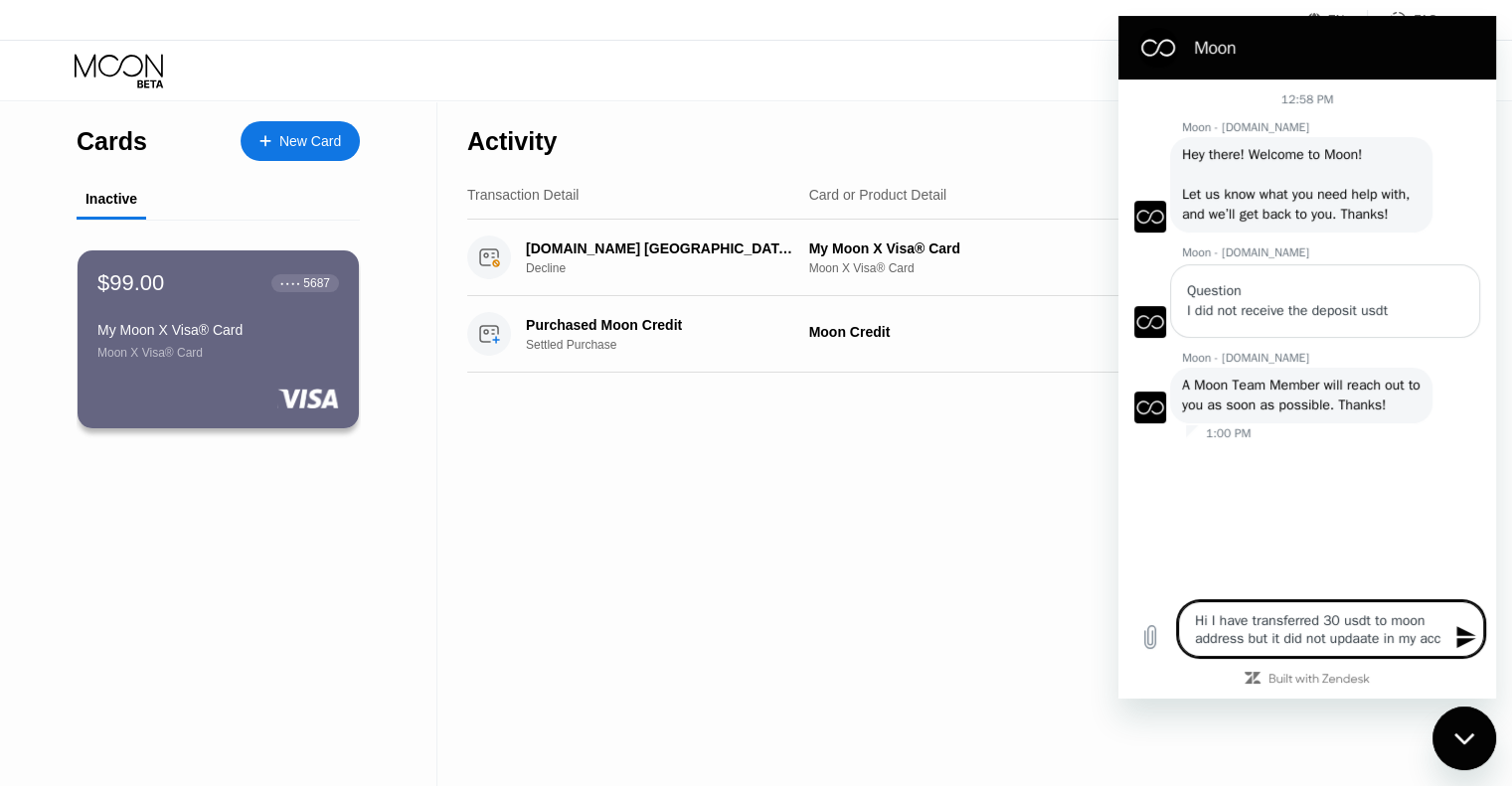 type on "Hi I have transferred 30 usdt to moon address but it did not updaate in my acco" 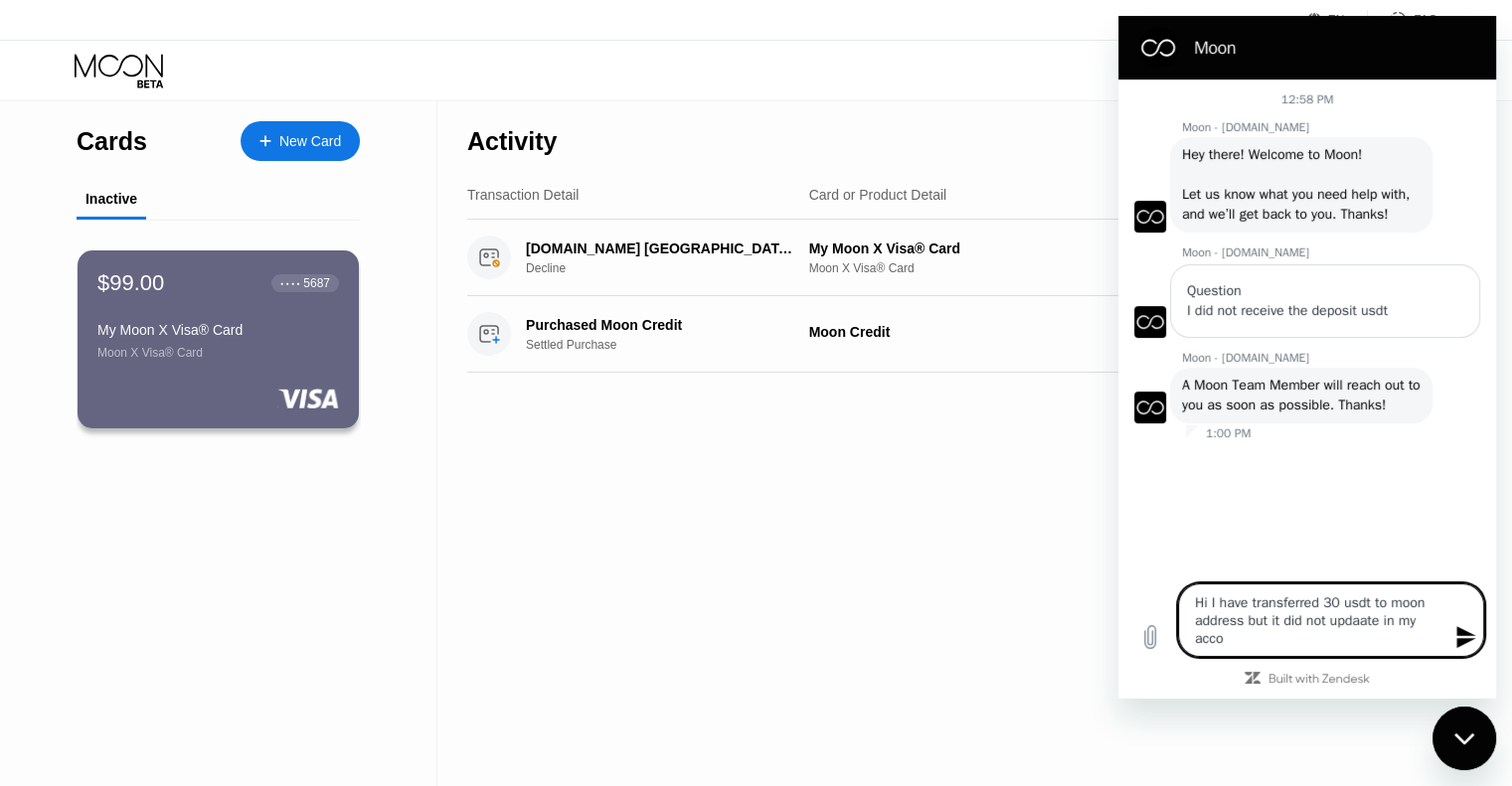 type on "Hi I have transferred 30 usdt to moon address but it did not updaate in my accou" 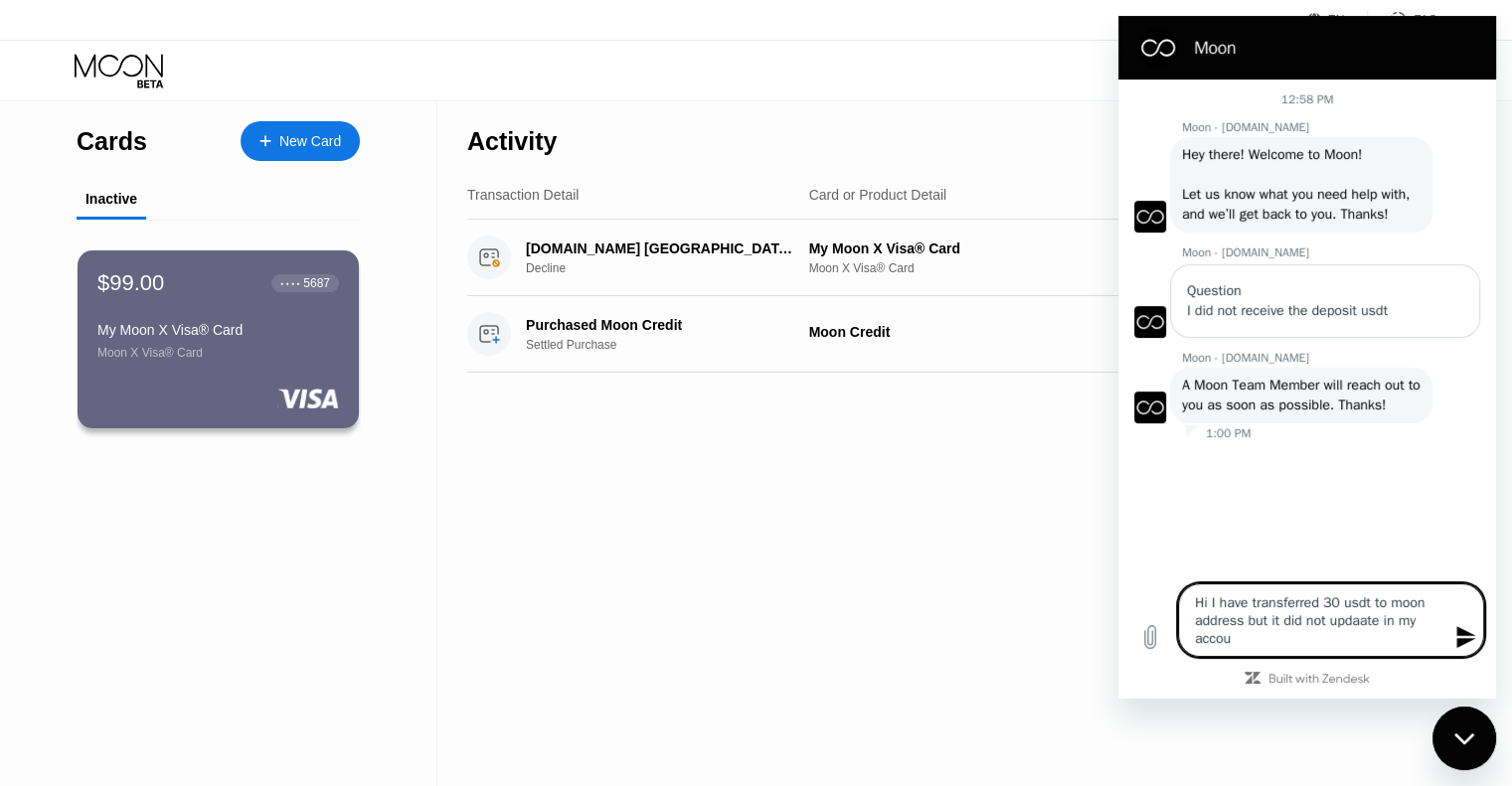 type on "Hi I have transferred 30 usdt to moon address but it did not updaate in my accoun" 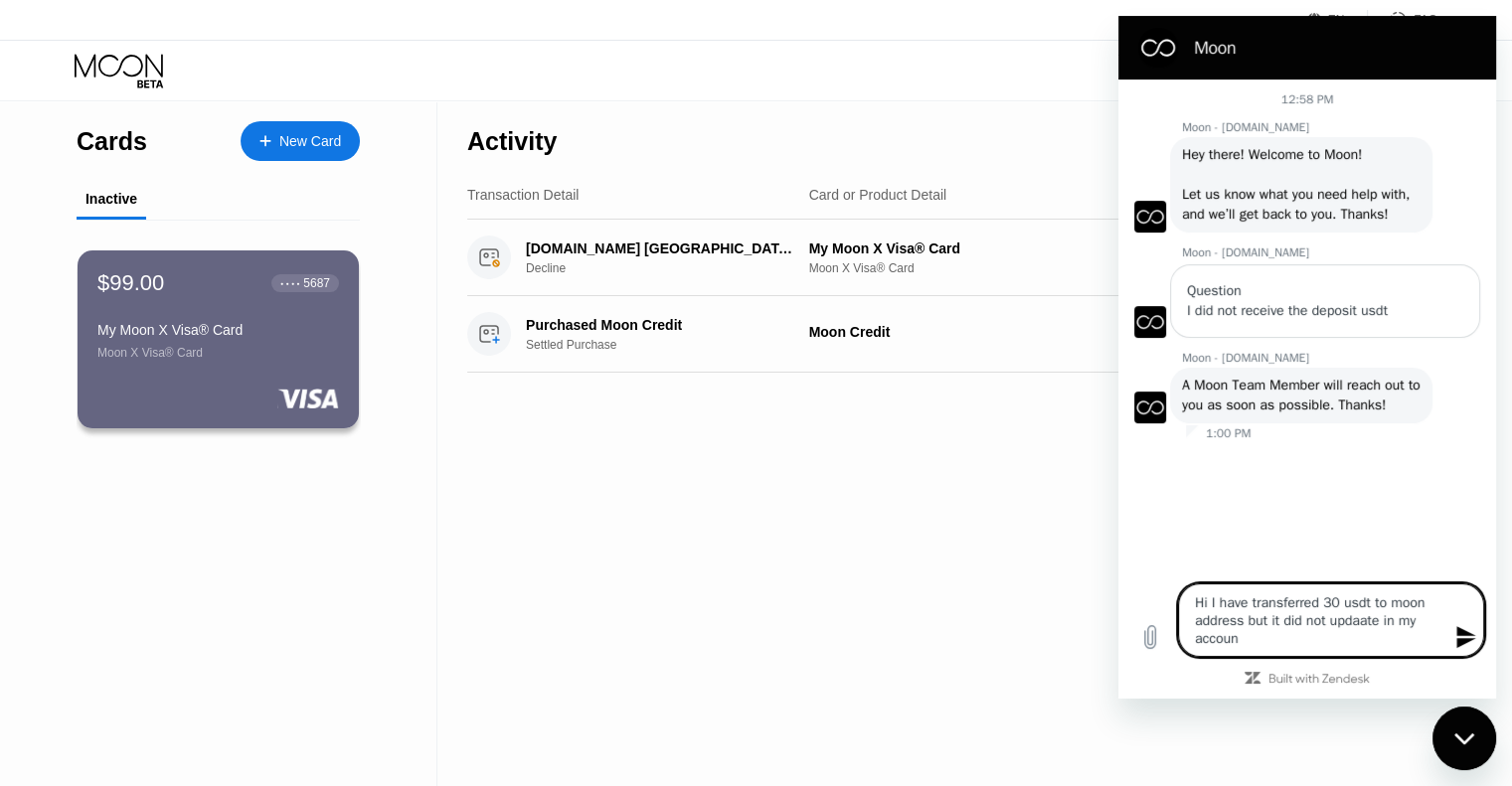type on "Hi I have transferred 30 usdt to moon address but it did not updaate in my account" 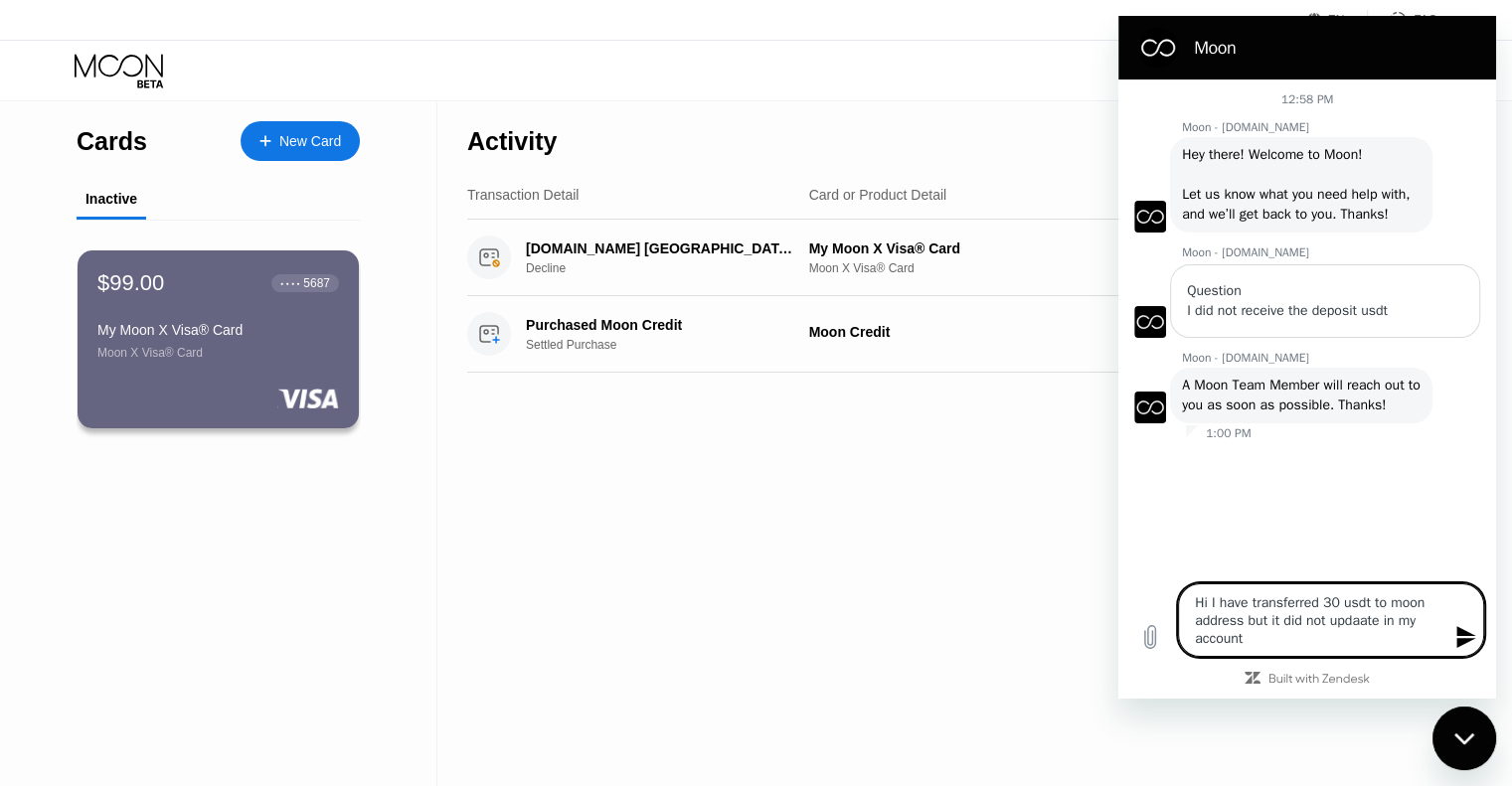 type 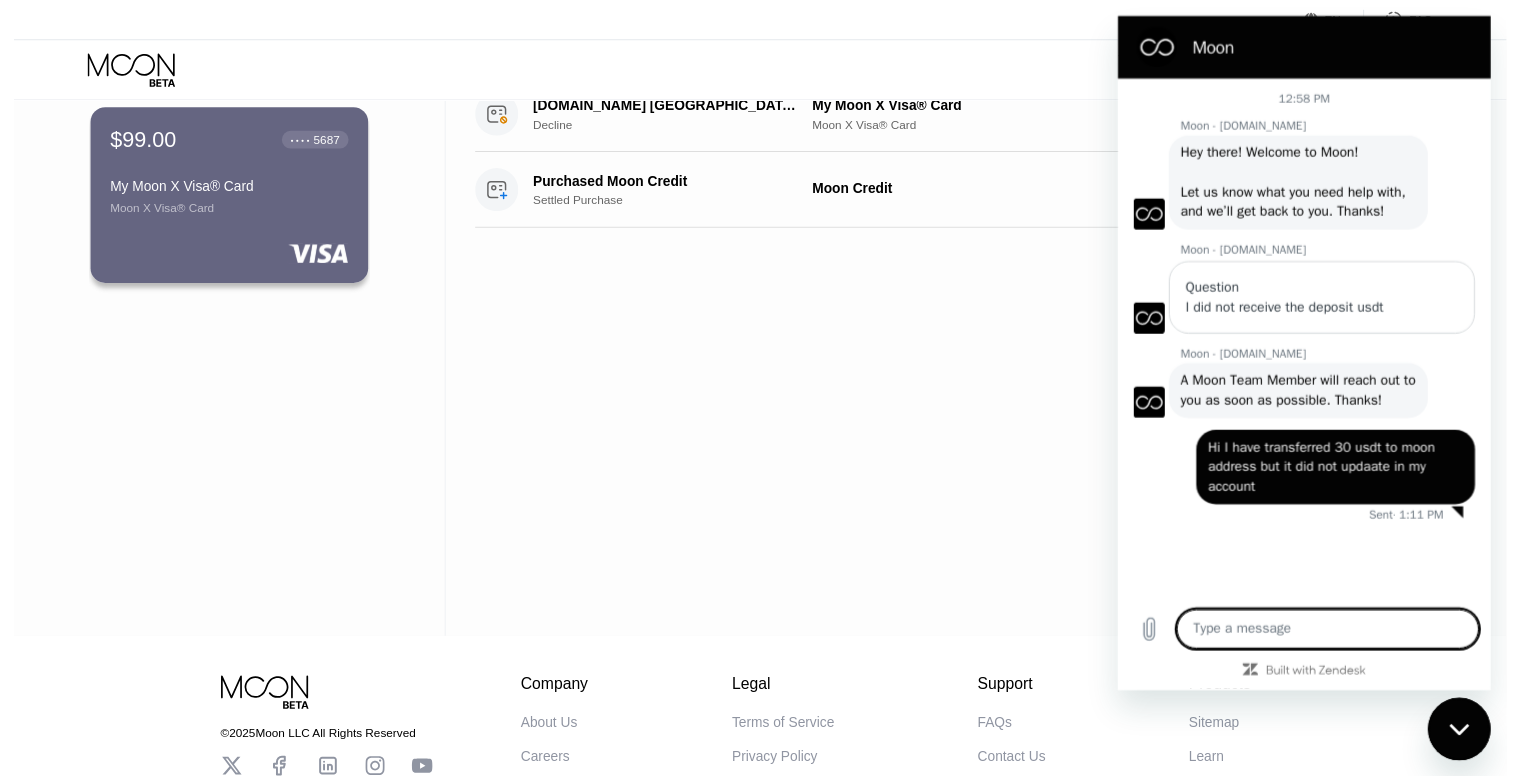 scroll, scrollTop: 0, scrollLeft: 0, axis: both 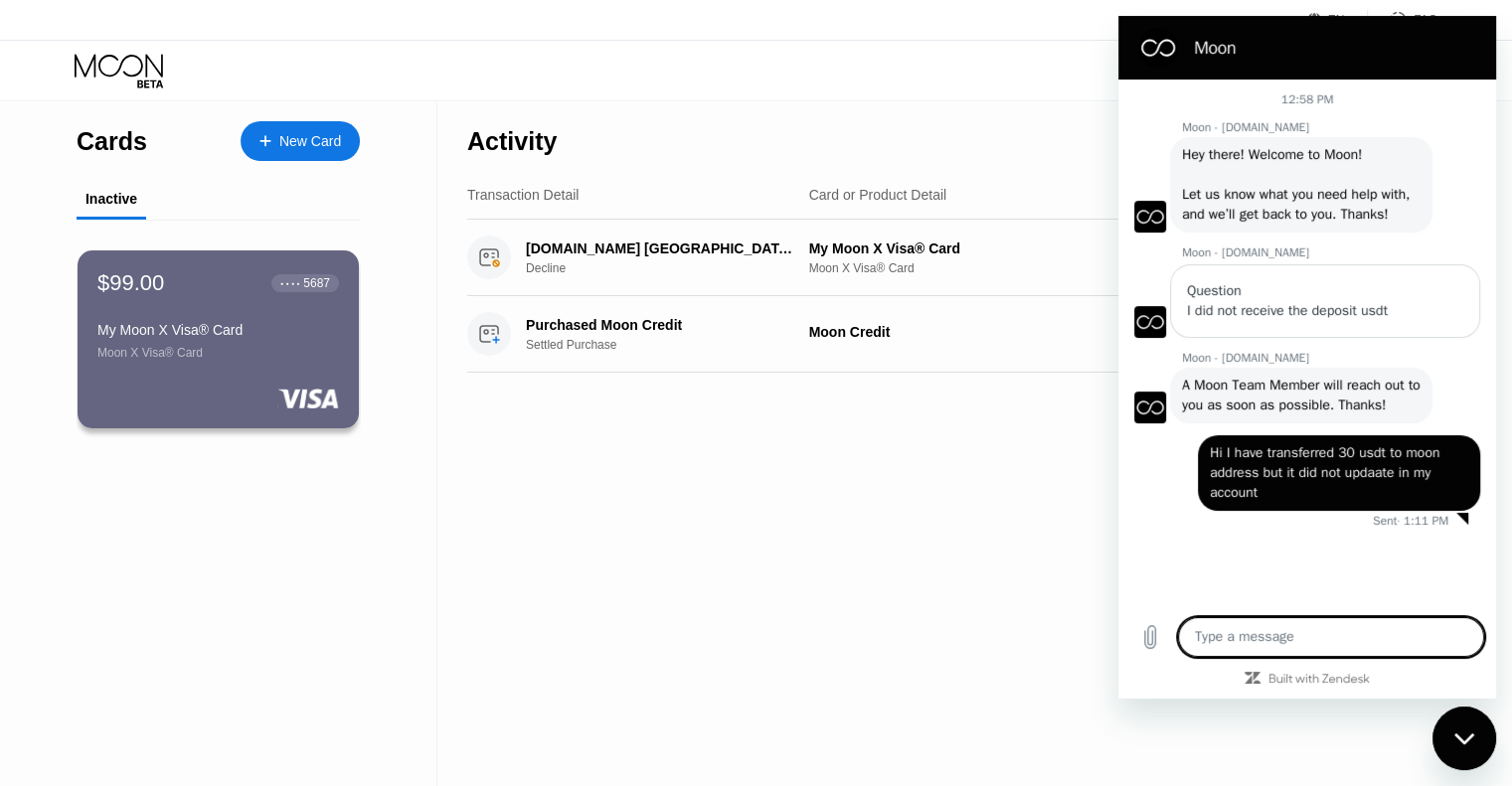 click on "Activity Export Transaction Detail Card or Product Detail Date & Time Amount Trip.com                 KUALA LUMPUR MY Decline My Moon X Visa® Card Moon X Visa® Card Jul 11, 2025 12:26 PM $98.21 Purchased Moon Credit Settled Purchase Moon Credit Jul 11, 2025 12:09 PM $99.00" at bounding box center [952, 443] 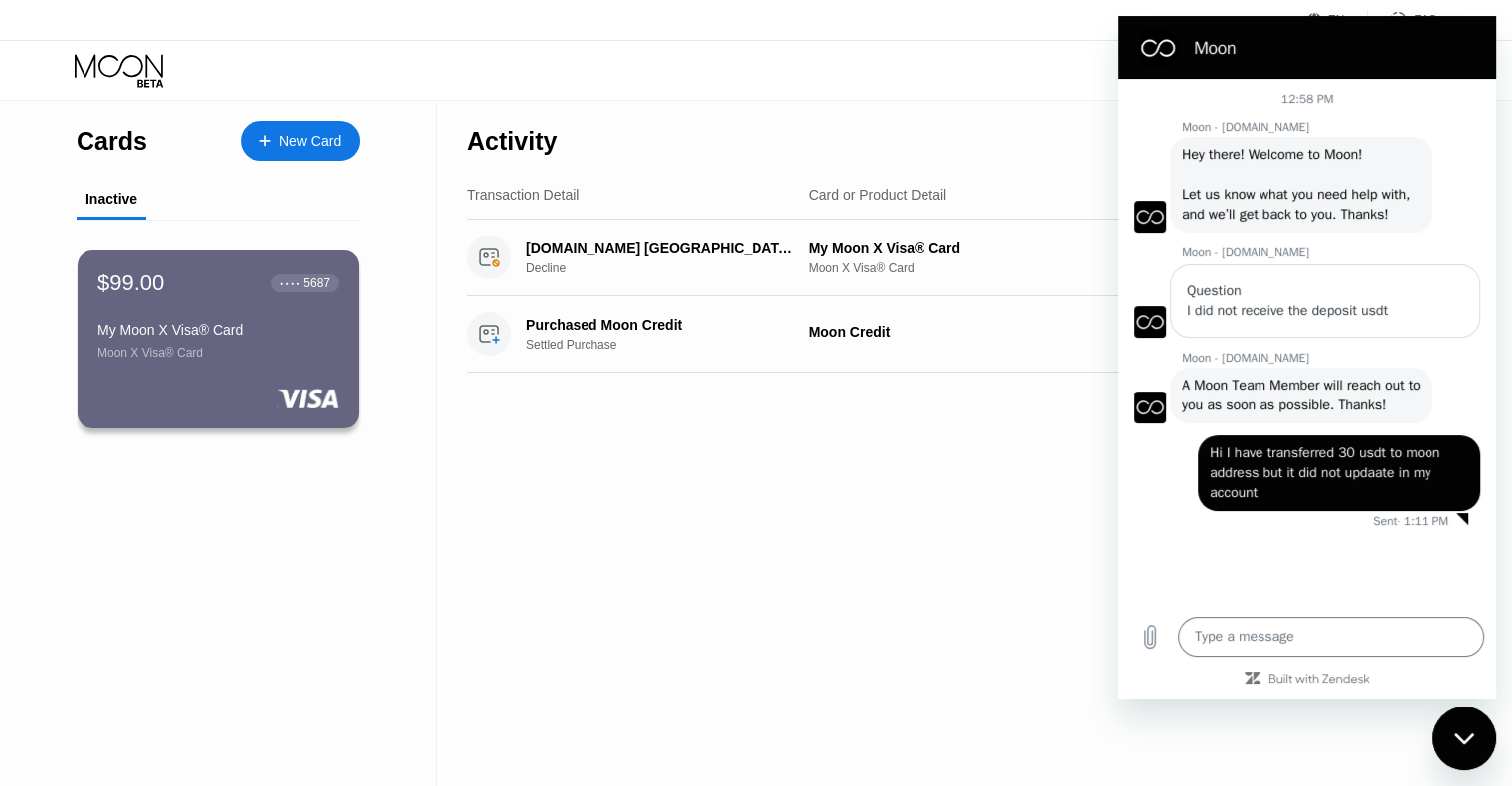 click on "Activity Export Transaction Detail Card or Product Detail Date & Time Amount Trip.com                 KUALA LUMPUR MY Decline My Moon X Visa® Card Moon X Visa® Card Jul 11, 2025 12:26 PM $98.21 Purchased Moon Credit Settled Purchase Moon Credit Jul 11, 2025 12:09 PM $99.00" at bounding box center [952, 443] 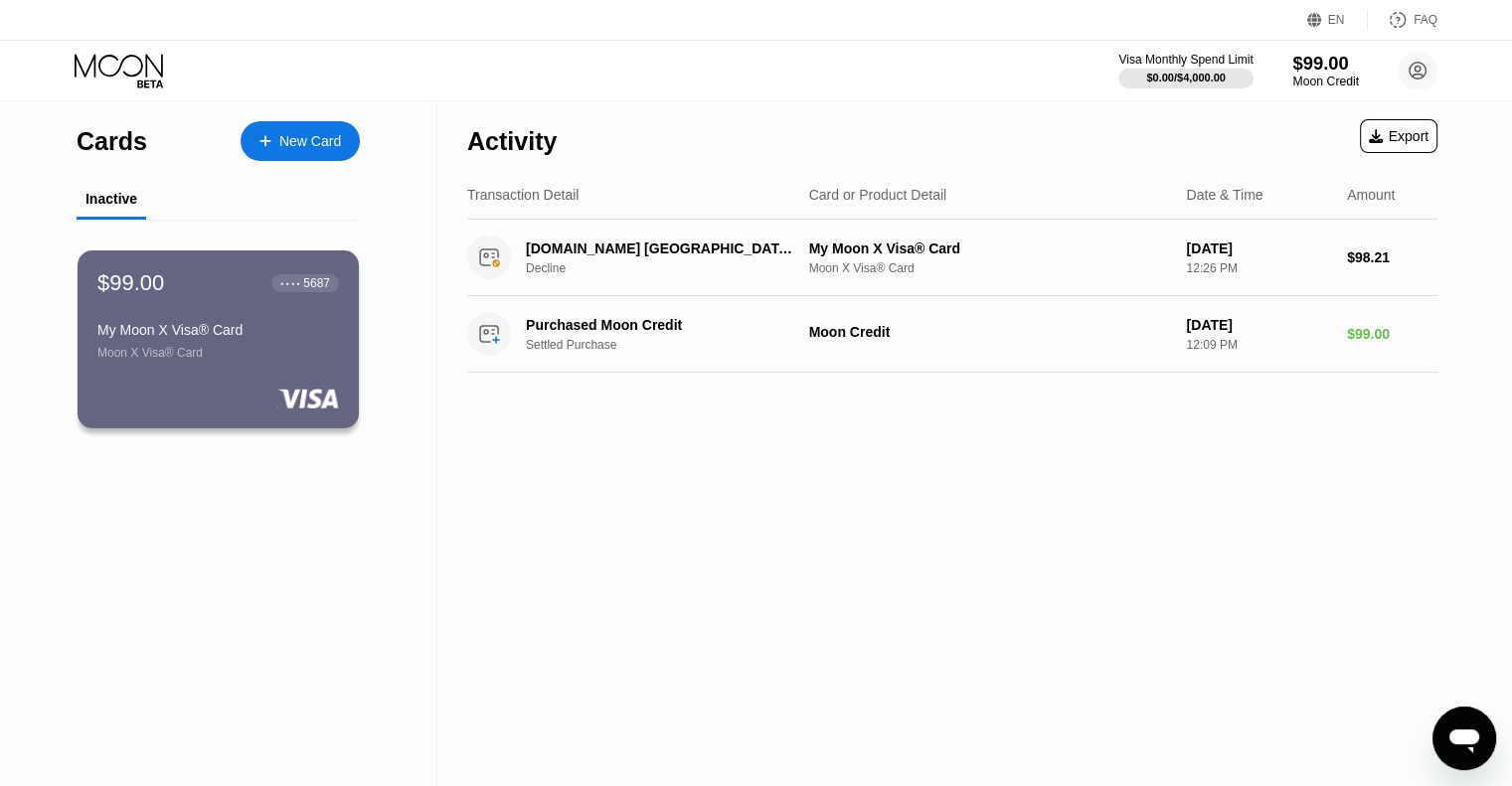 click on "Moon Credit" at bounding box center [1325, 81] 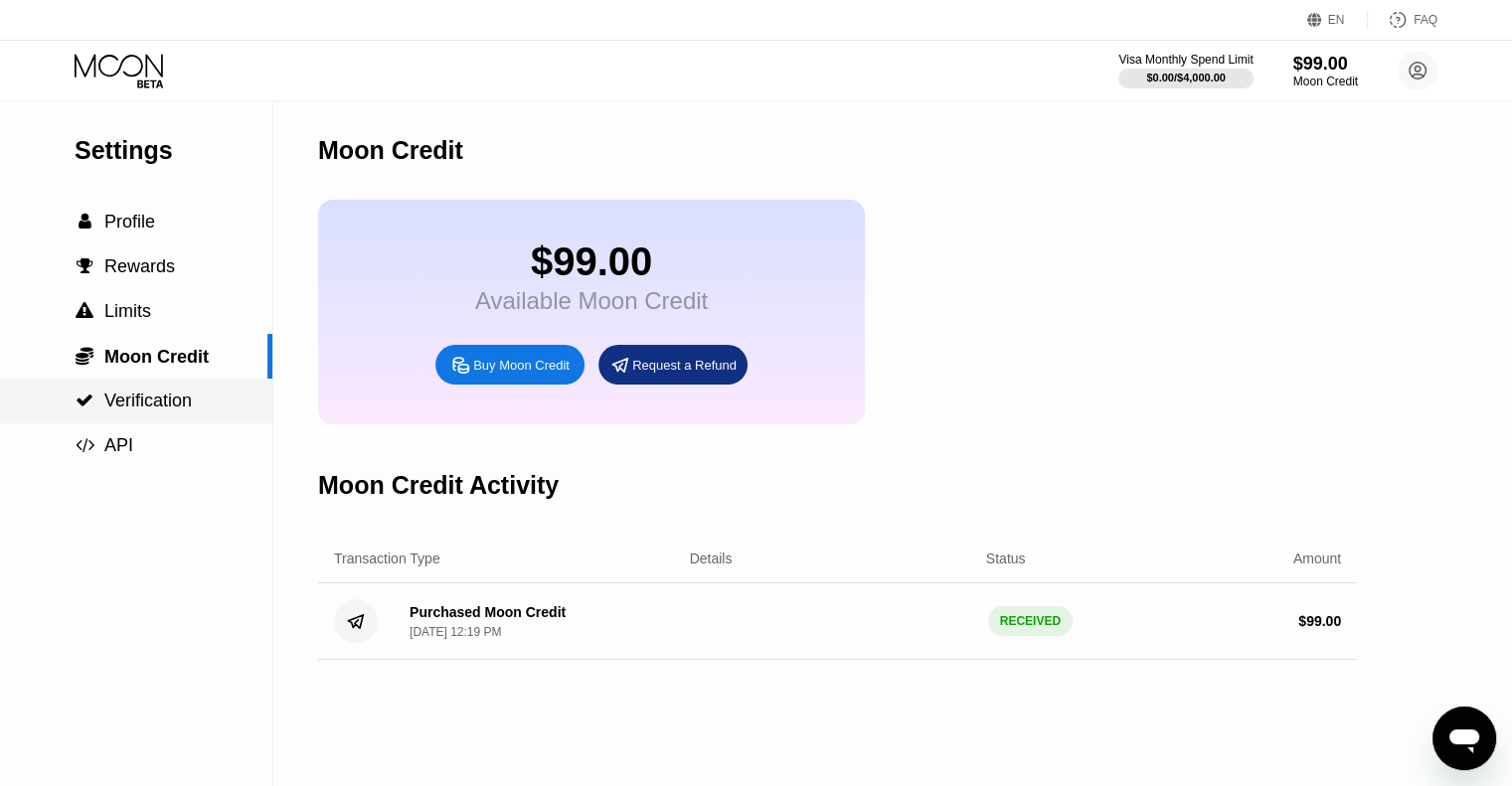 click on "Verification" at bounding box center [148, 400] 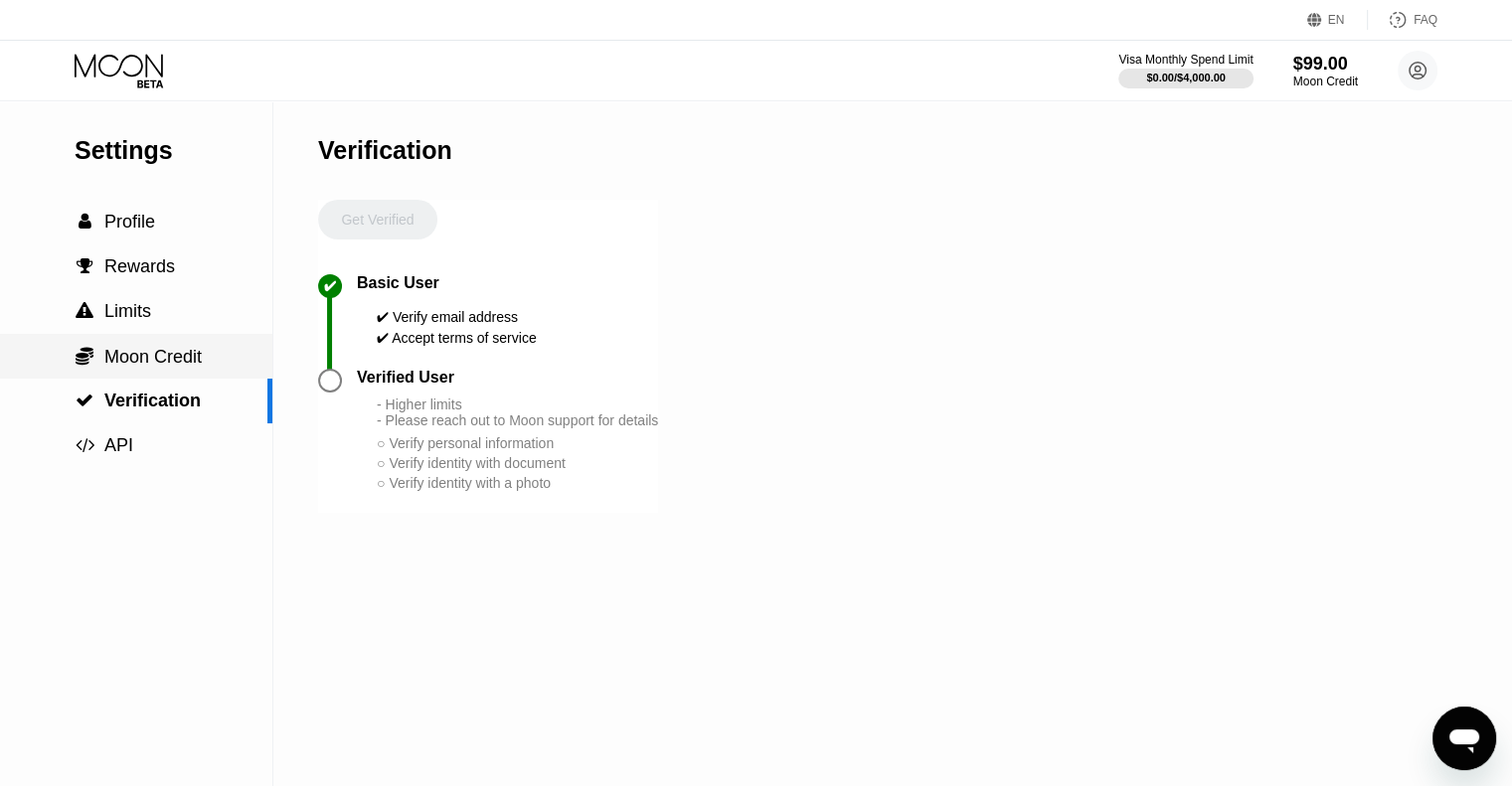 click on "Moon Credit" at bounding box center [153, 357] 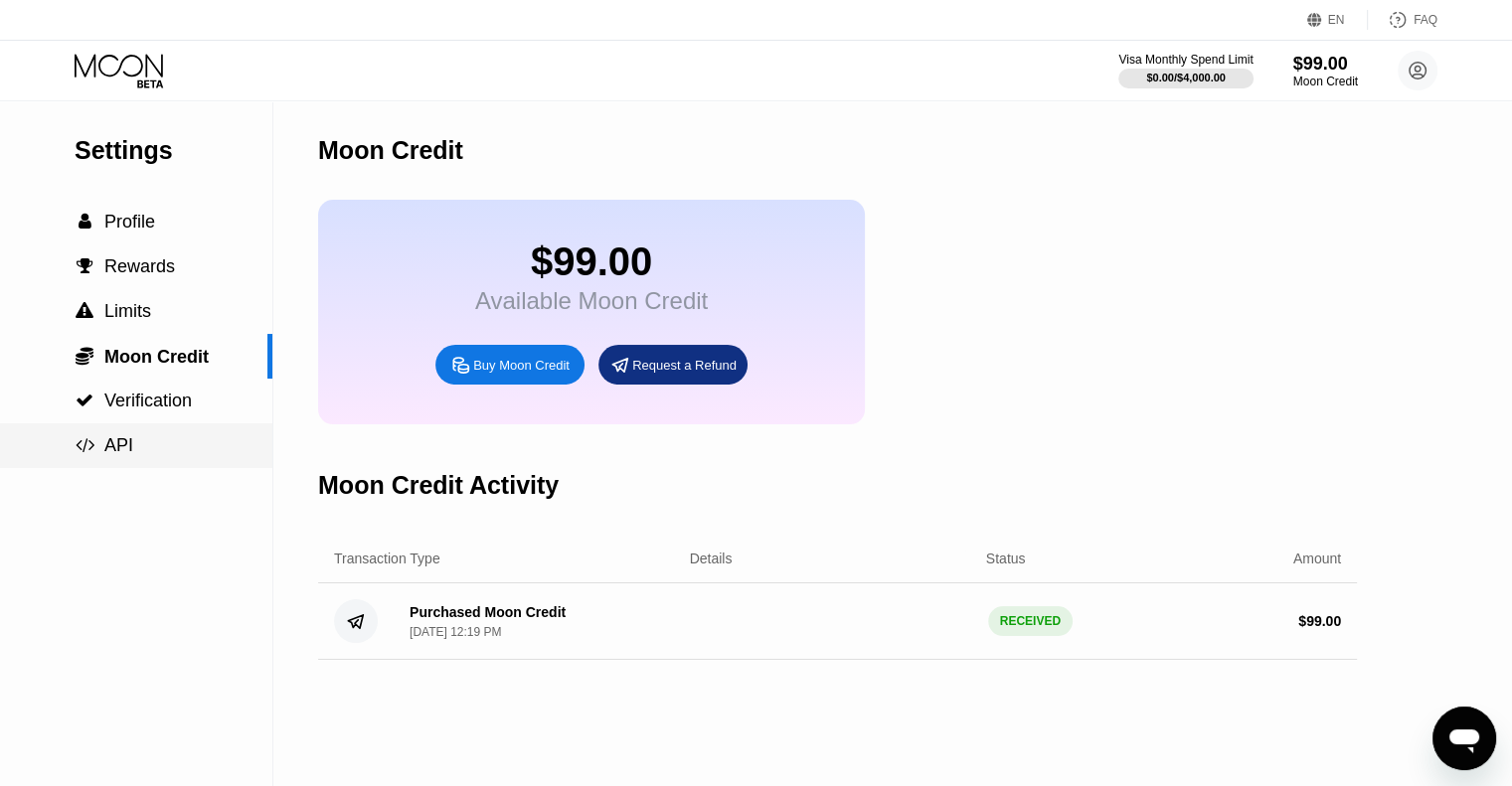 click on " API" at bounding box center [136, 445] 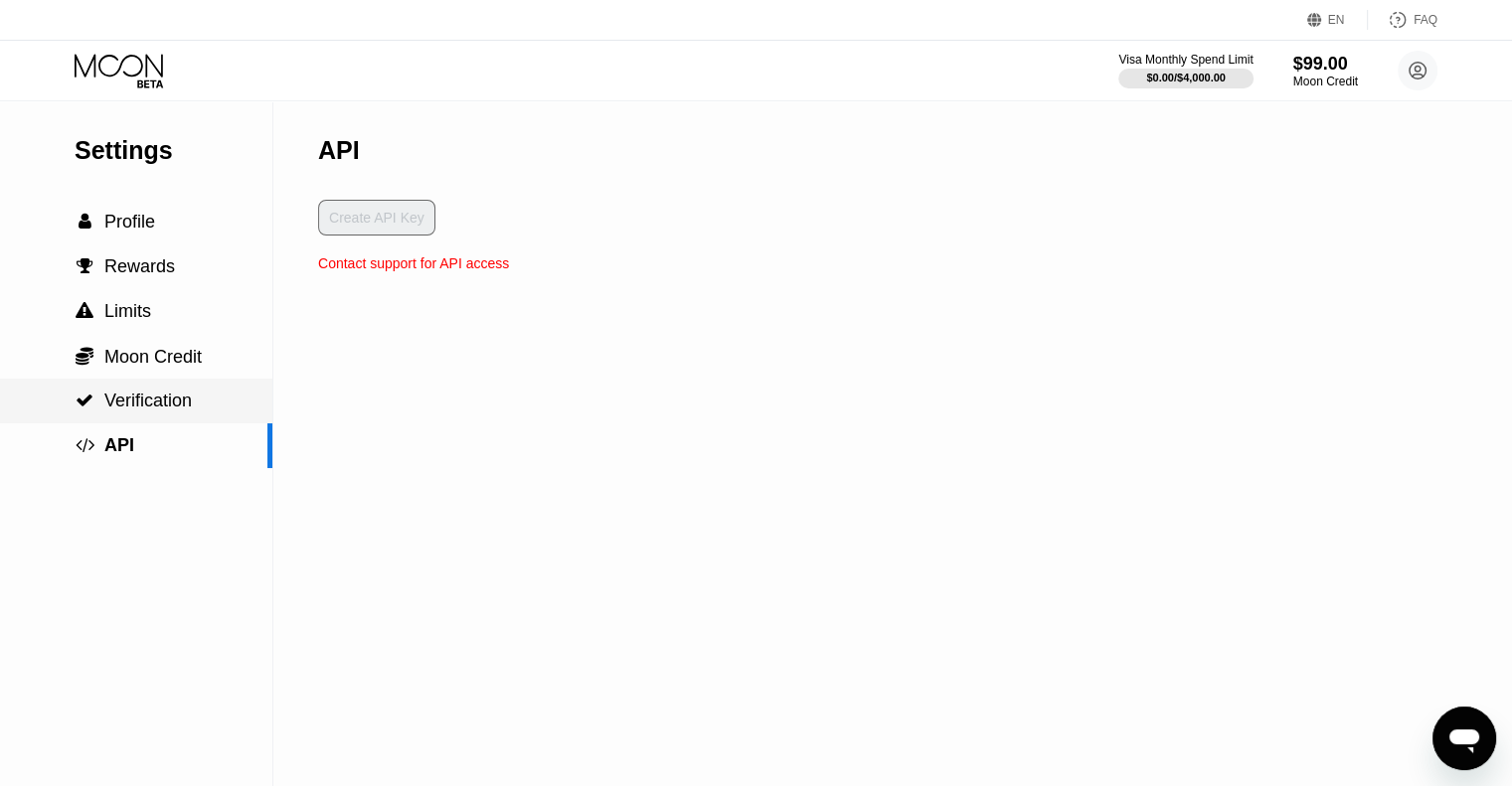 click on "Verification" at bounding box center (148, 400) 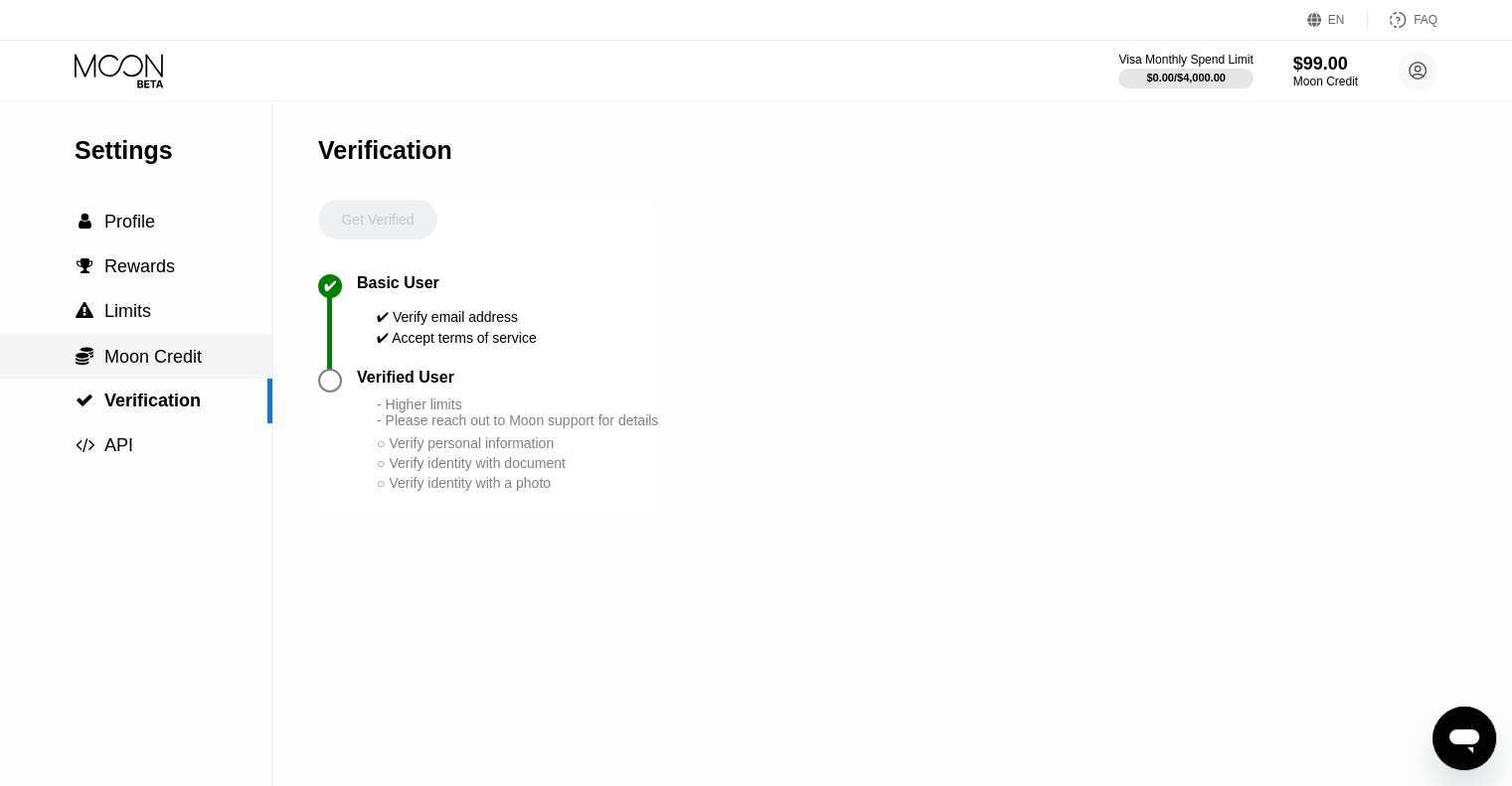 click on "Moon Credit" at bounding box center (153, 357) 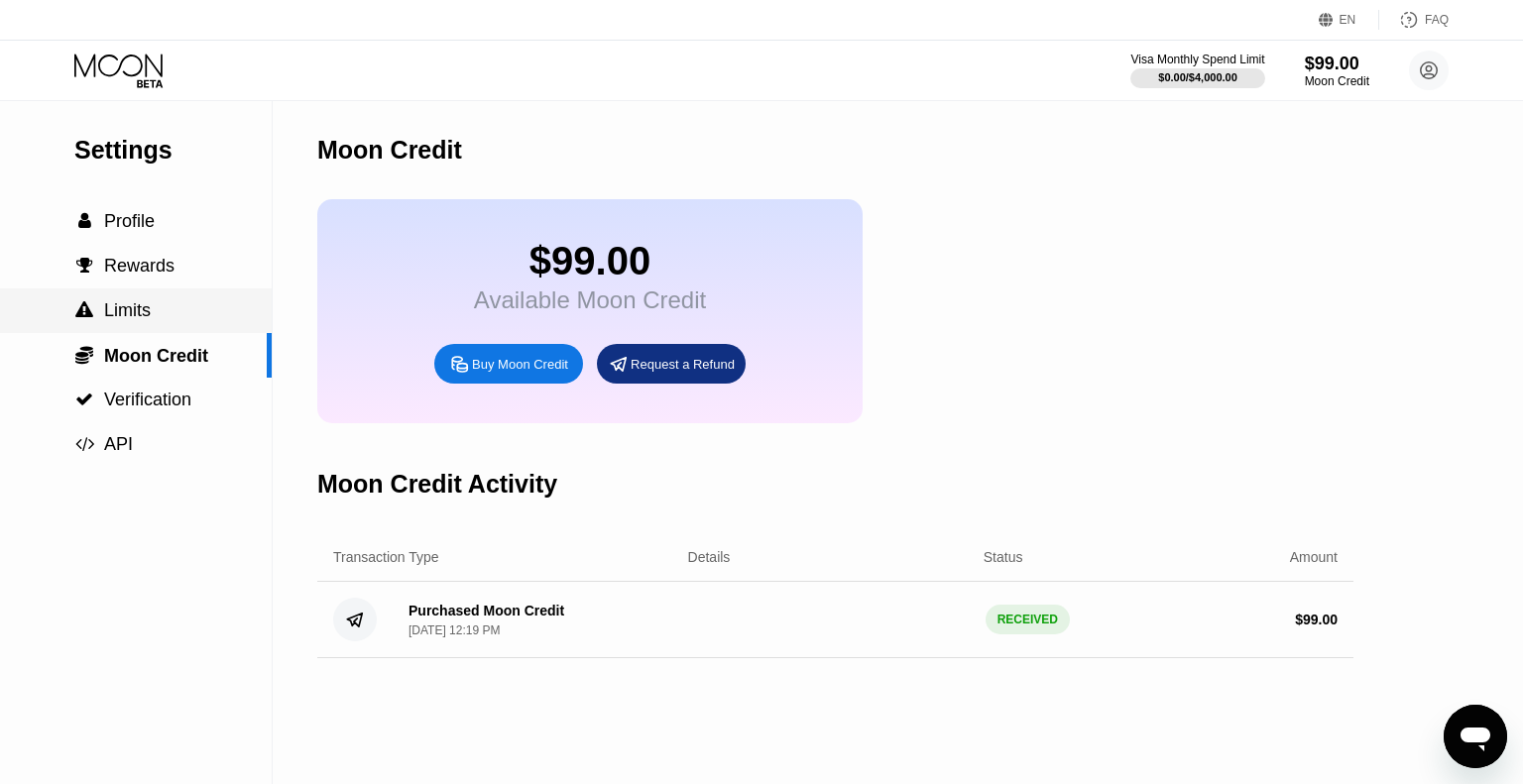 click on " Limits" at bounding box center (136, 310) 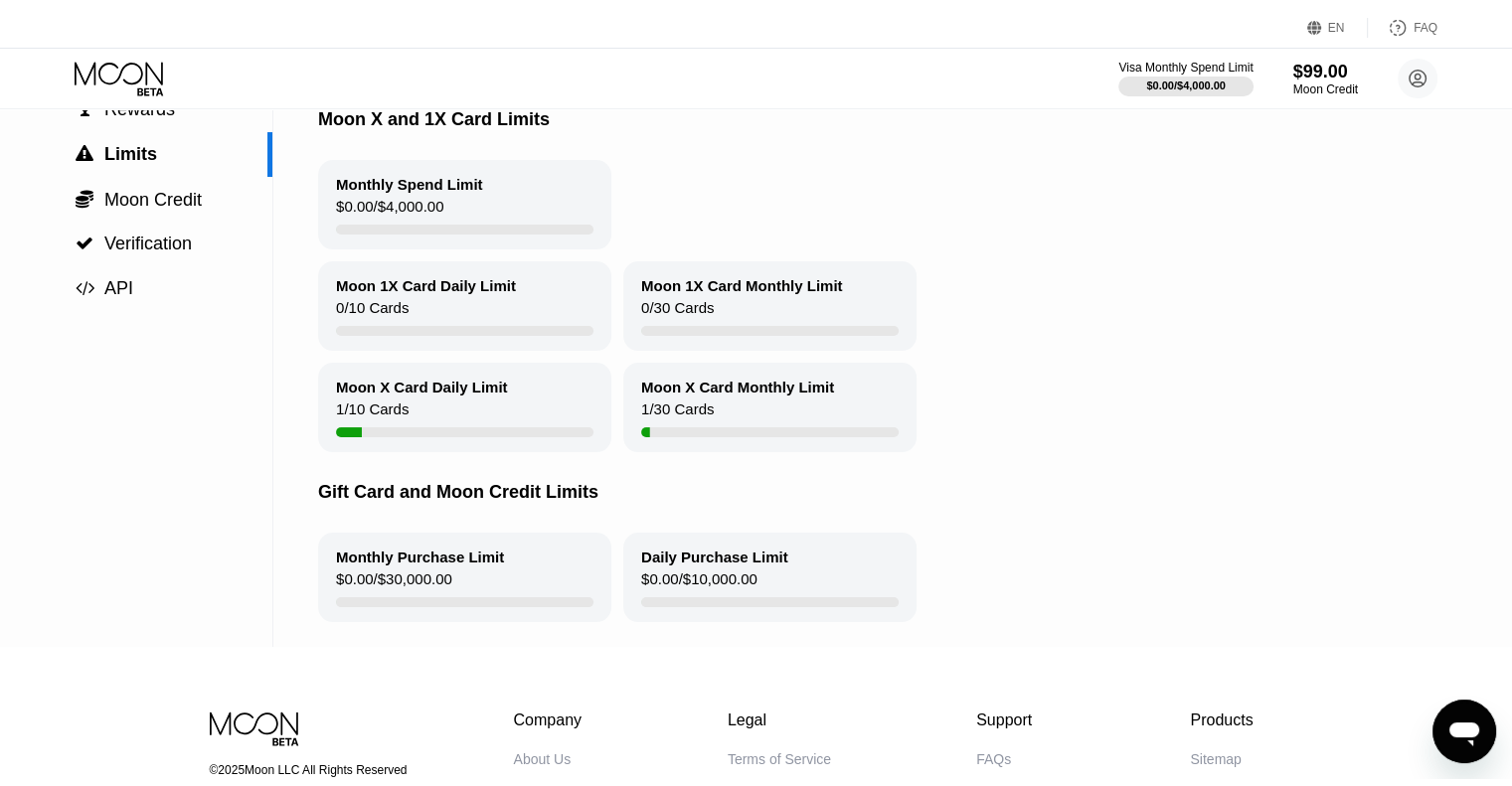 scroll, scrollTop: 0, scrollLeft: 0, axis: both 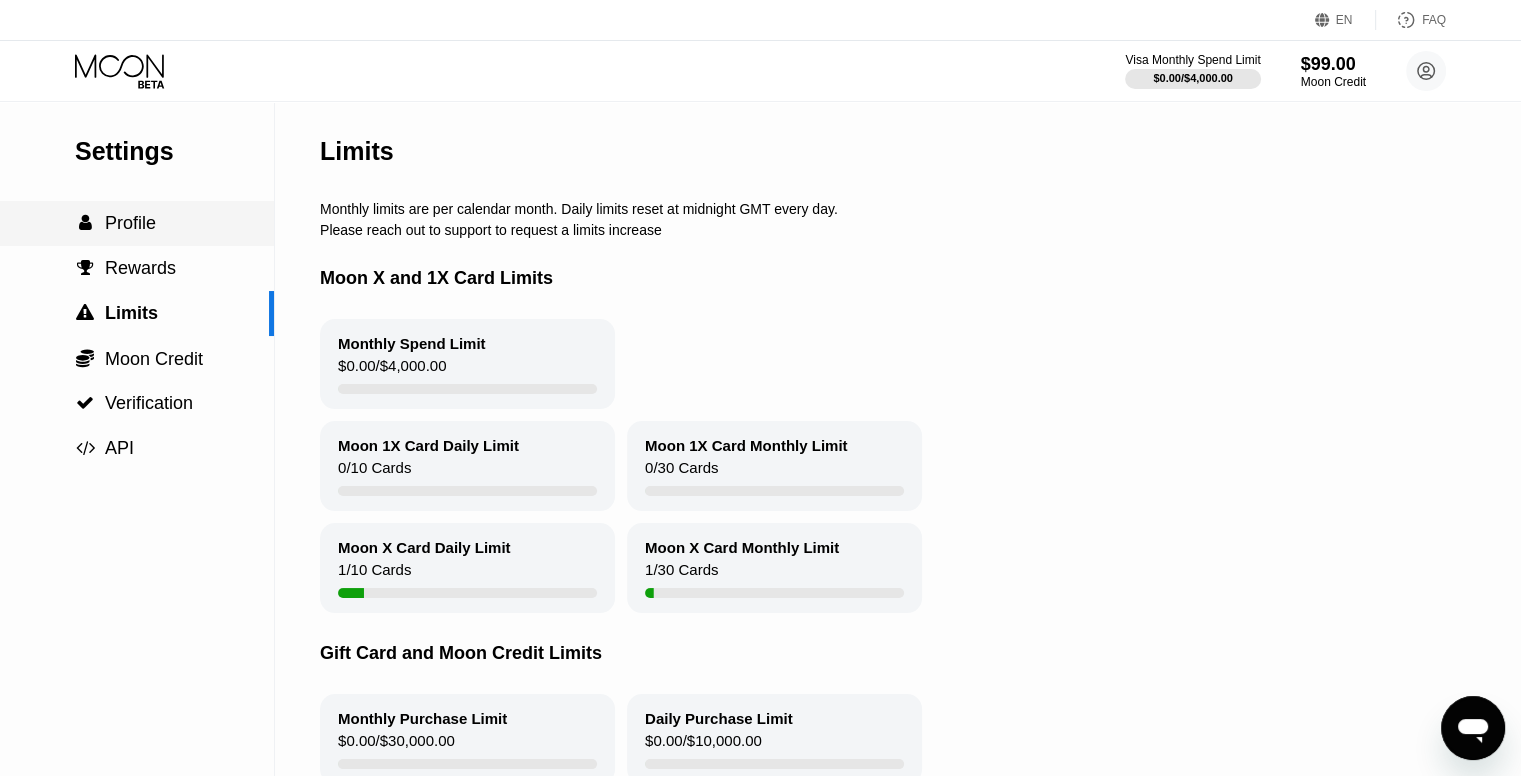click on " Profile" at bounding box center (137, 223) 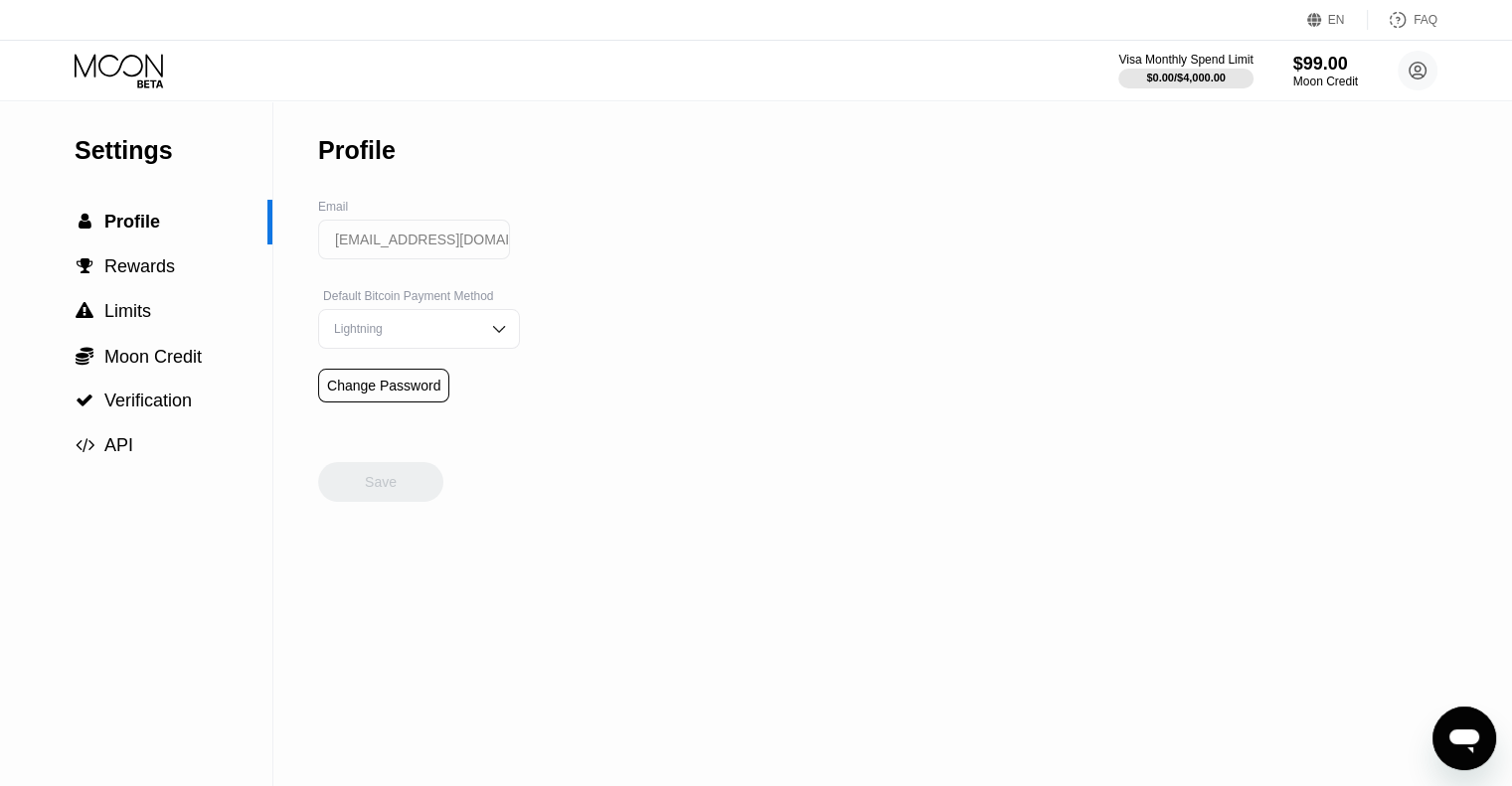 click on "Lightning" at bounding box center [419, 329] 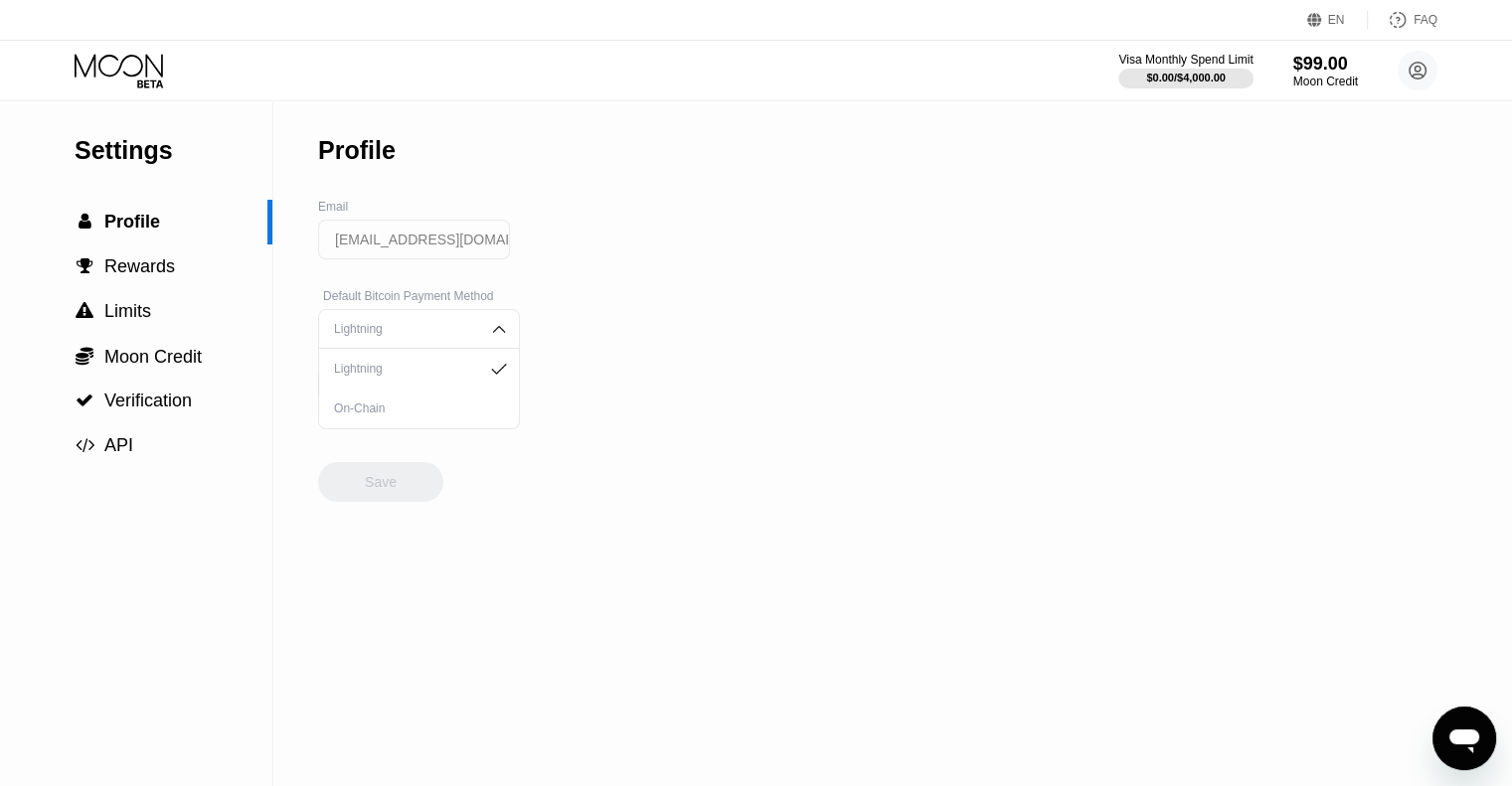 click on "Lightning" at bounding box center [419, 329] 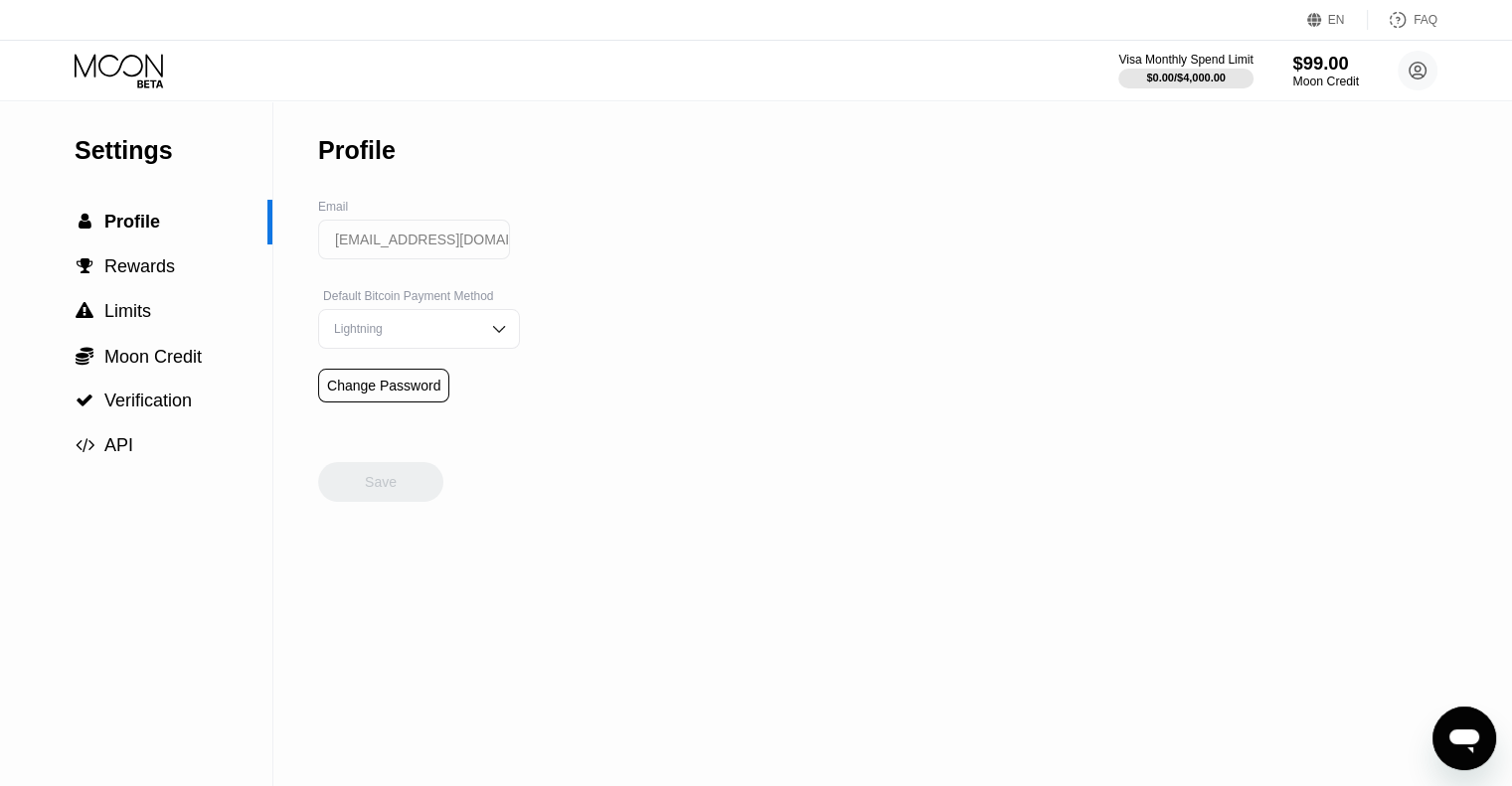 click on "Moon Credit" at bounding box center [1325, 81] 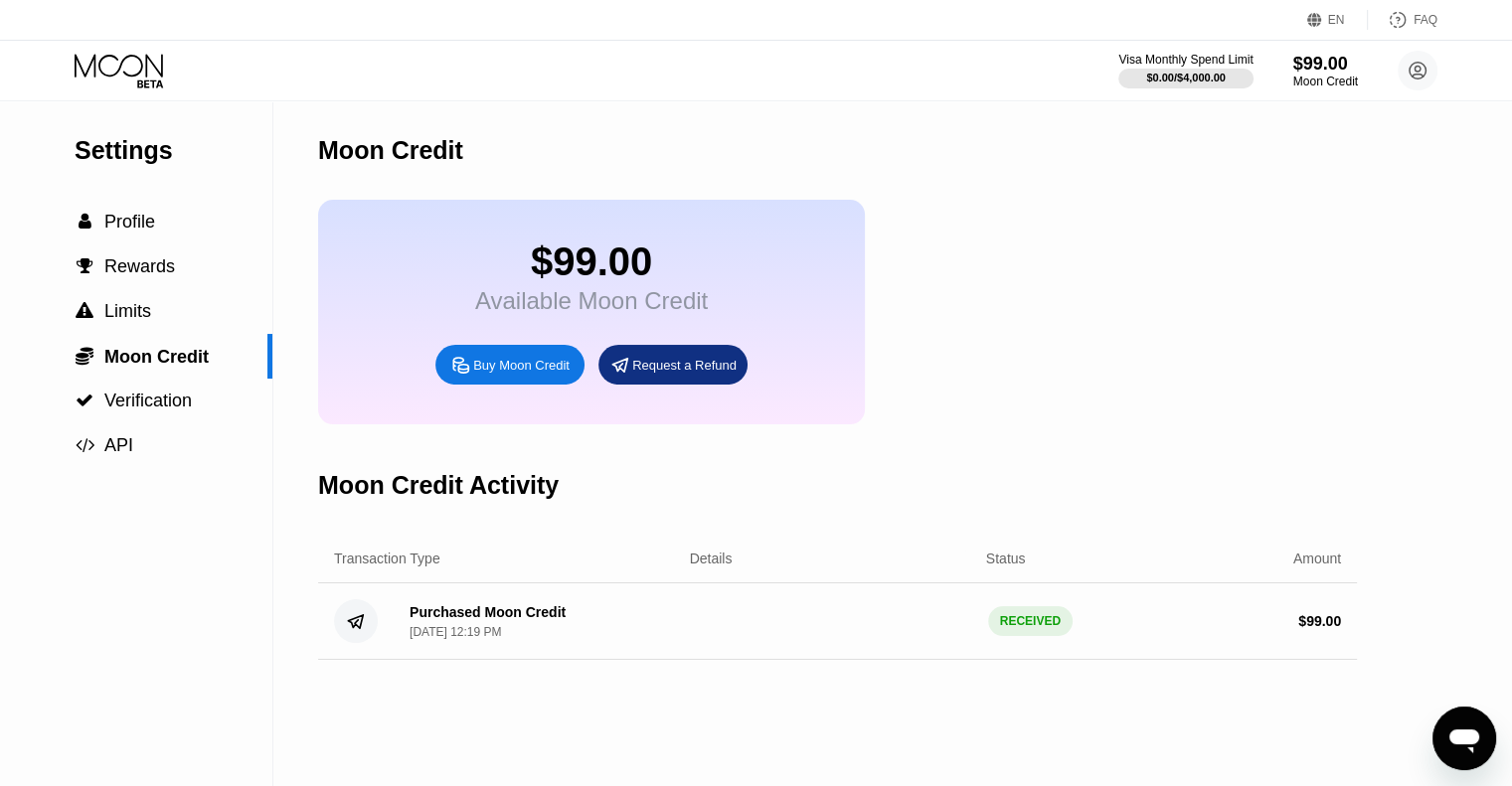 click on "Available Moon Credit" at bounding box center (591, 301) 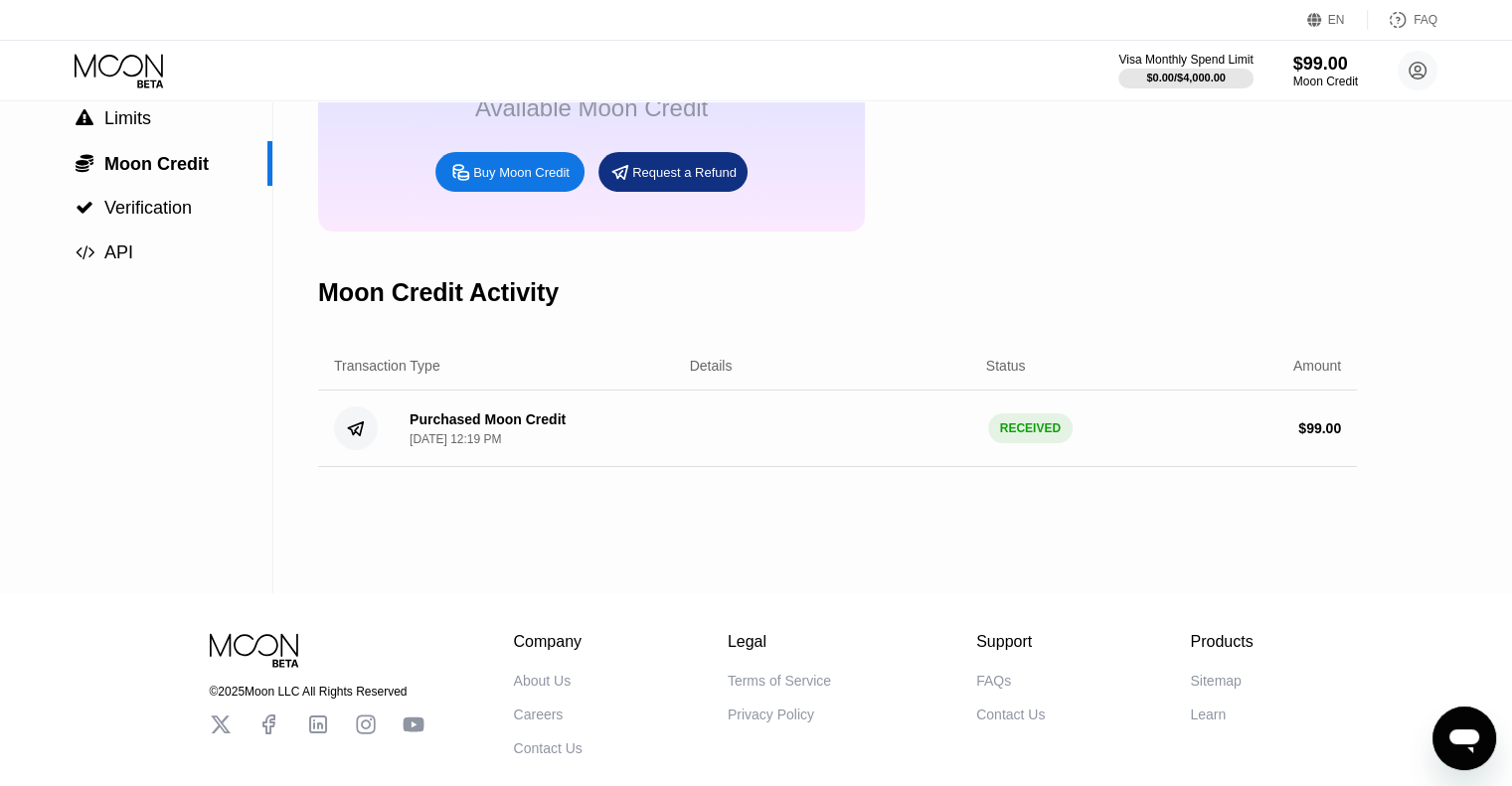 scroll, scrollTop: 302, scrollLeft: 0, axis: vertical 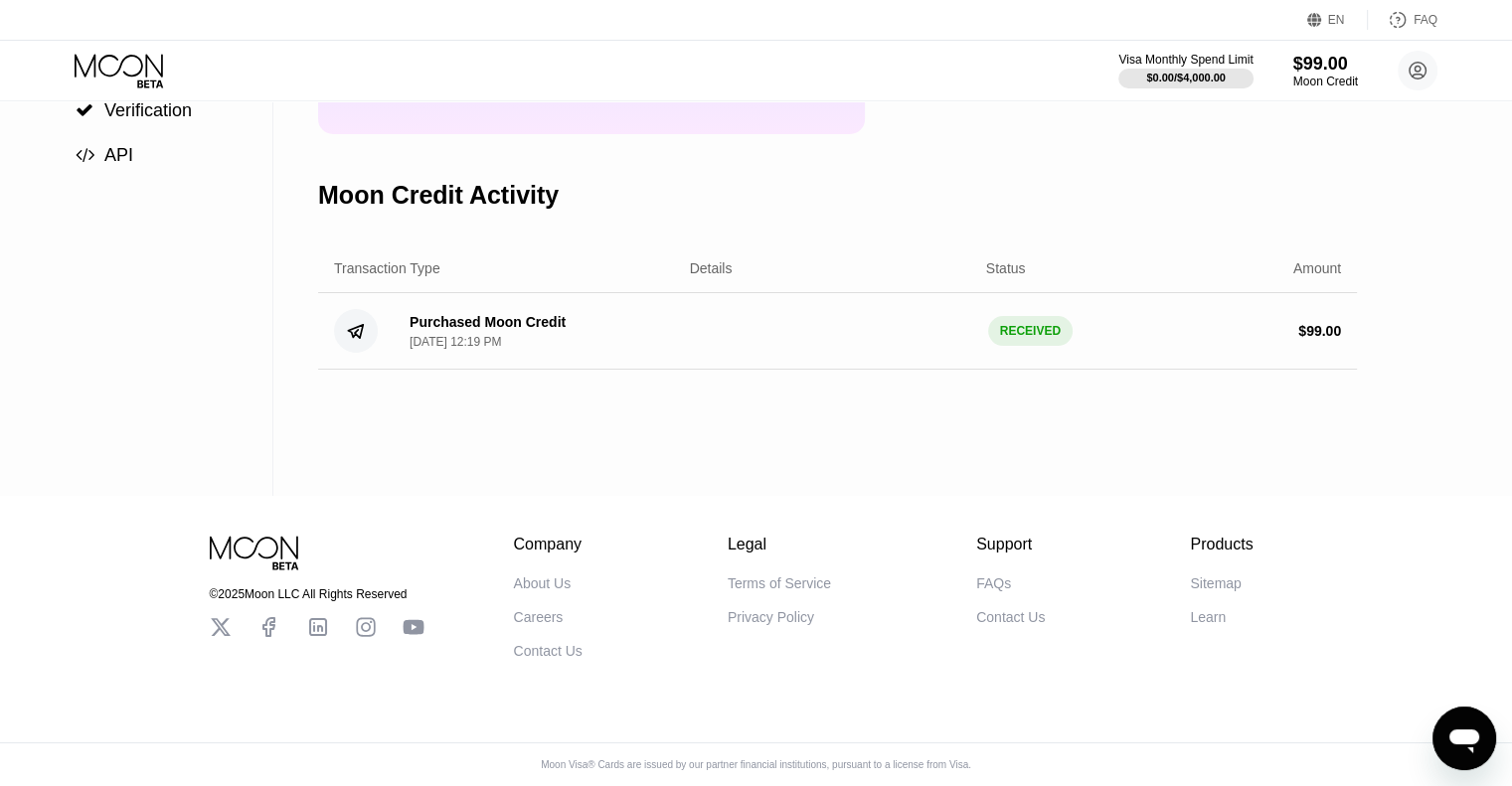 click on "FAQs" at bounding box center [993, 583] 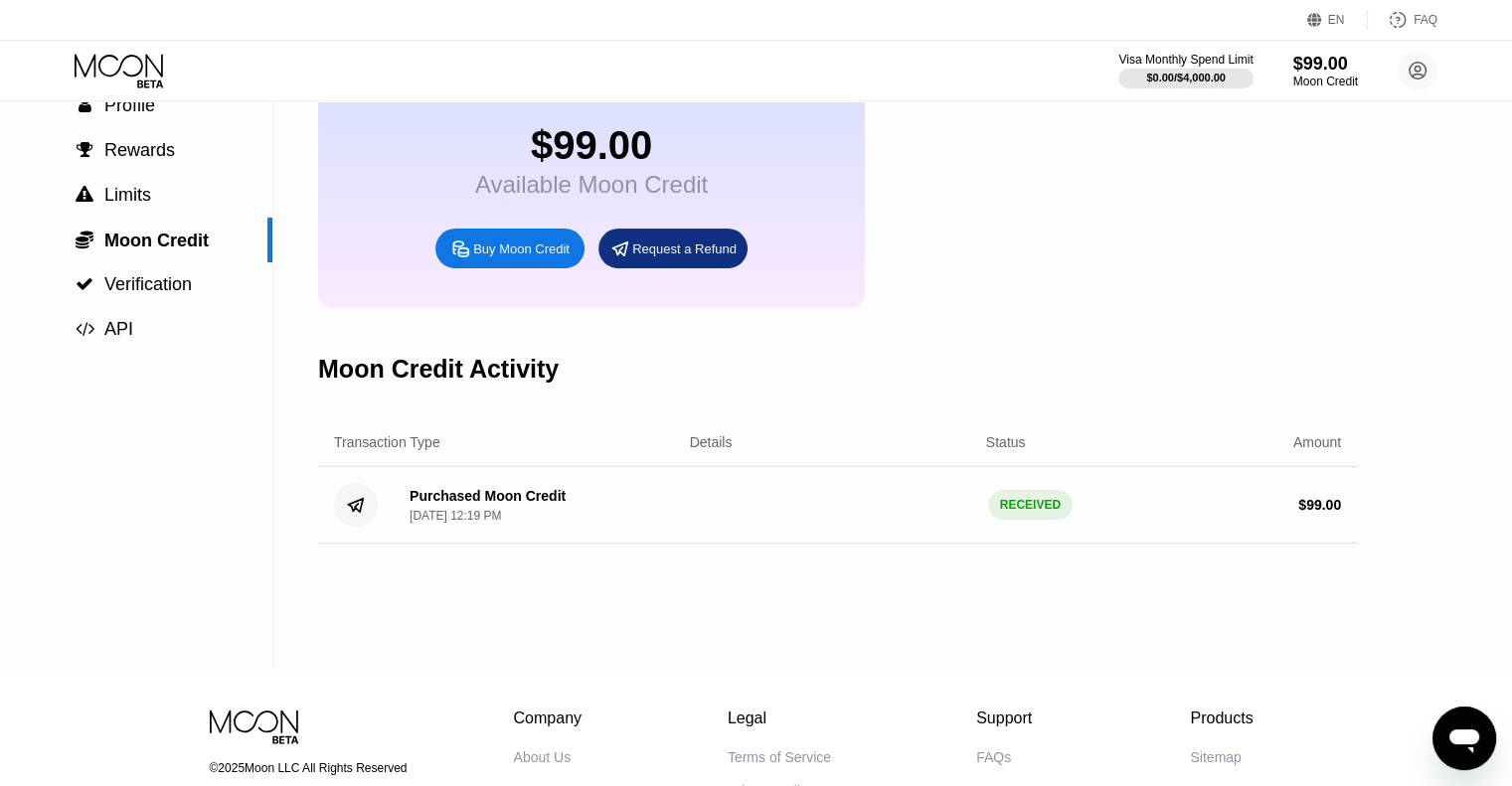 scroll, scrollTop: 0, scrollLeft: 0, axis: both 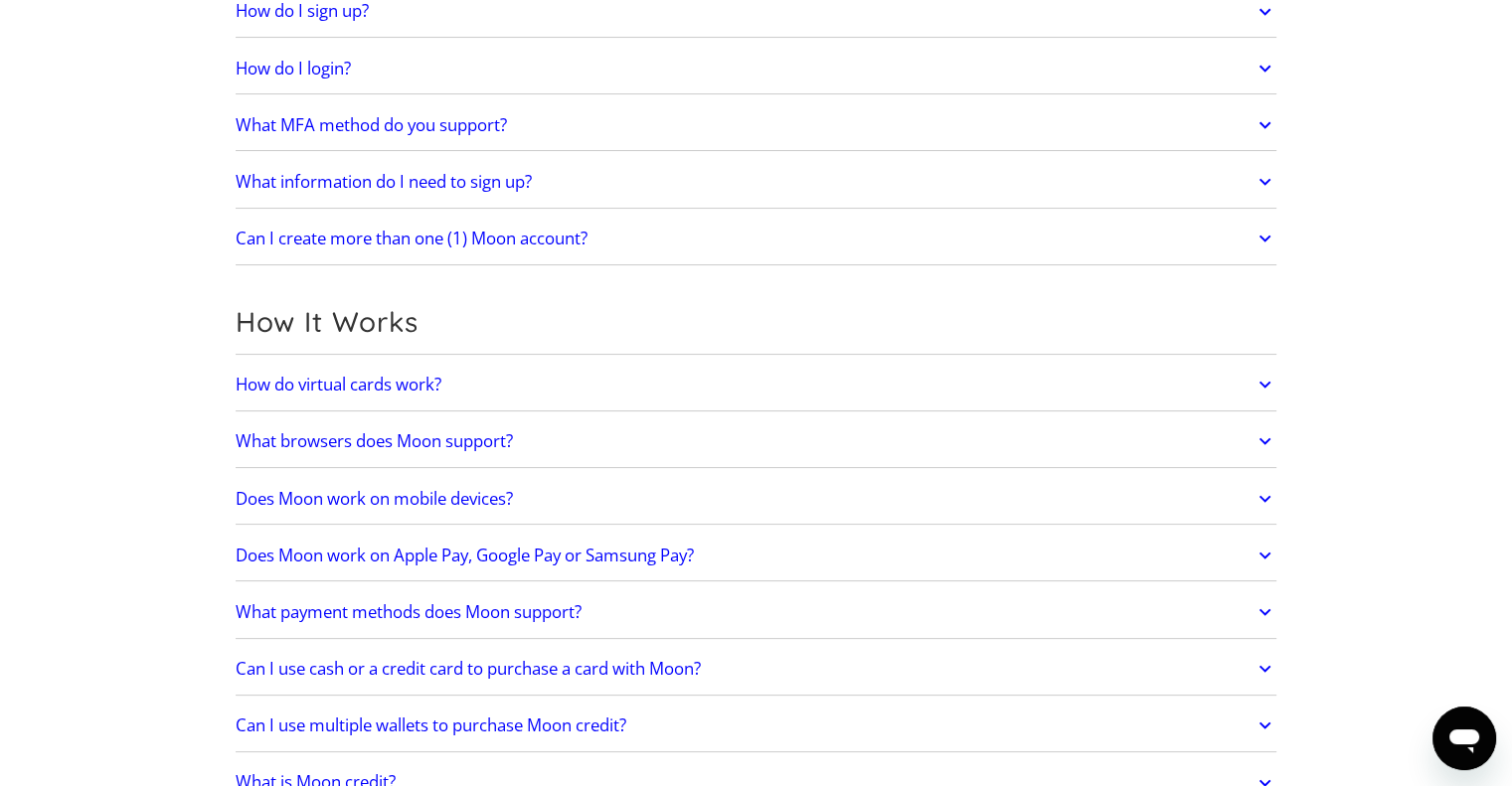 click on "How do virtual cards work?" at bounding box center (338, 385) 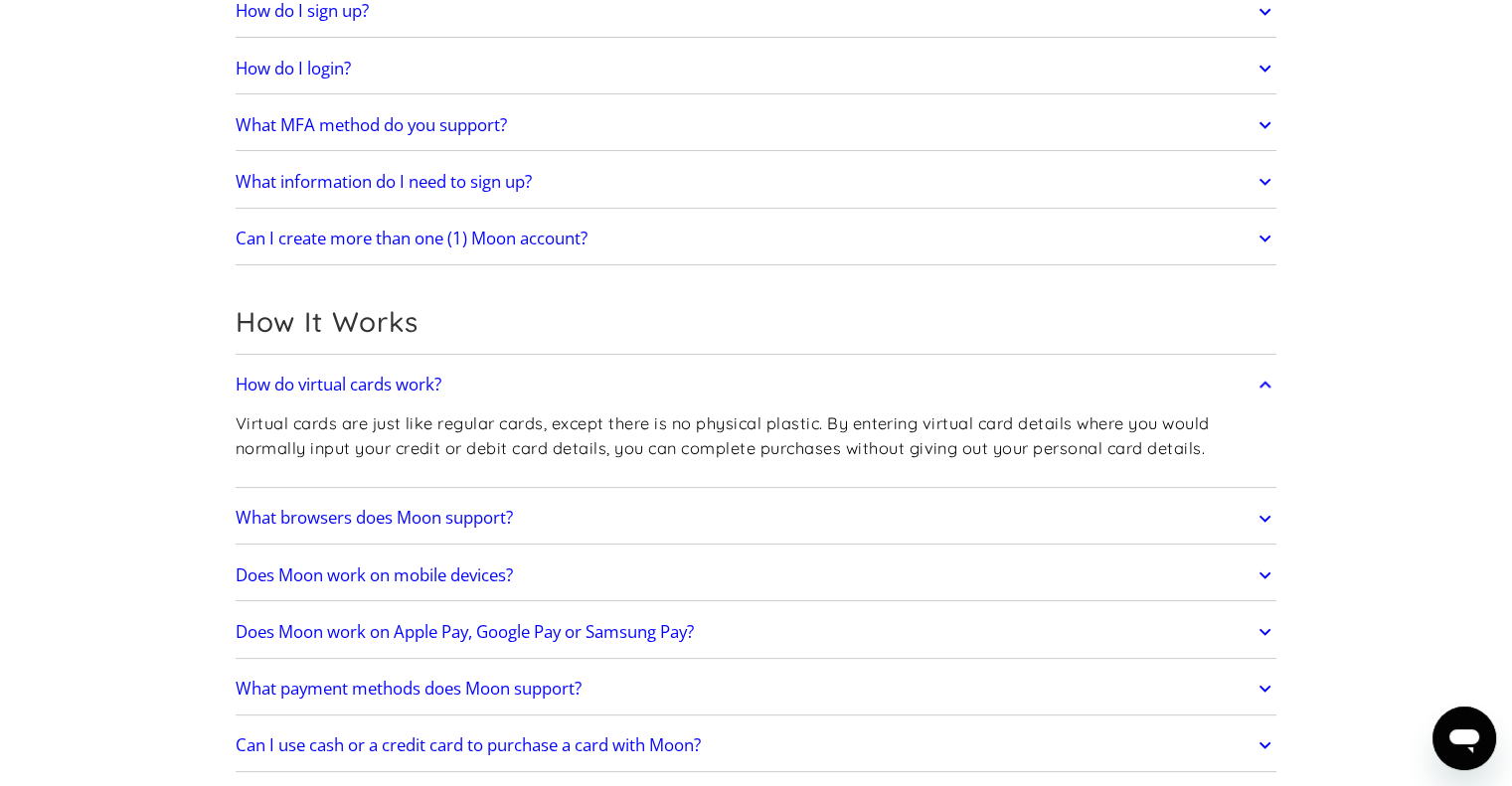 click on "What browsers does Moon support?" at bounding box center (374, 518) 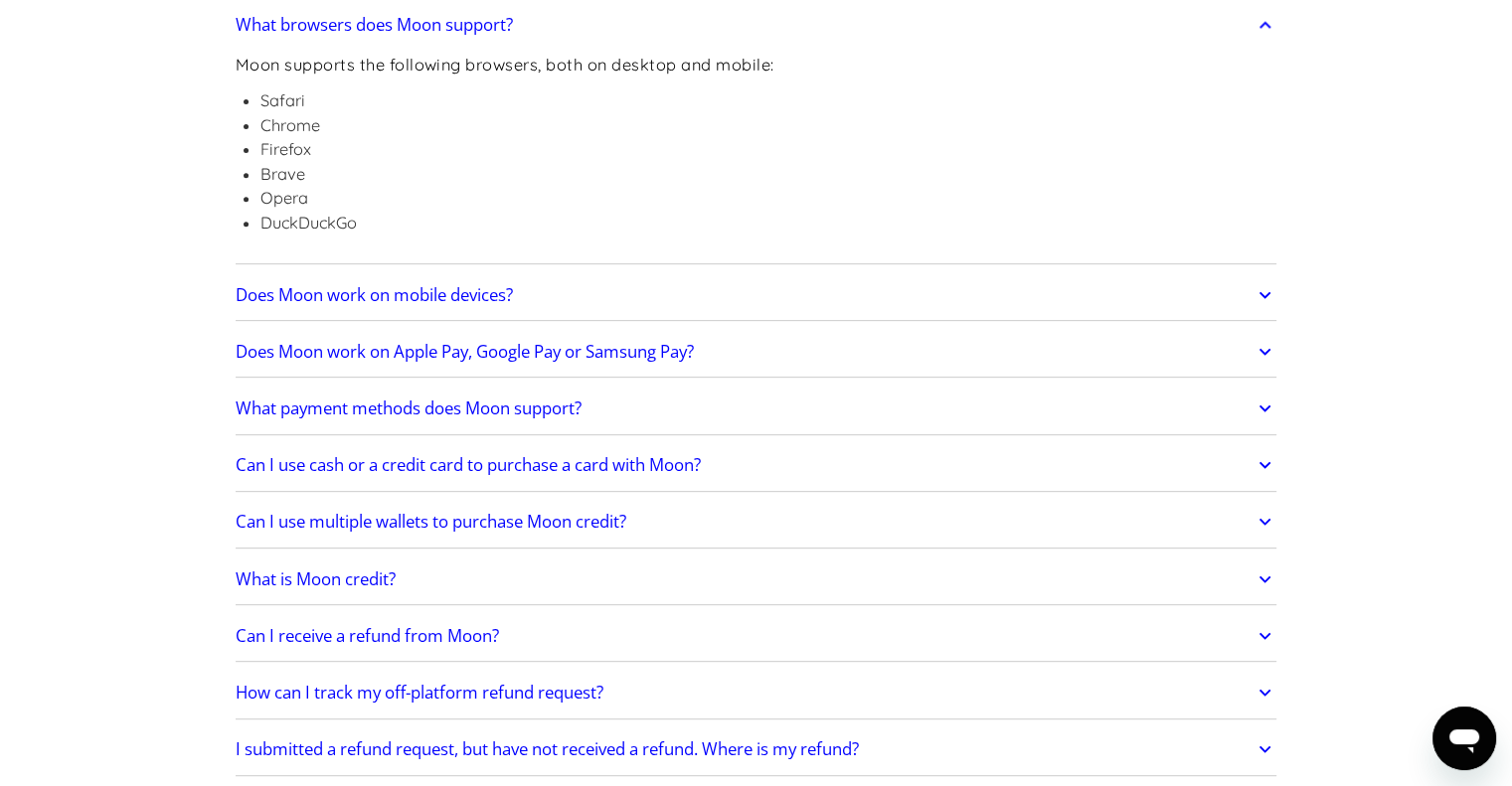 scroll, scrollTop: 795, scrollLeft: 0, axis: vertical 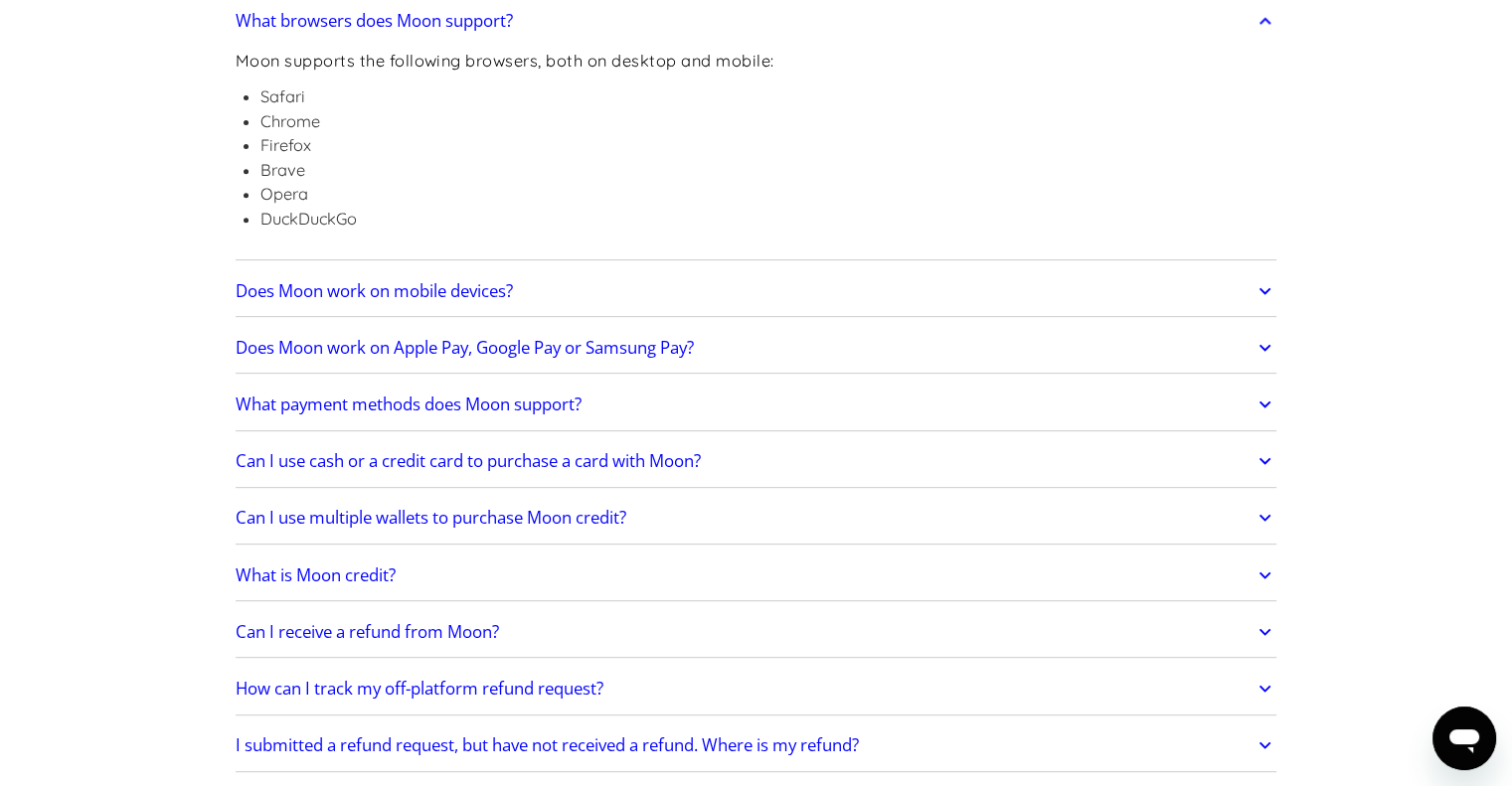 click on "Does Moon work on Apple Pay, Google Pay or Samsung Pay?" at bounding box center [464, 348] 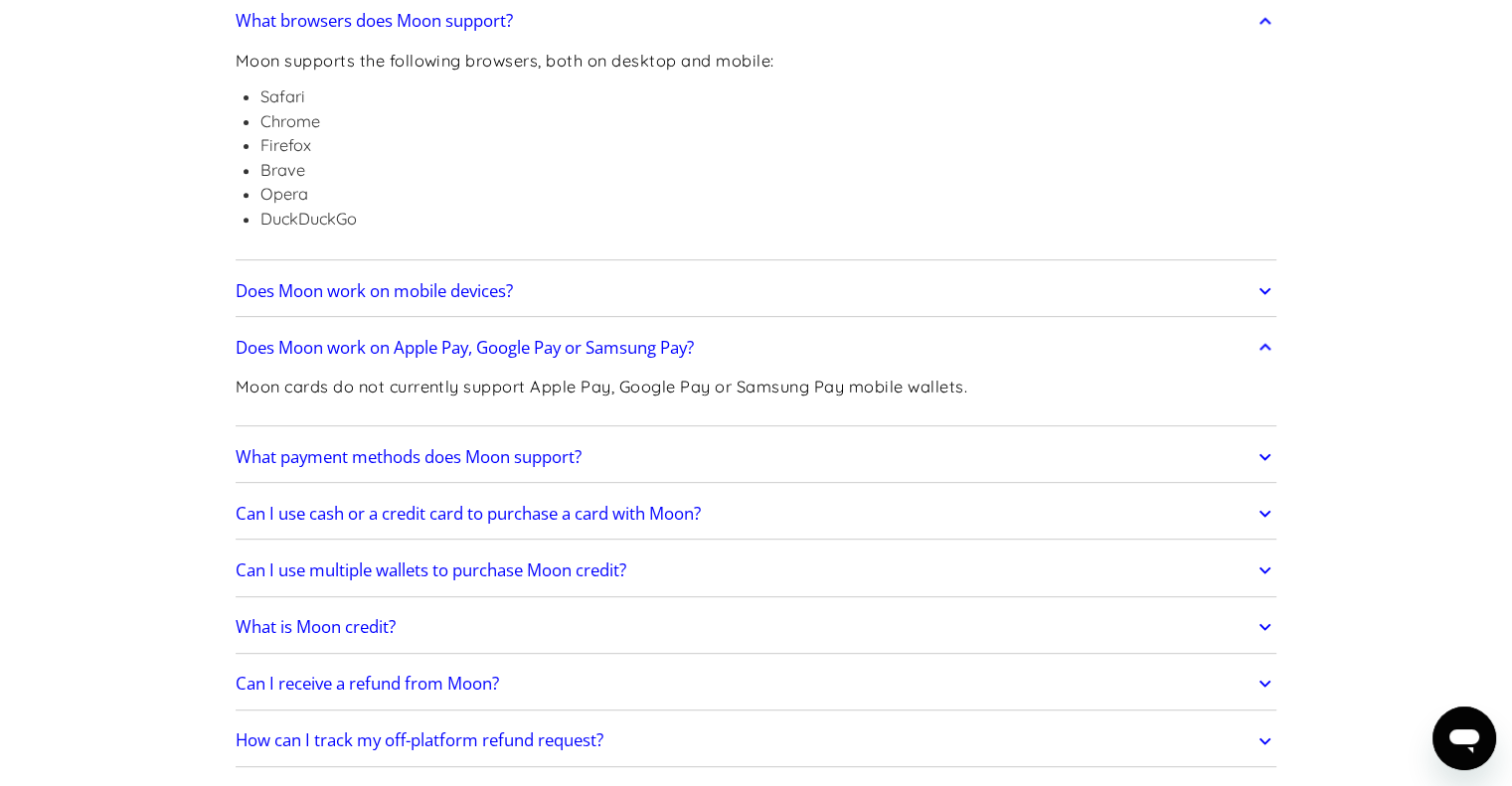 click on "What payment methods does Moon support?" at bounding box center [409, 457] 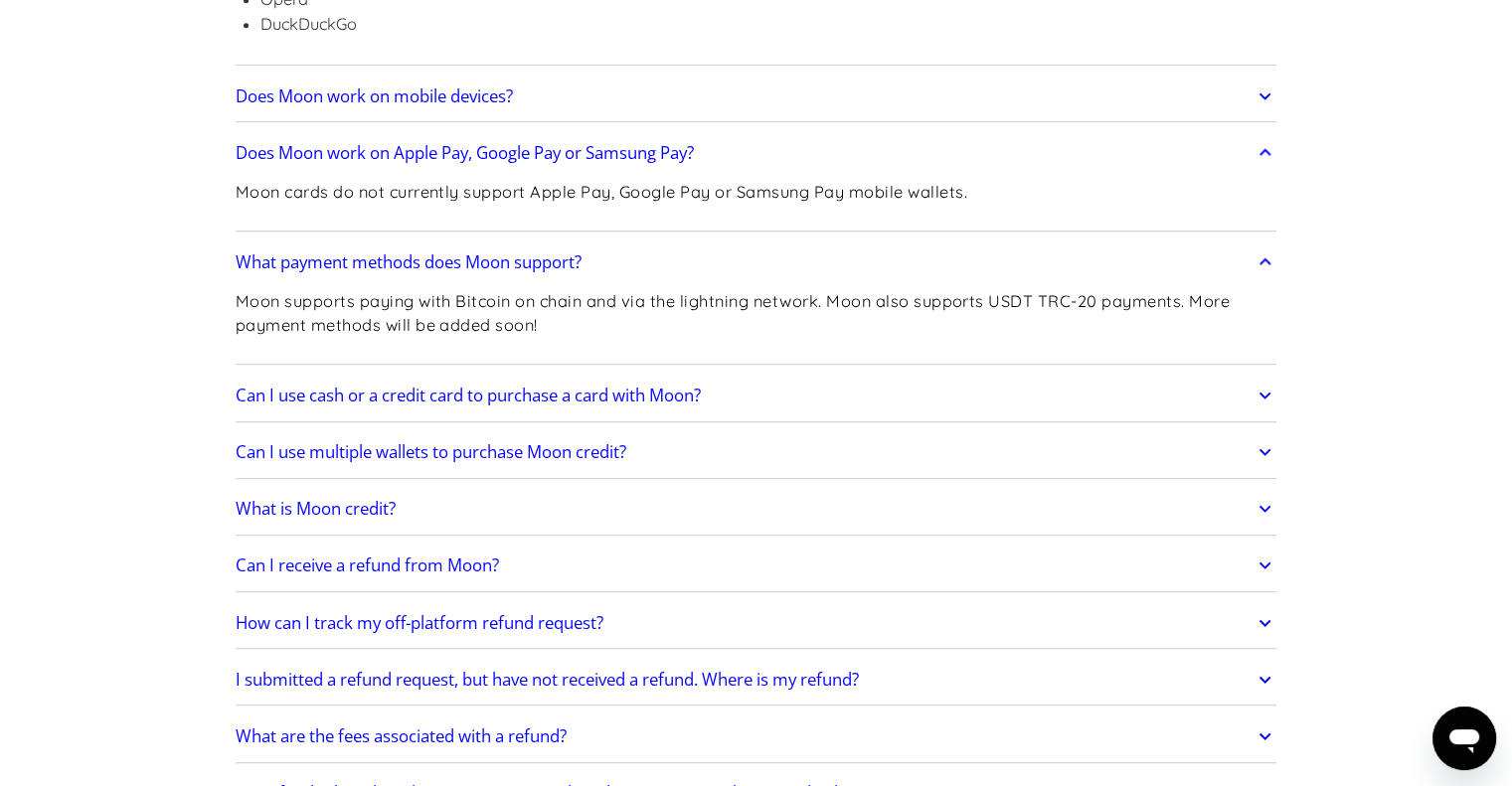scroll, scrollTop: 994, scrollLeft: 0, axis: vertical 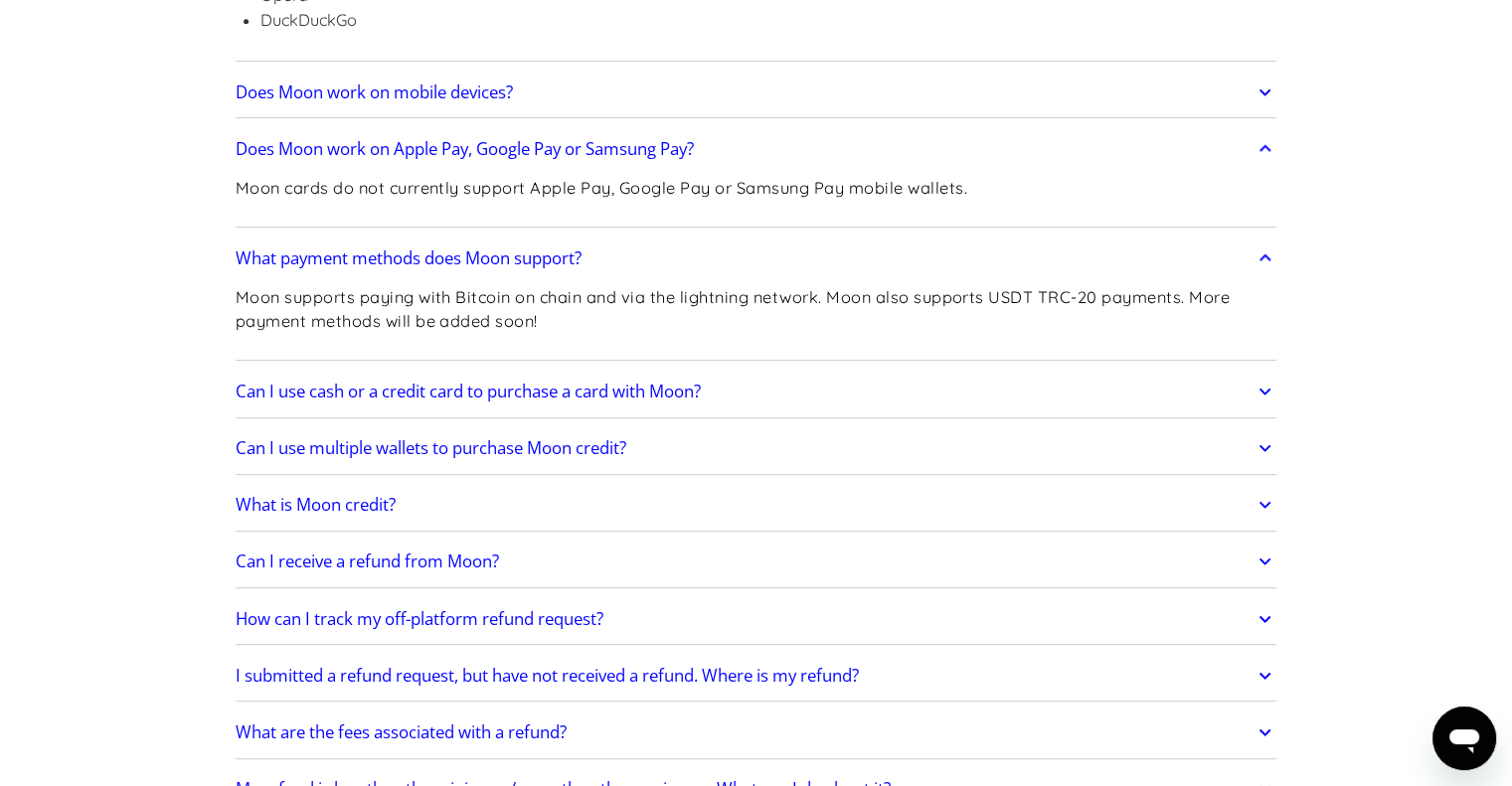 click on "What is Moon credit?" at bounding box center [756, 505] 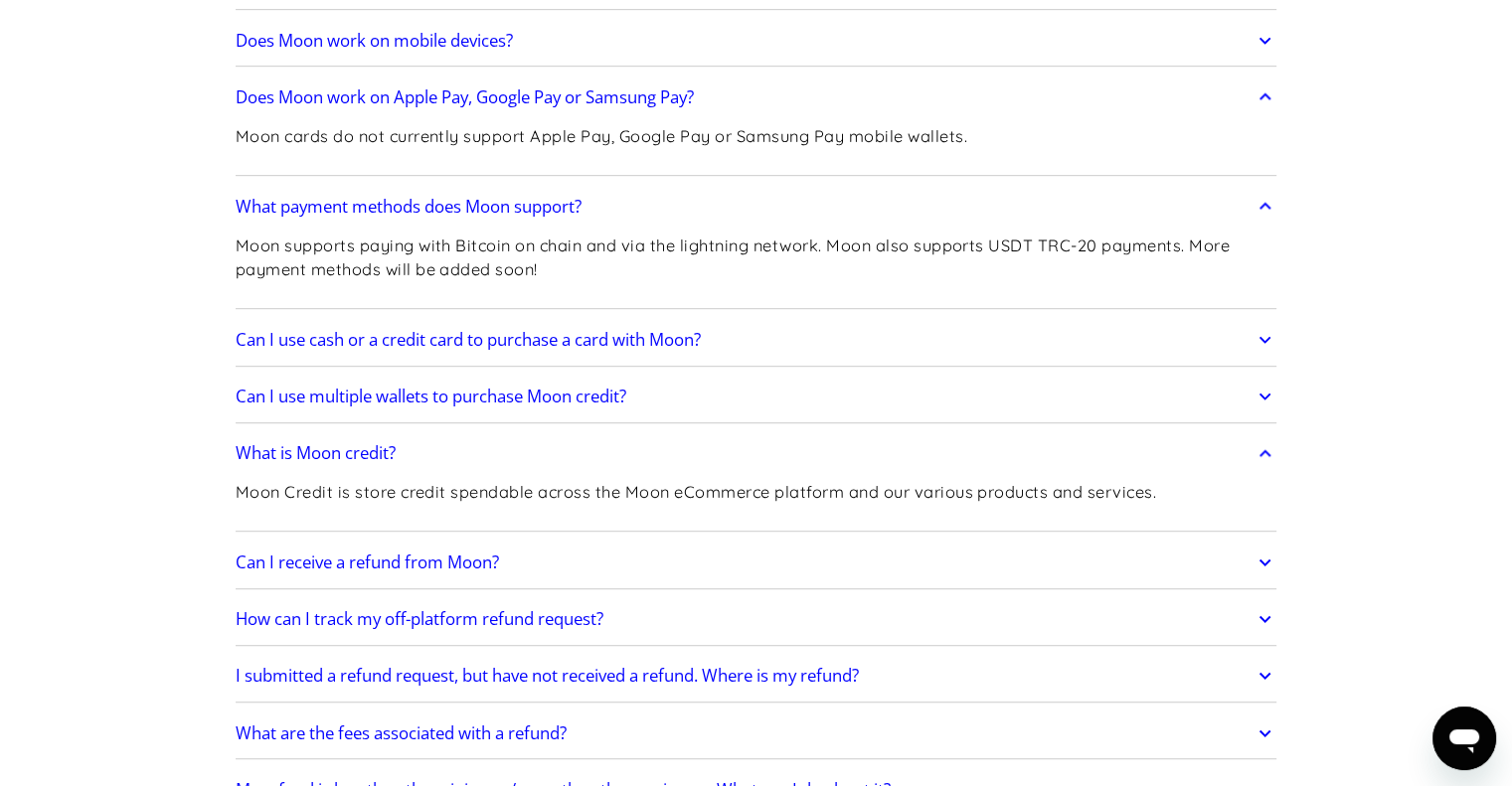 scroll, scrollTop: 1093, scrollLeft: 0, axis: vertical 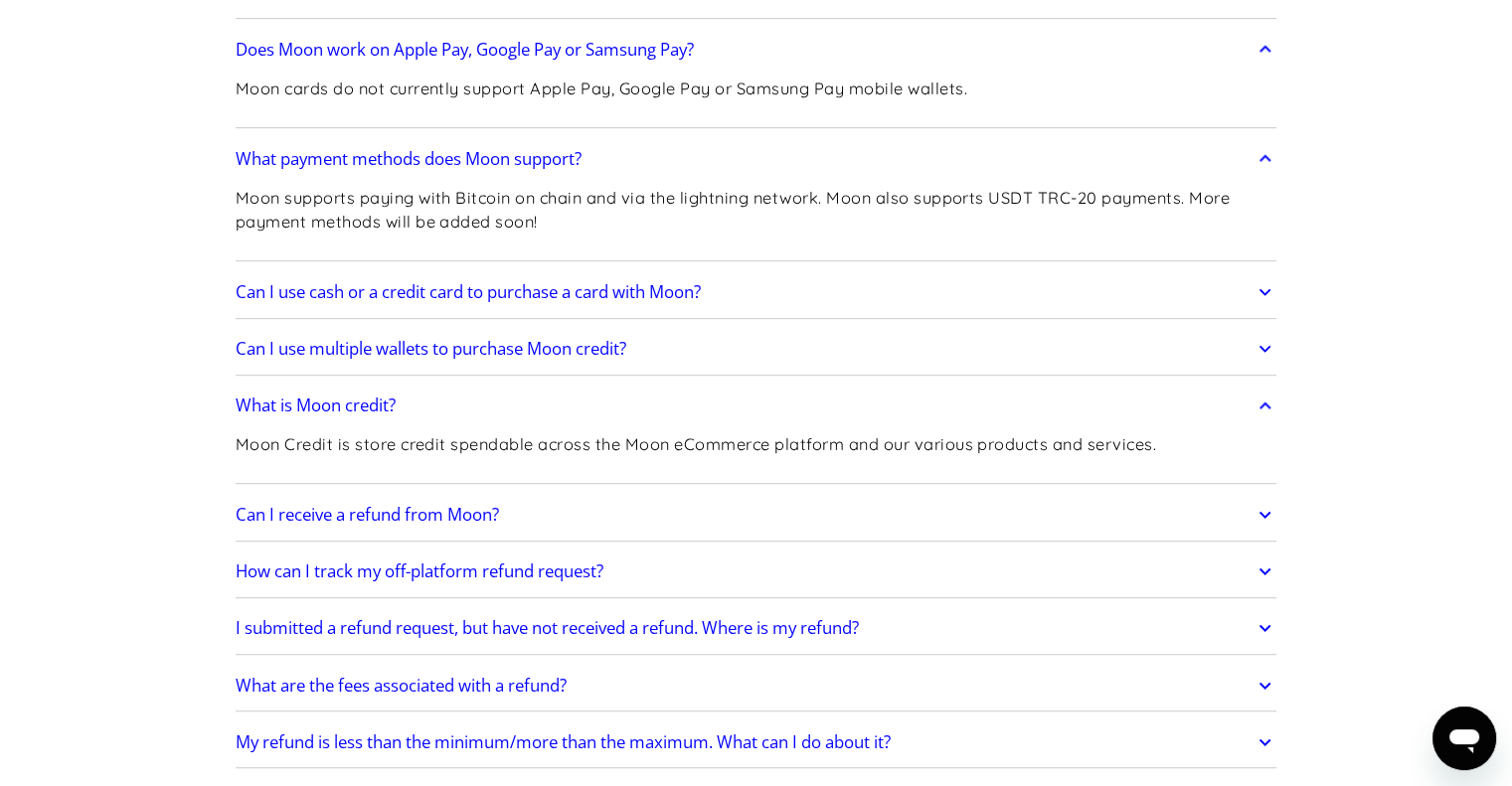 click on "Can I receive a refund from Moon?" at bounding box center (367, 515) 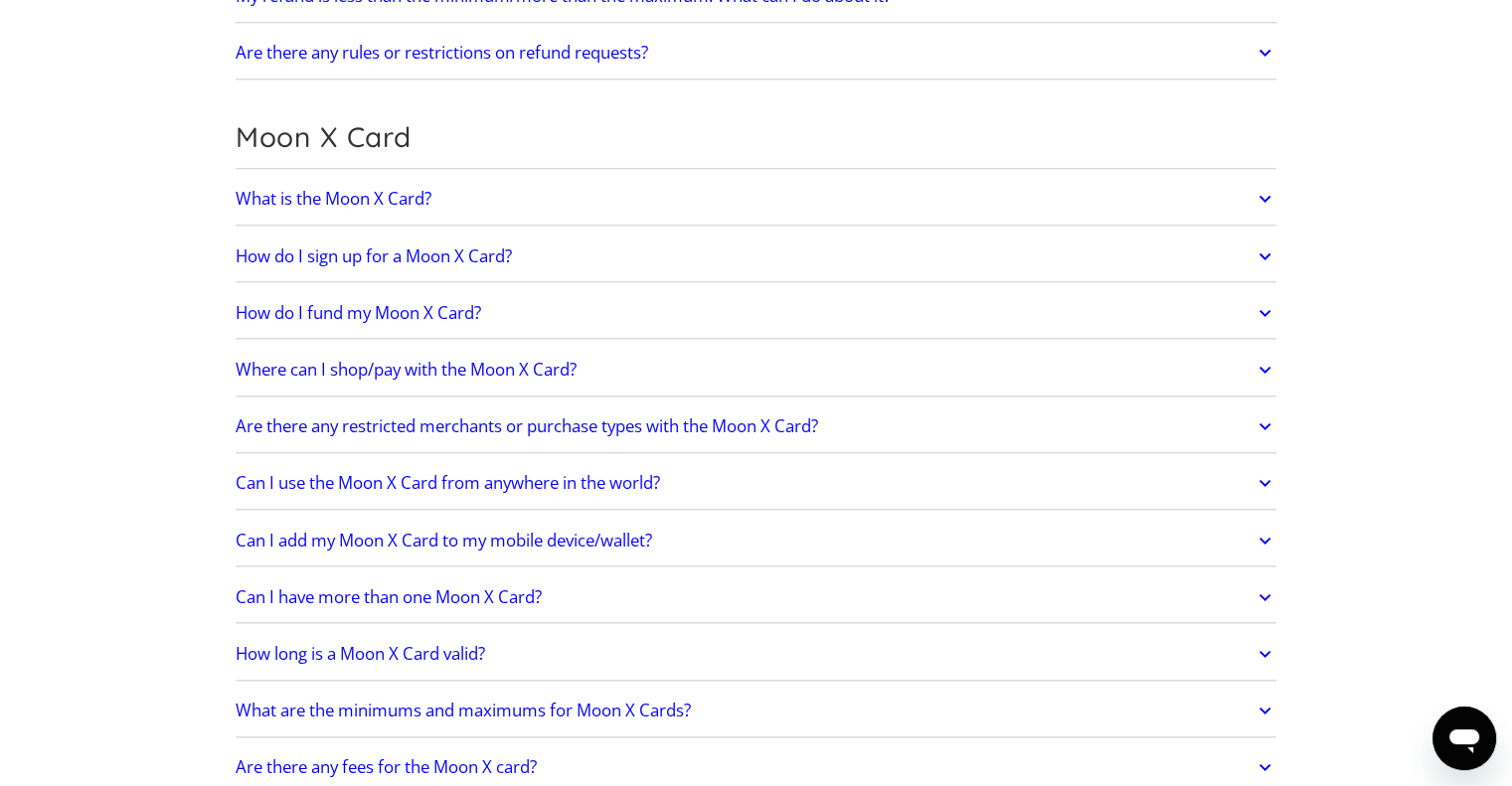 scroll, scrollTop: 2186, scrollLeft: 0, axis: vertical 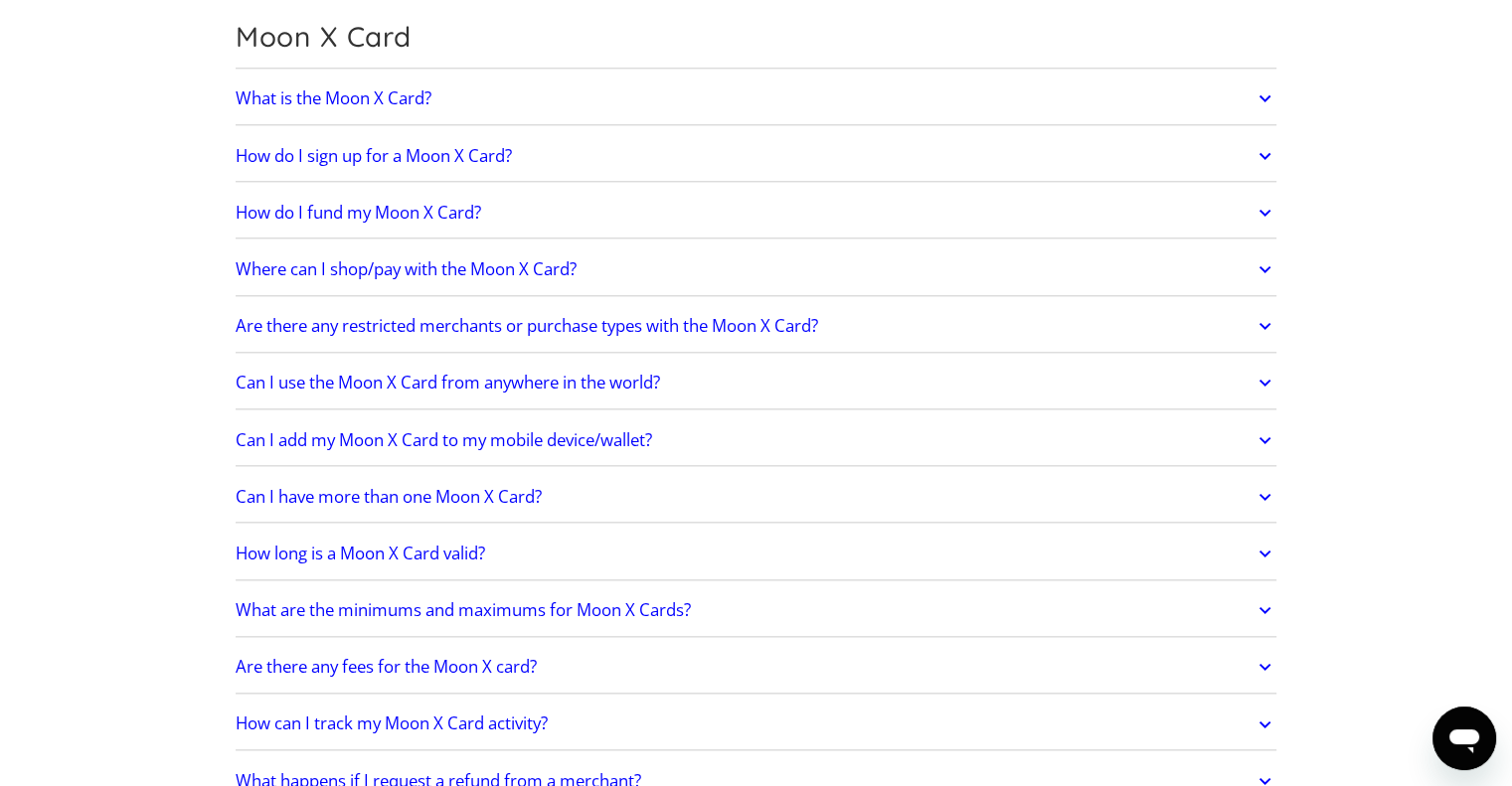 click on "Are there any restricted merchants or purchase types with the Moon X Card?" at bounding box center [527, 326] 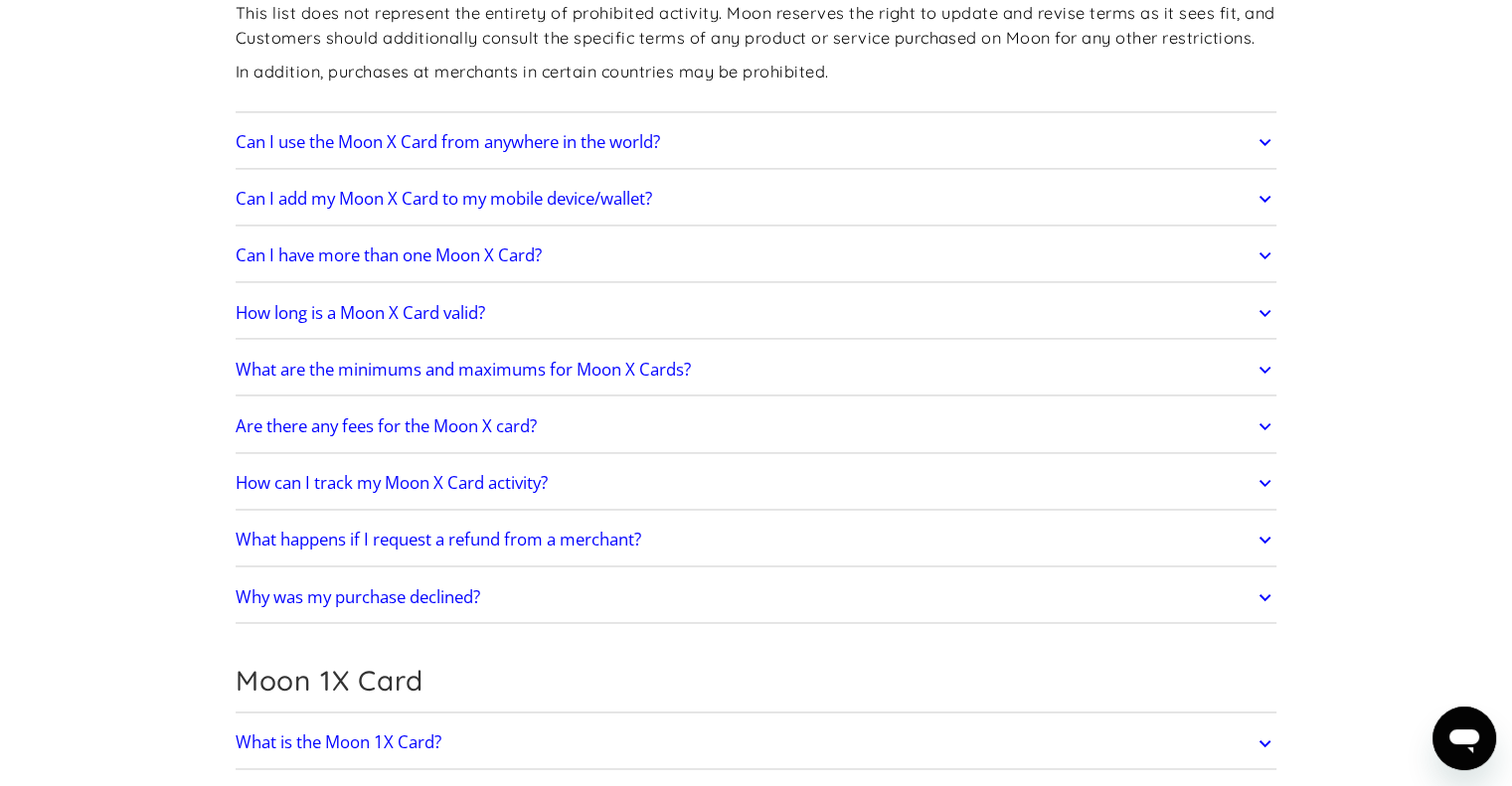 scroll, scrollTop: 3080, scrollLeft: 0, axis: vertical 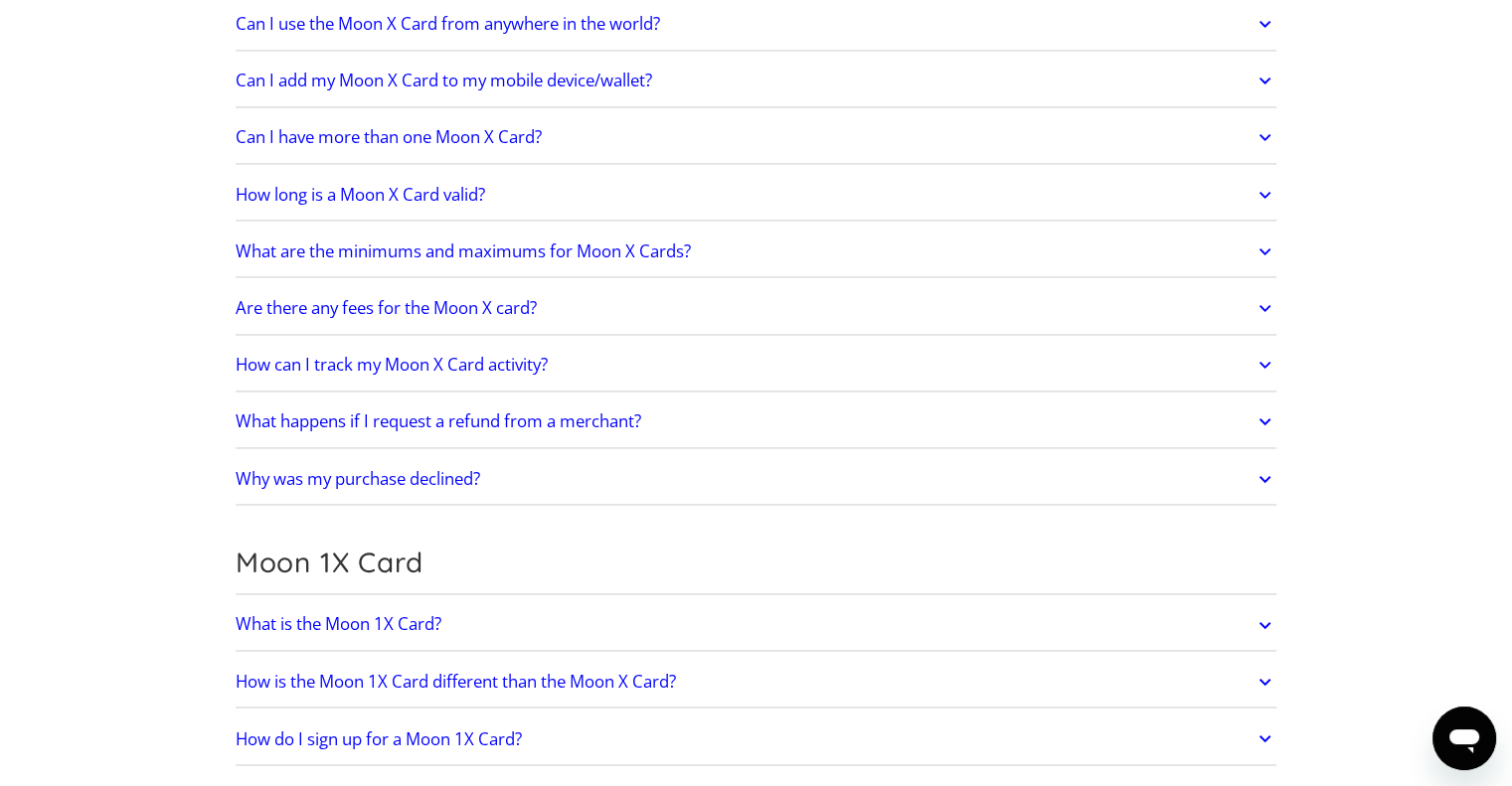 click on "What happens if I request a refund from a merchant?" at bounding box center [438, 421] 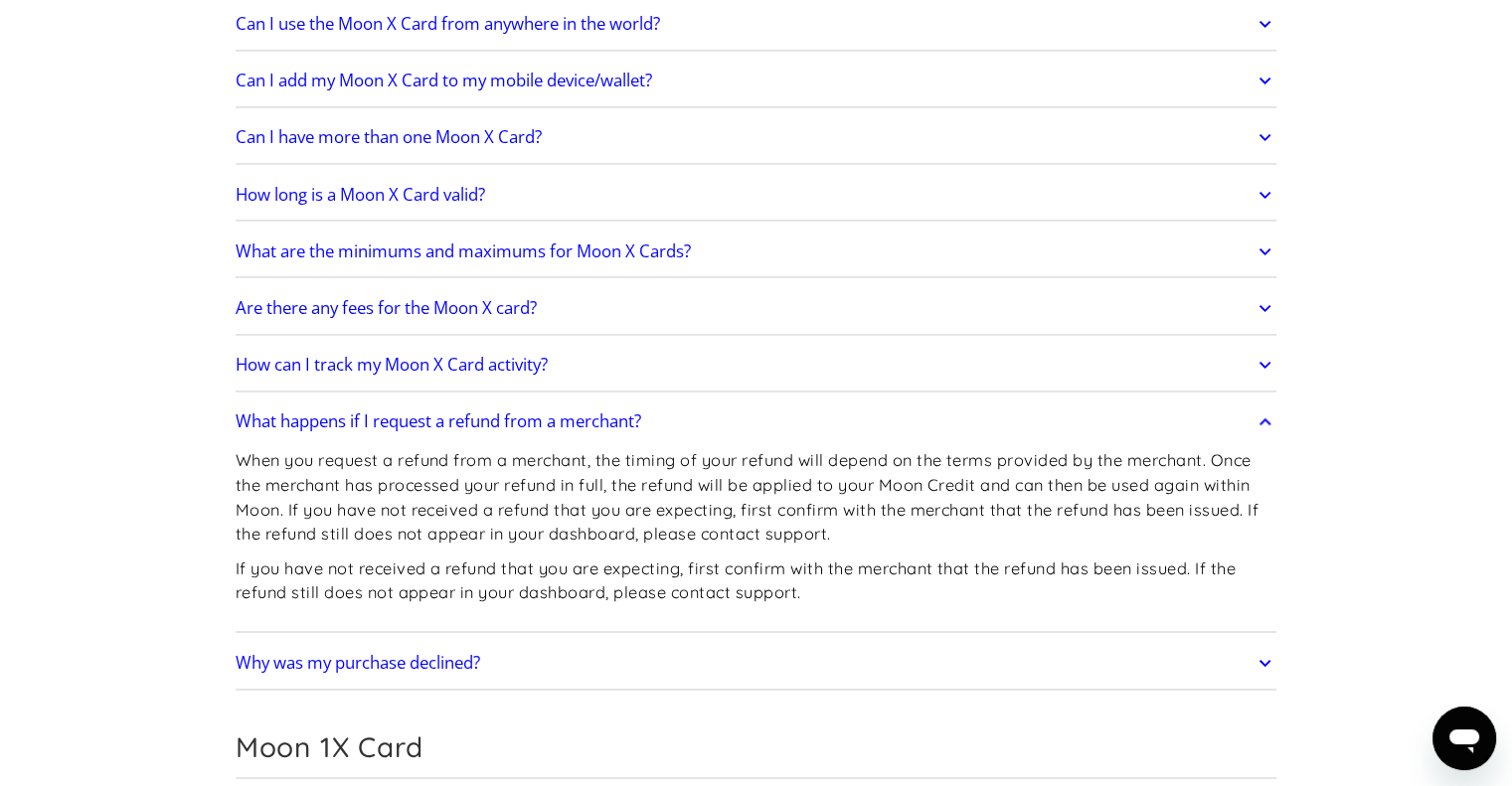 click on "What happens if I request a refund from a merchant?" at bounding box center [438, 421] 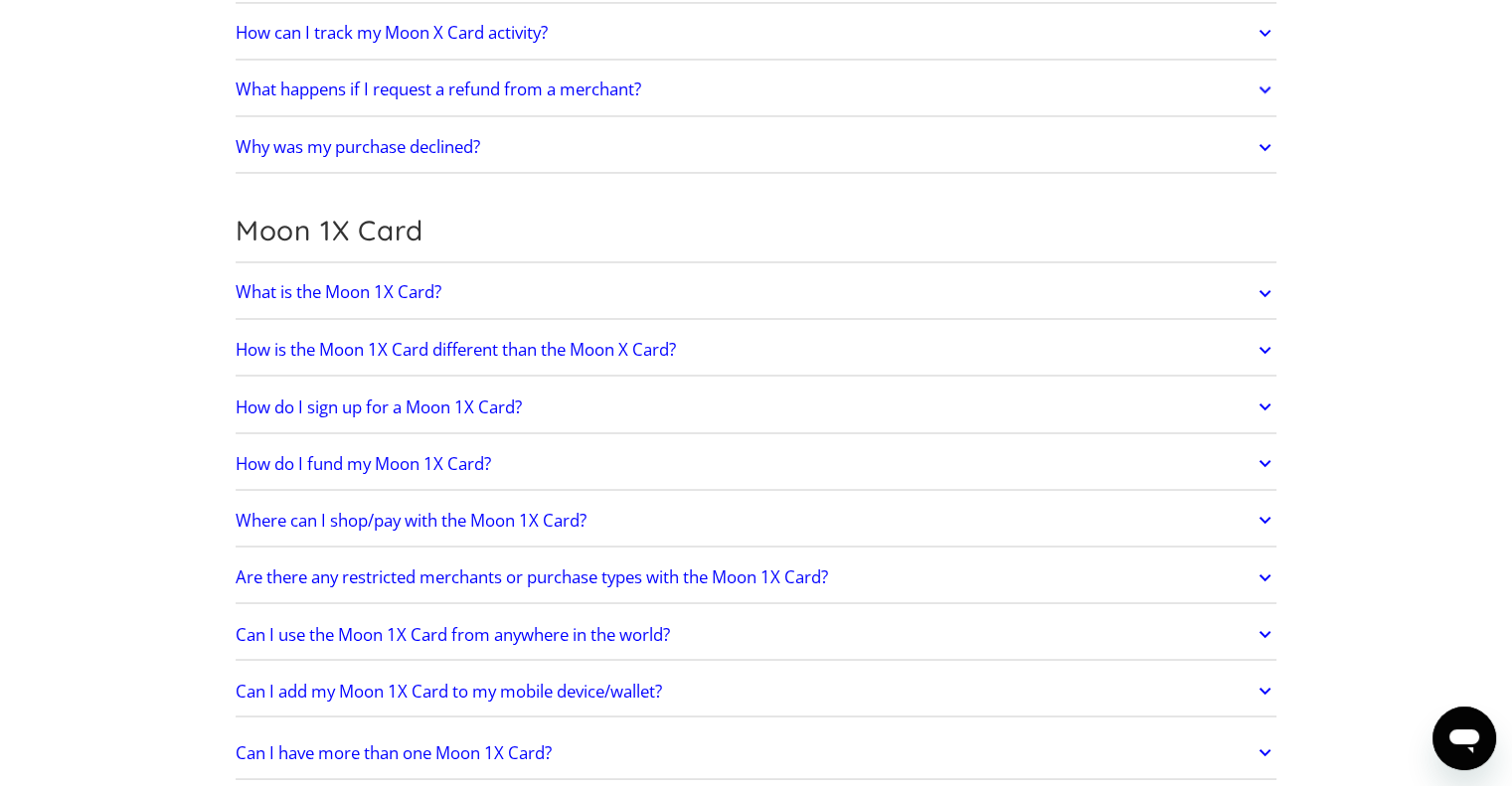 scroll, scrollTop: 3379, scrollLeft: 0, axis: vertical 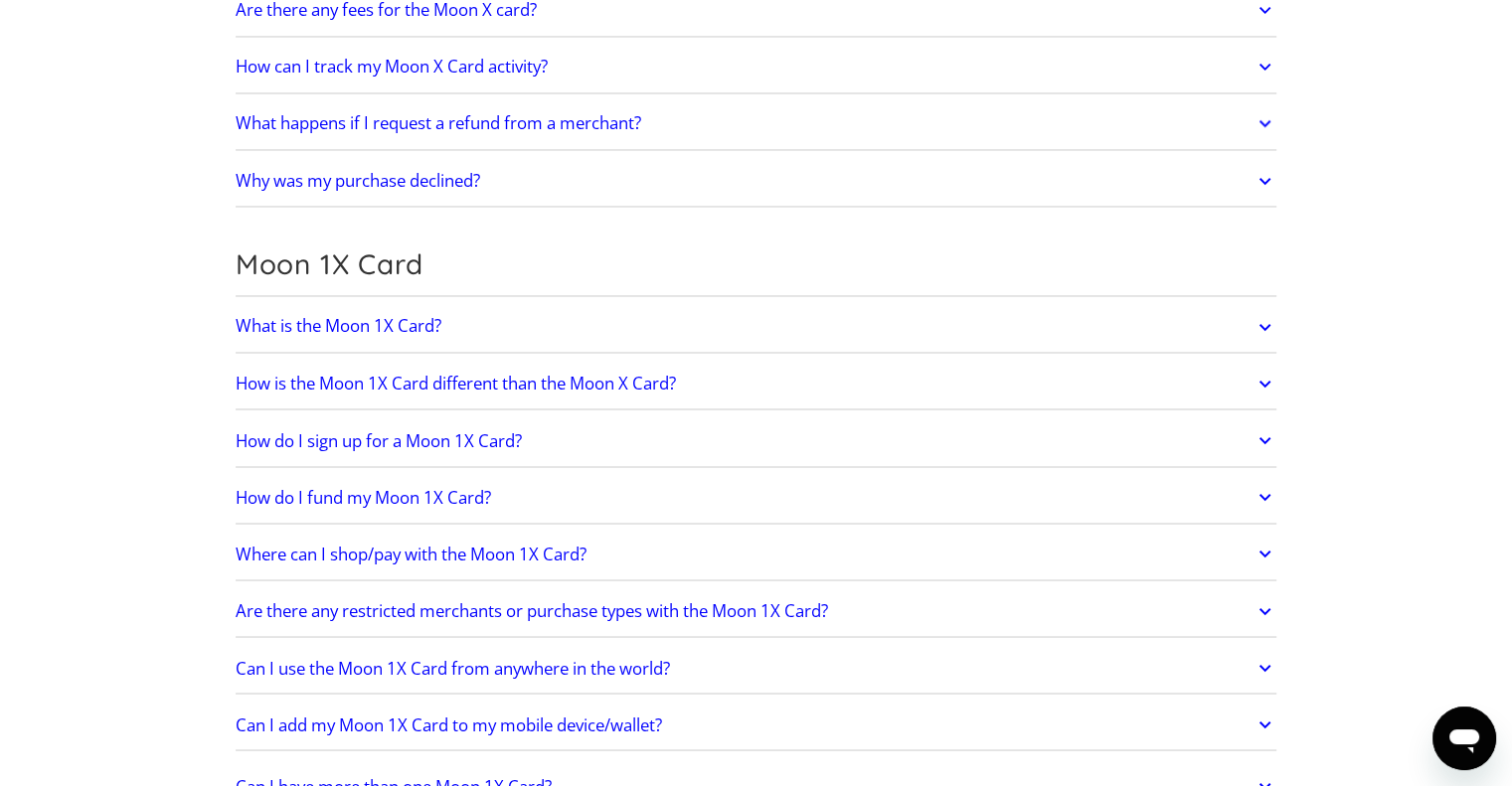 click on "Why was my purchase declined?" at bounding box center [756, 181] 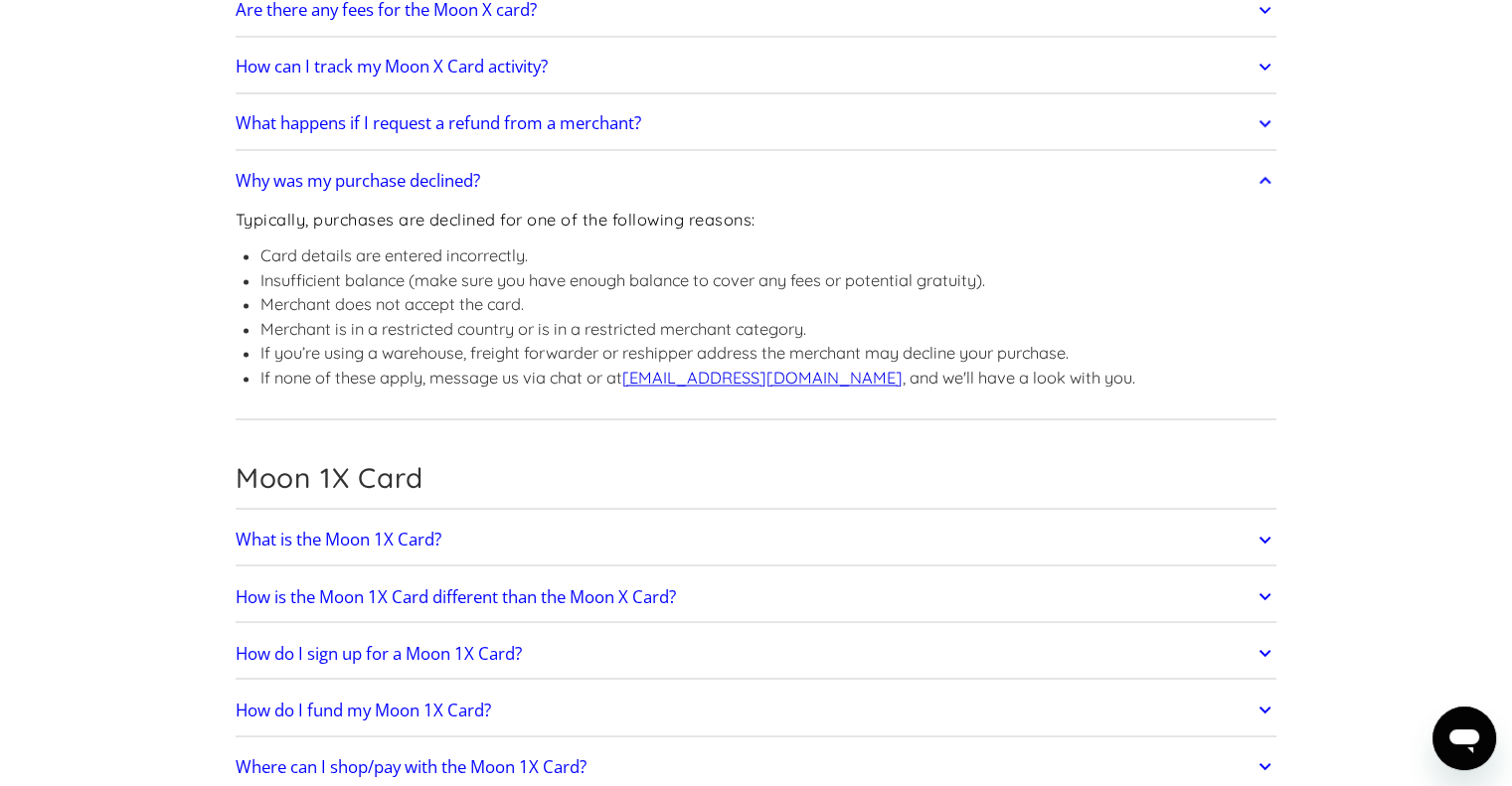 click on "support@paywithmoon.com" at bounding box center (762, 378) 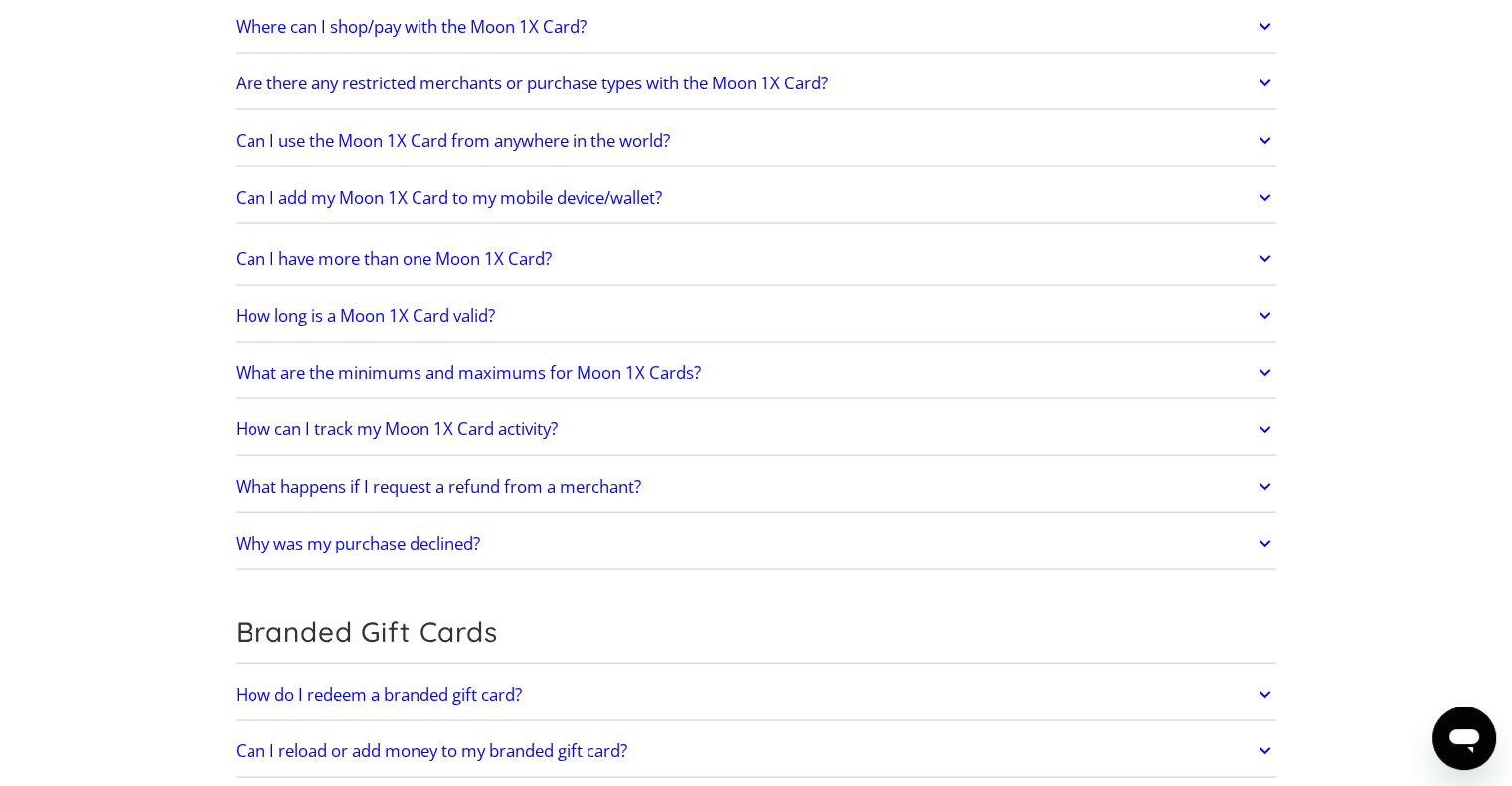 scroll, scrollTop: 4372, scrollLeft: 0, axis: vertical 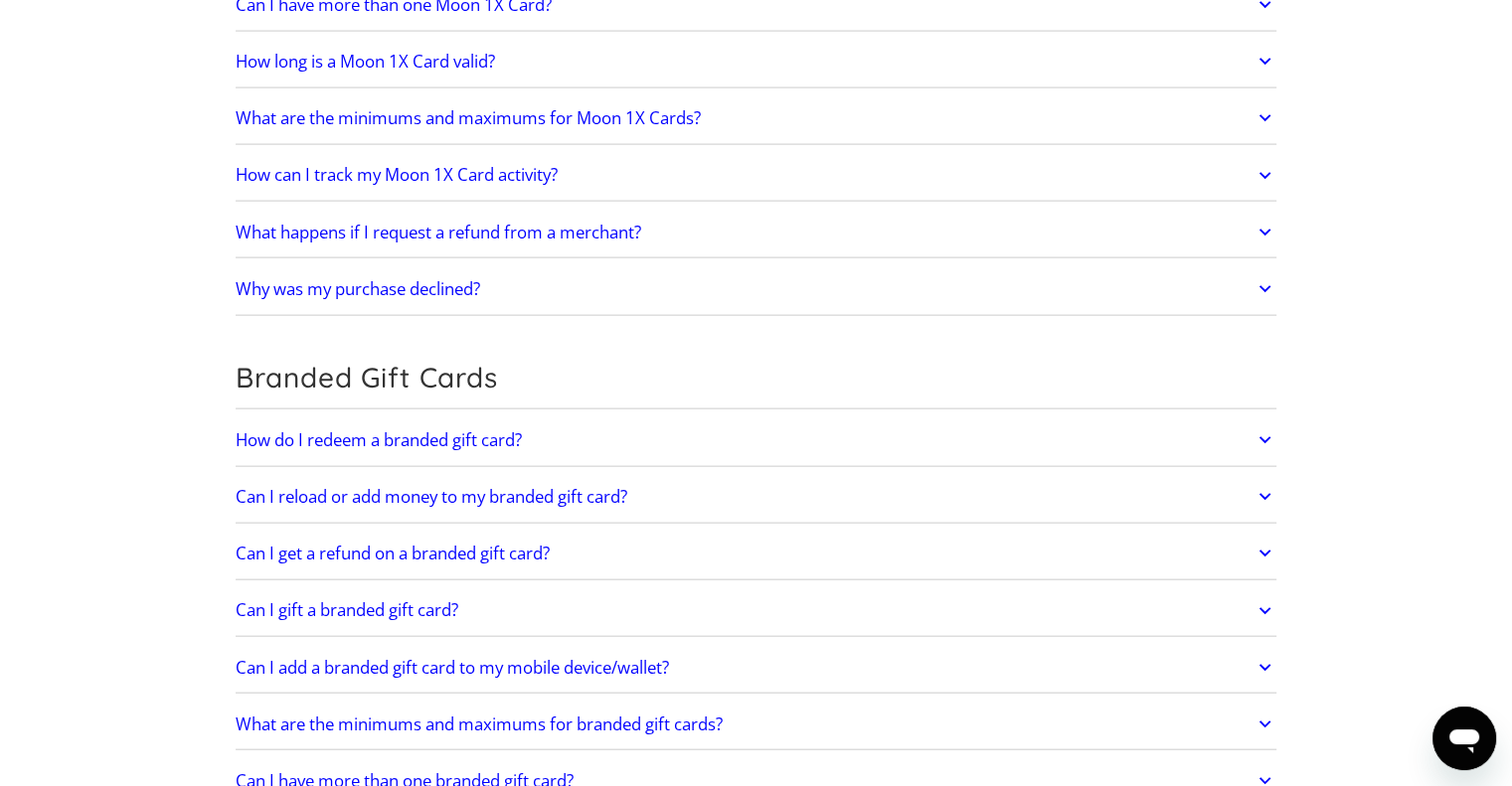 click on "Can I gift a branded gift card?" at bounding box center (756, 611) 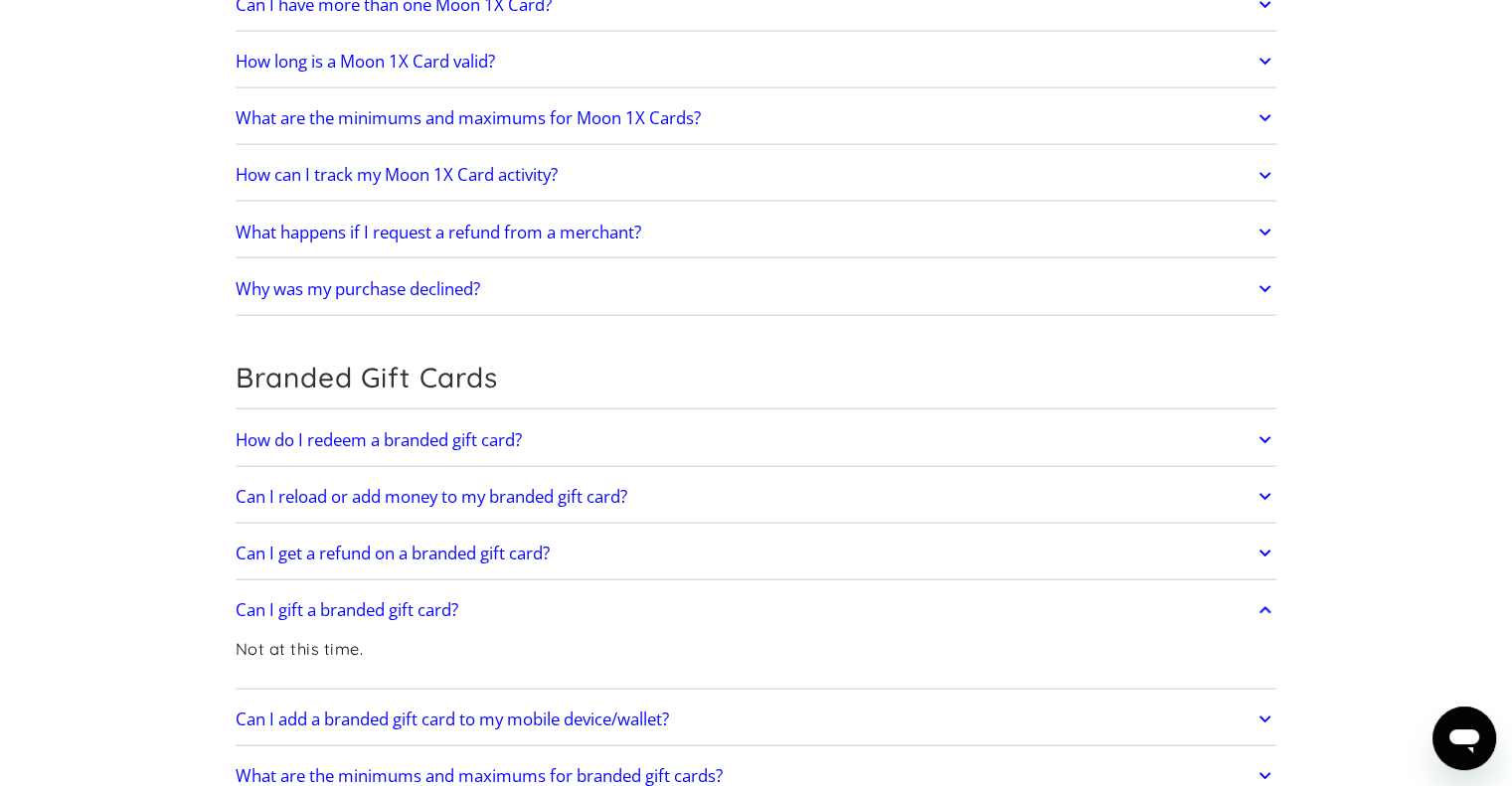 click on "Can I gift a branded gift card?" at bounding box center [347, 610] 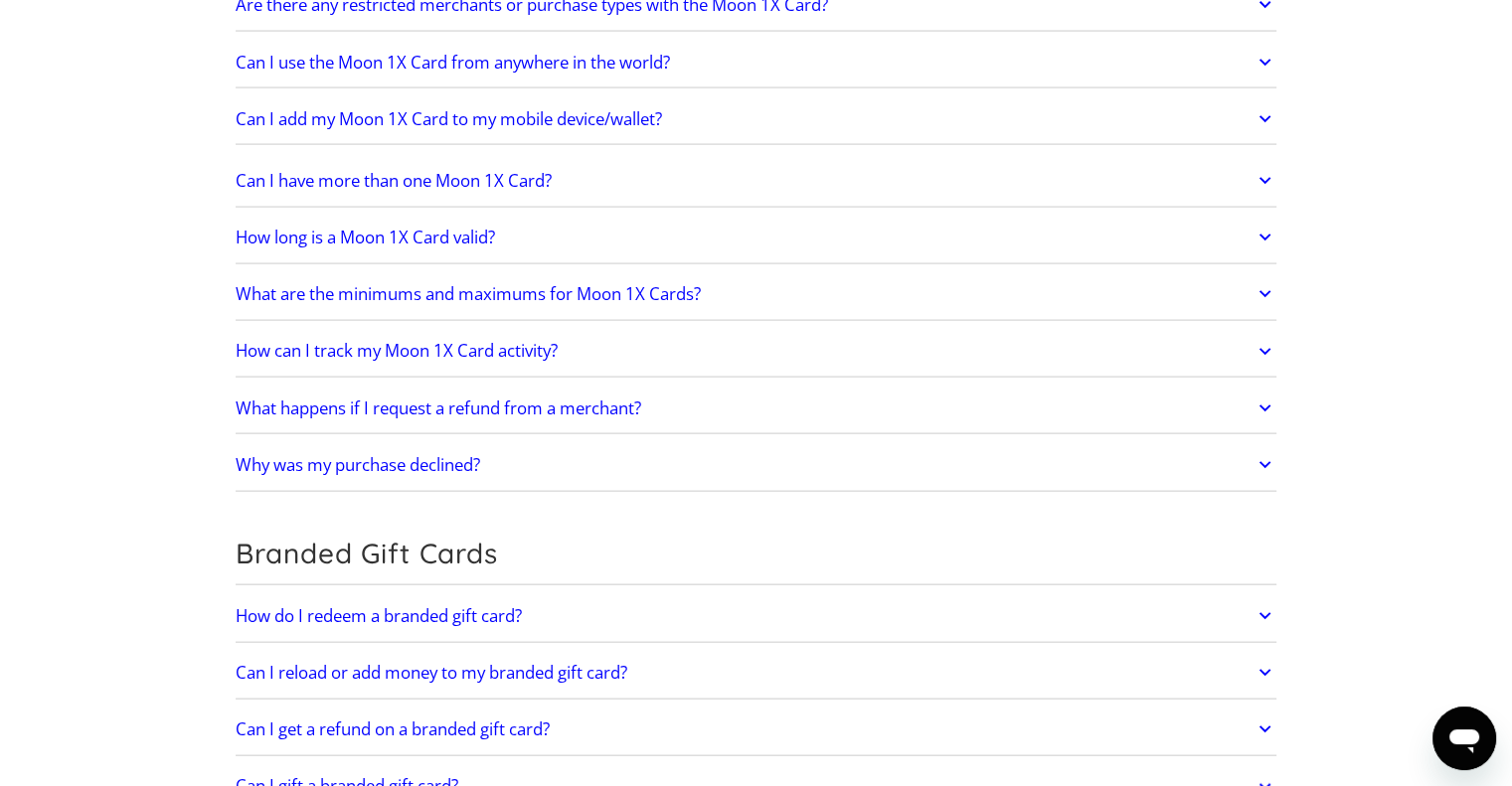 scroll, scrollTop: 4111, scrollLeft: 0, axis: vertical 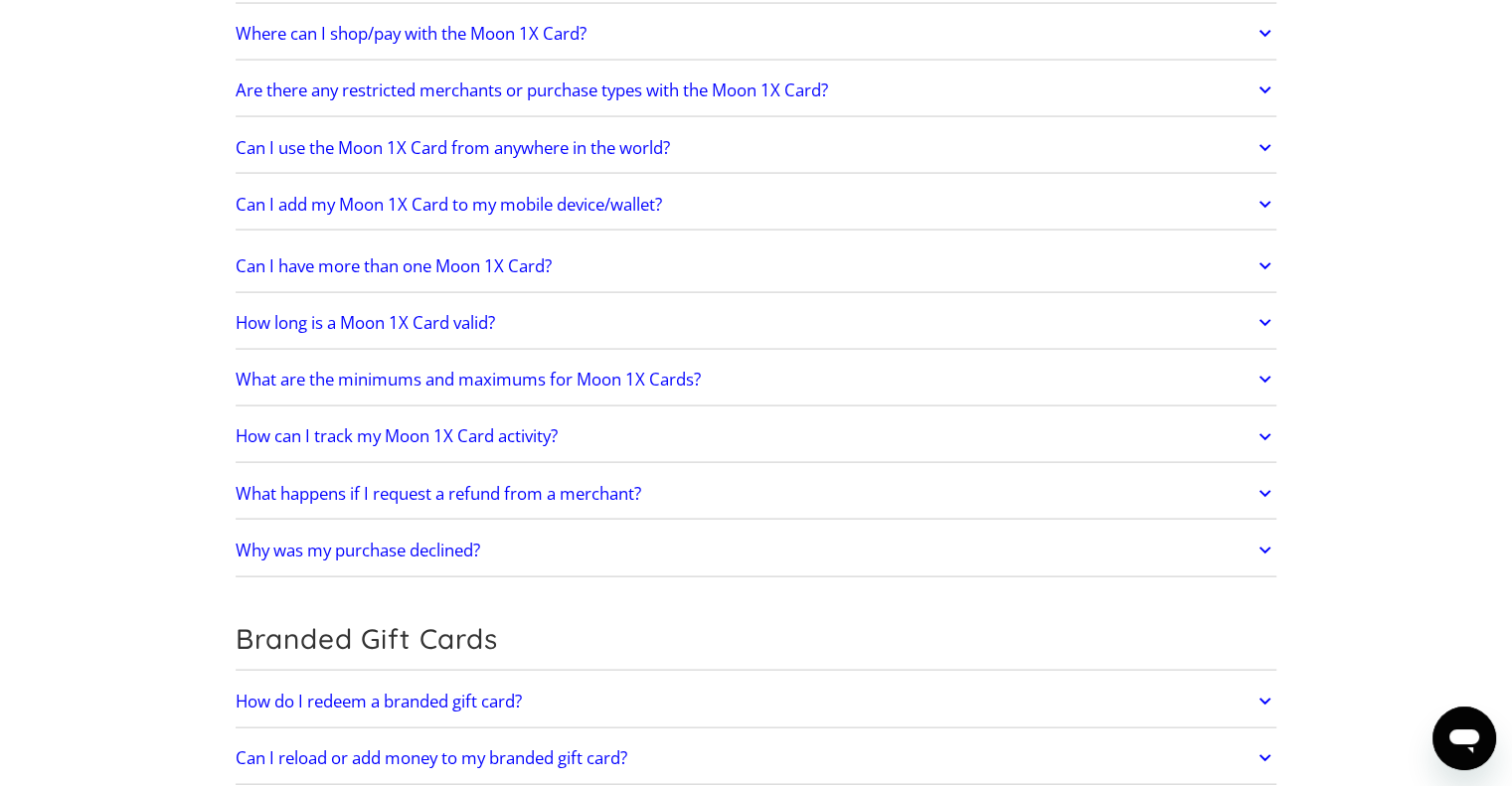 click 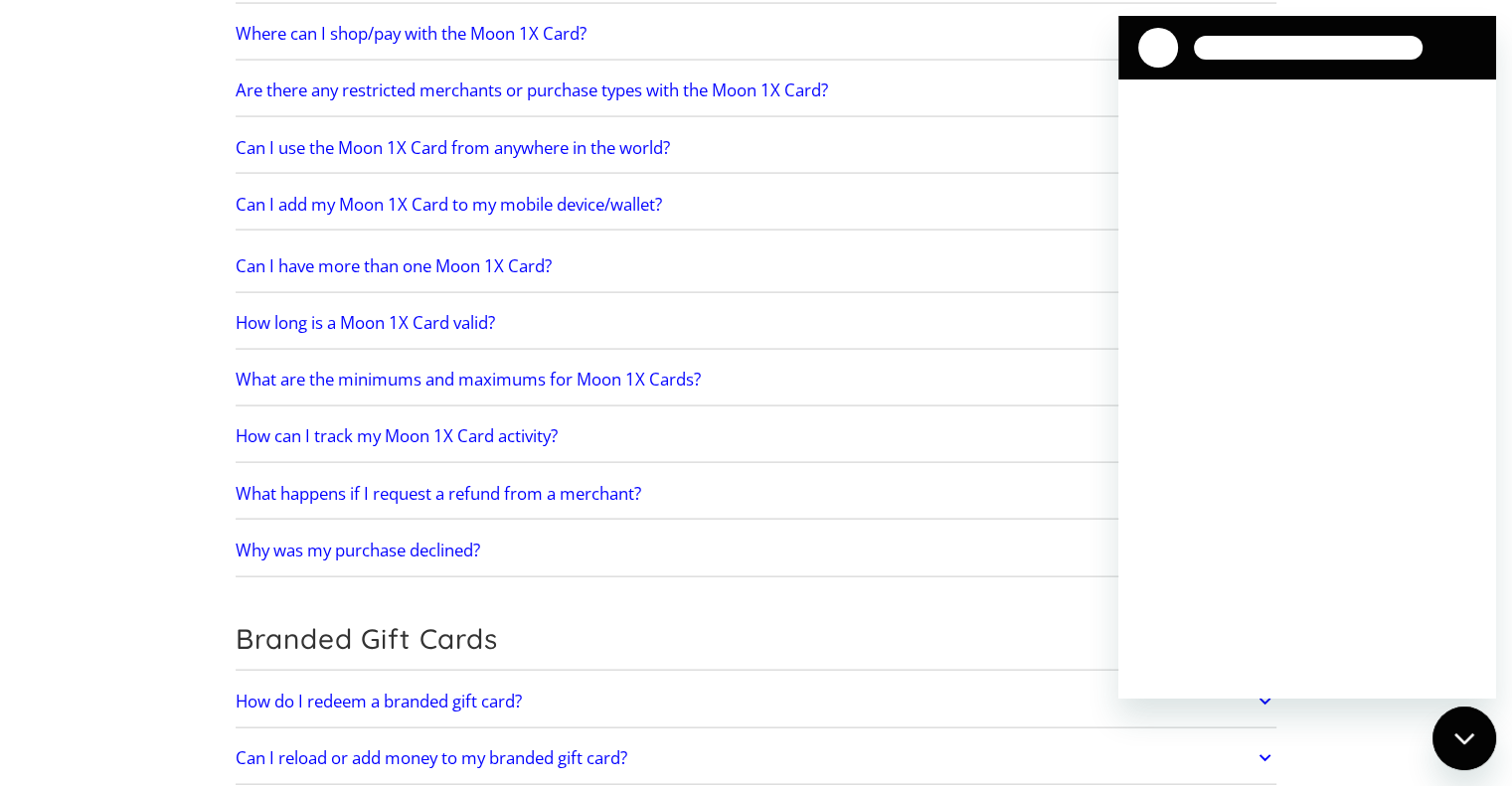 scroll, scrollTop: 0, scrollLeft: 0, axis: both 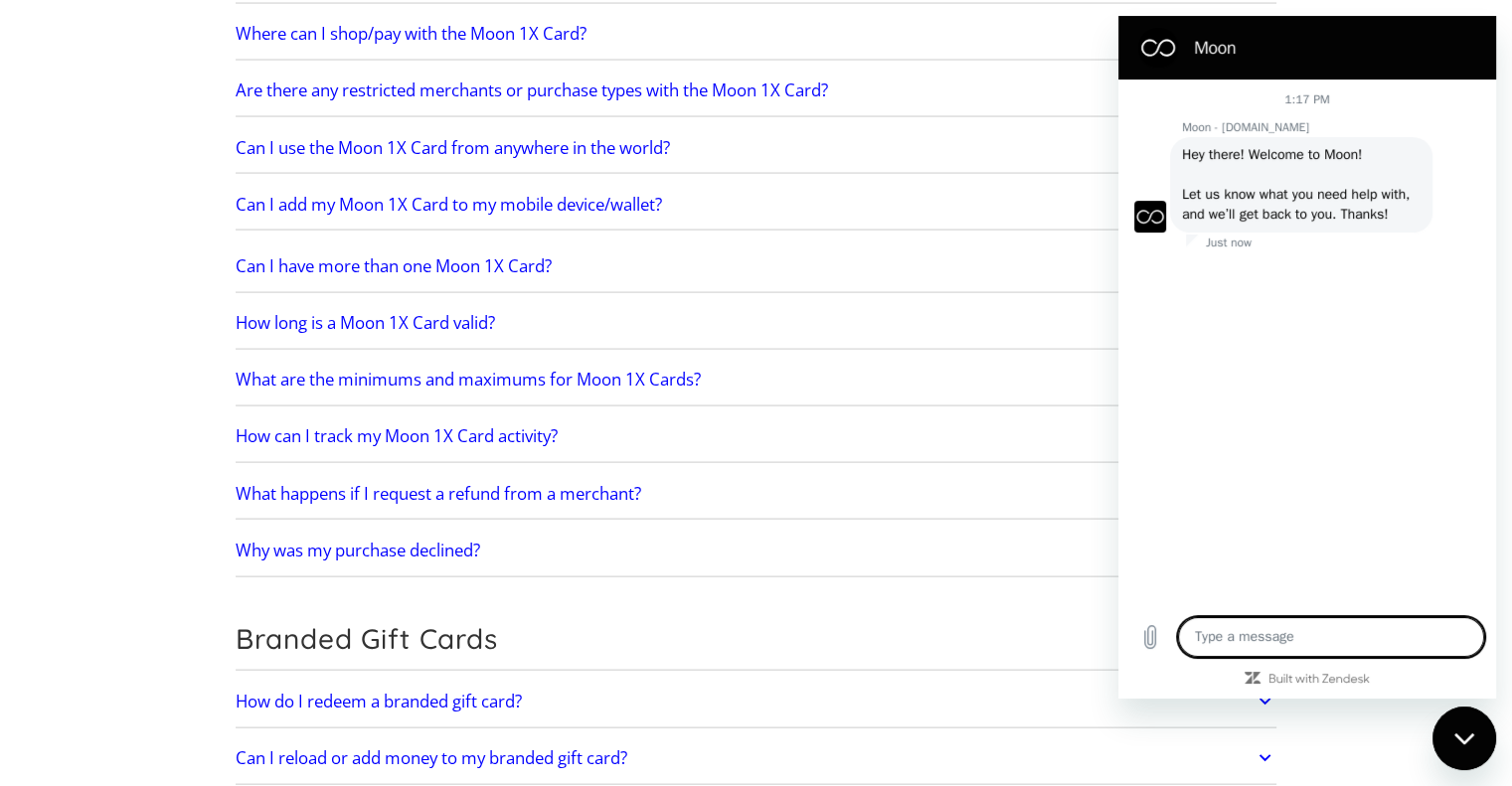 type on "x" 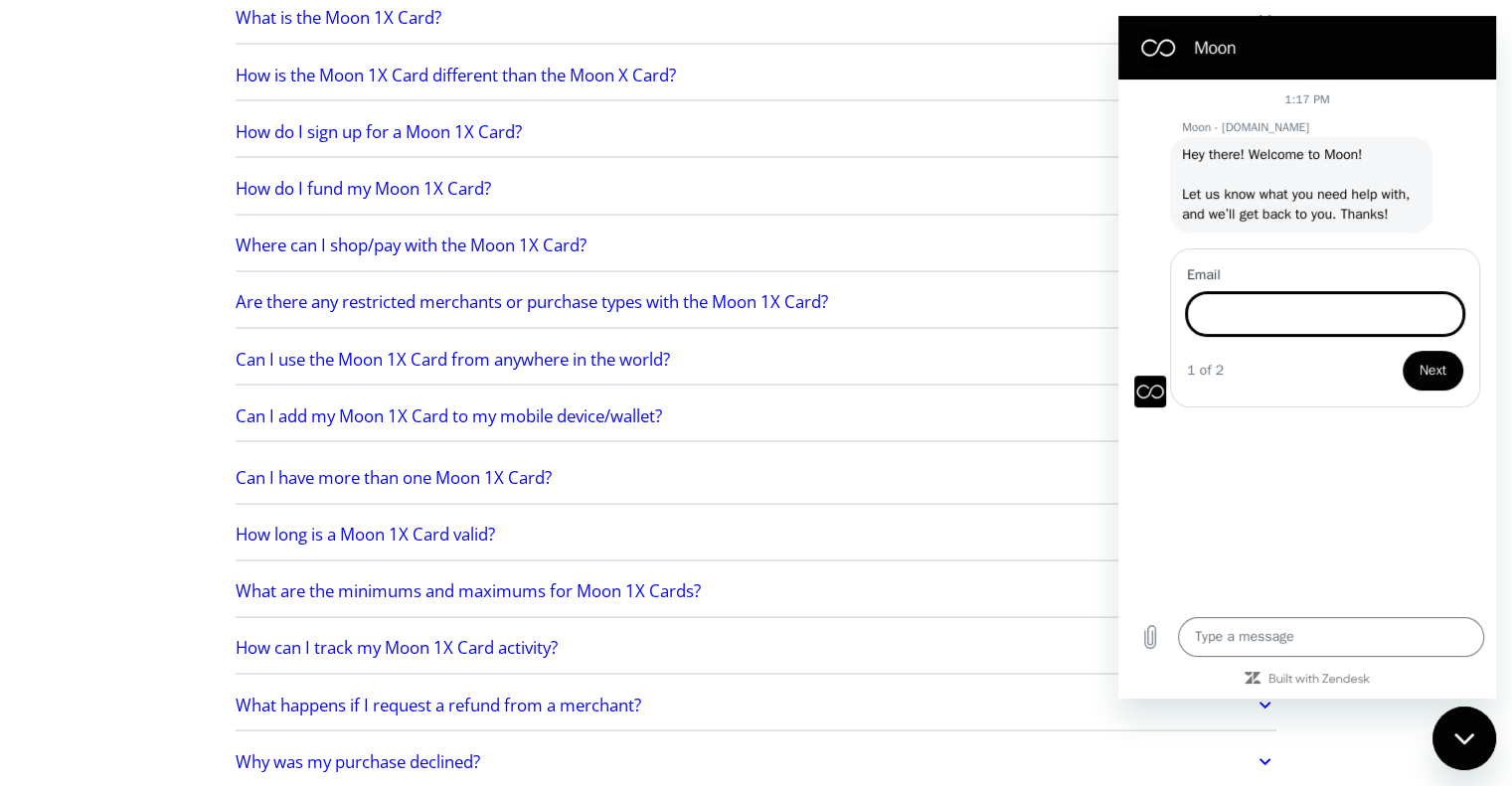 scroll, scrollTop: 4111, scrollLeft: 0, axis: vertical 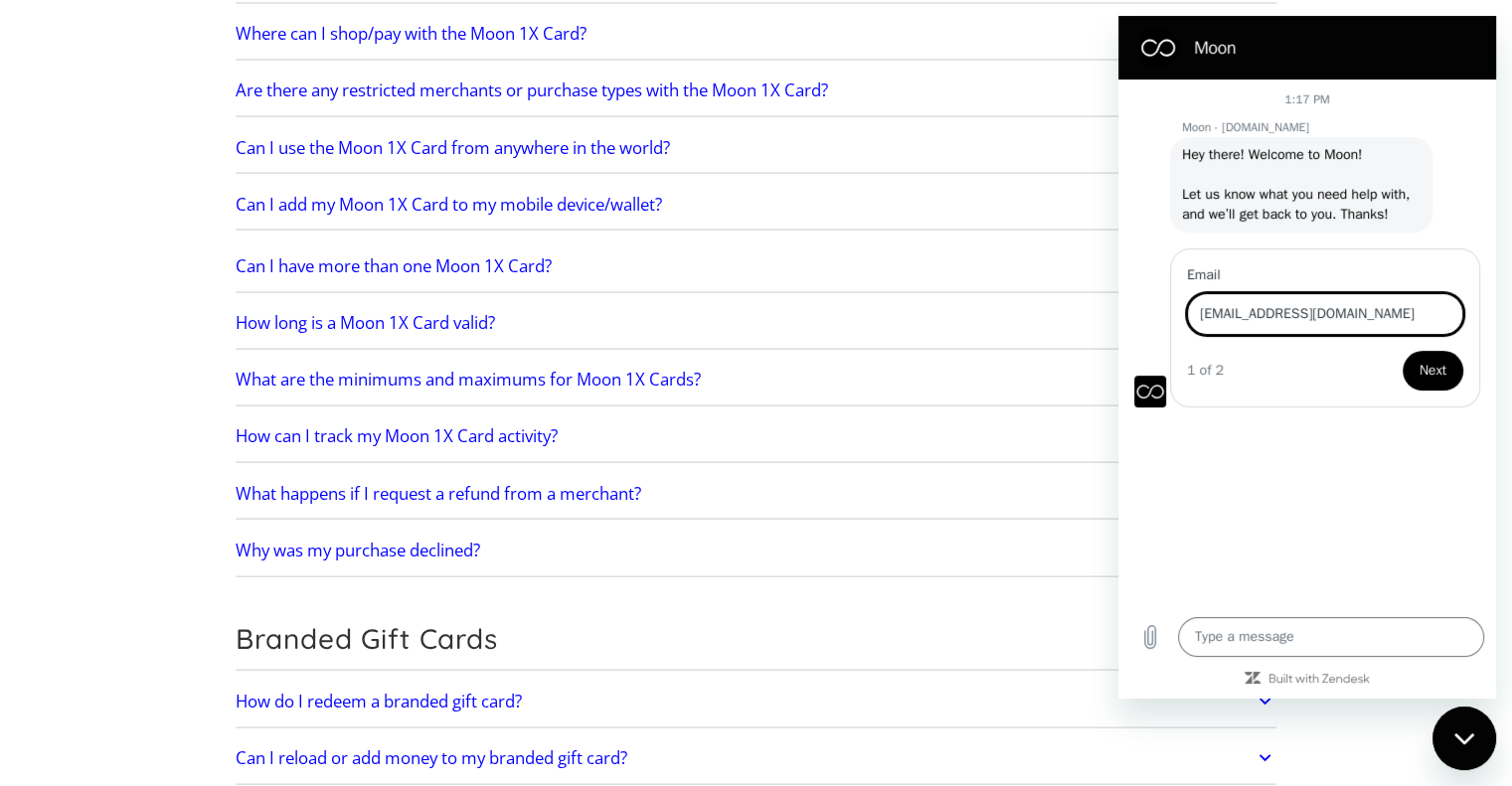 type on "ss6666aga@proton.me" 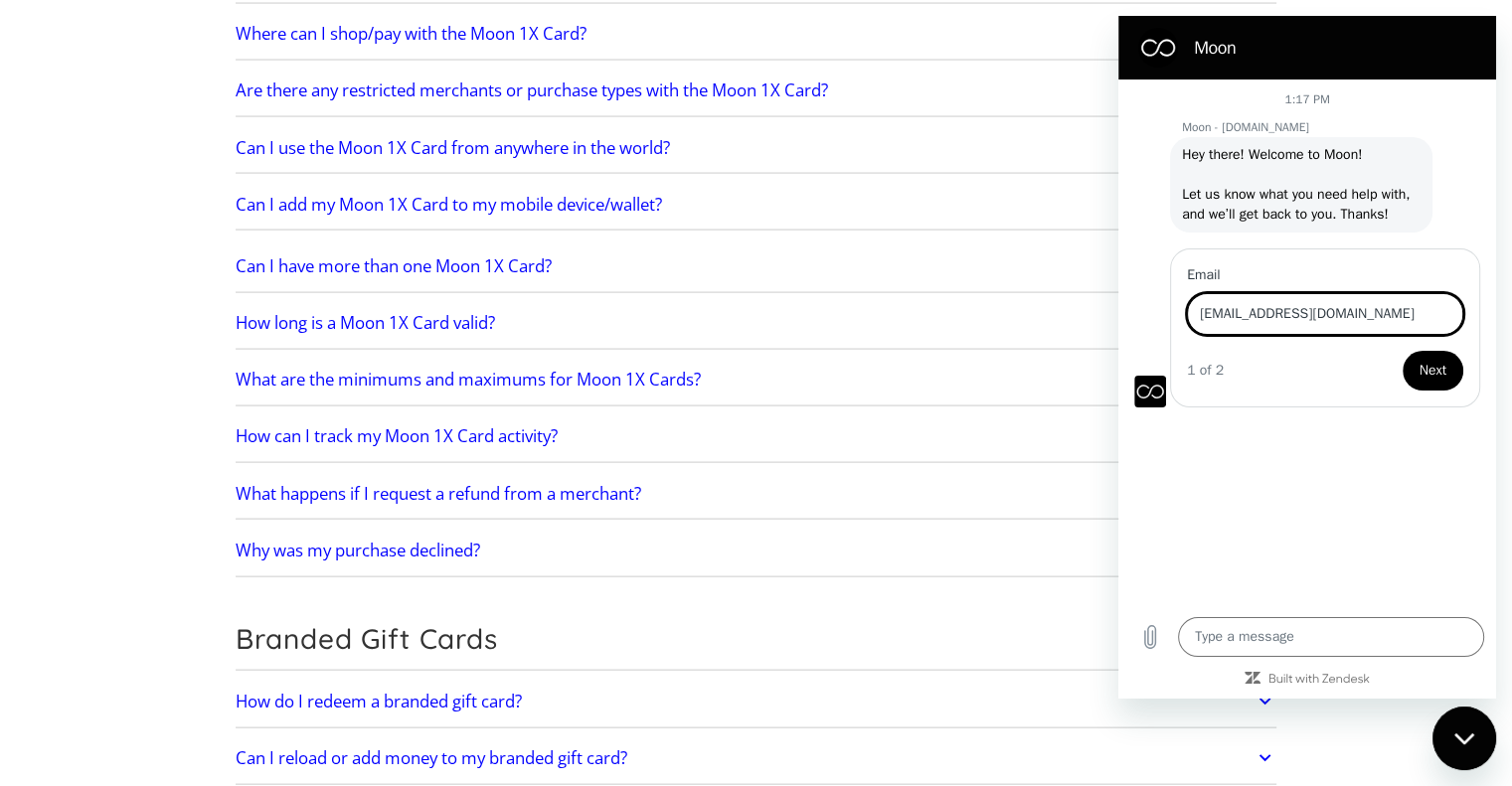 type on "x" 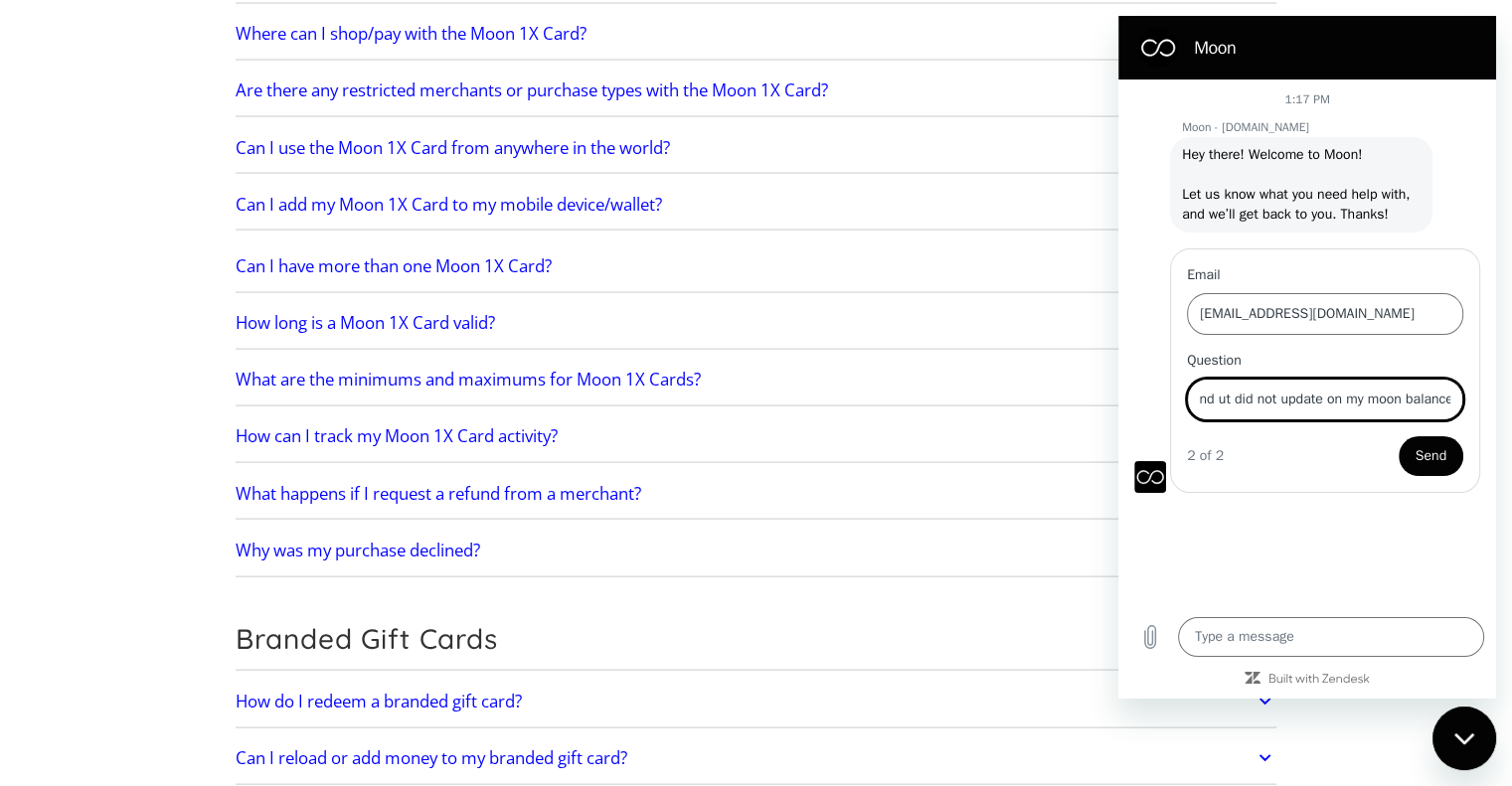 scroll, scrollTop: 0, scrollLeft: 171, axis: horizontal 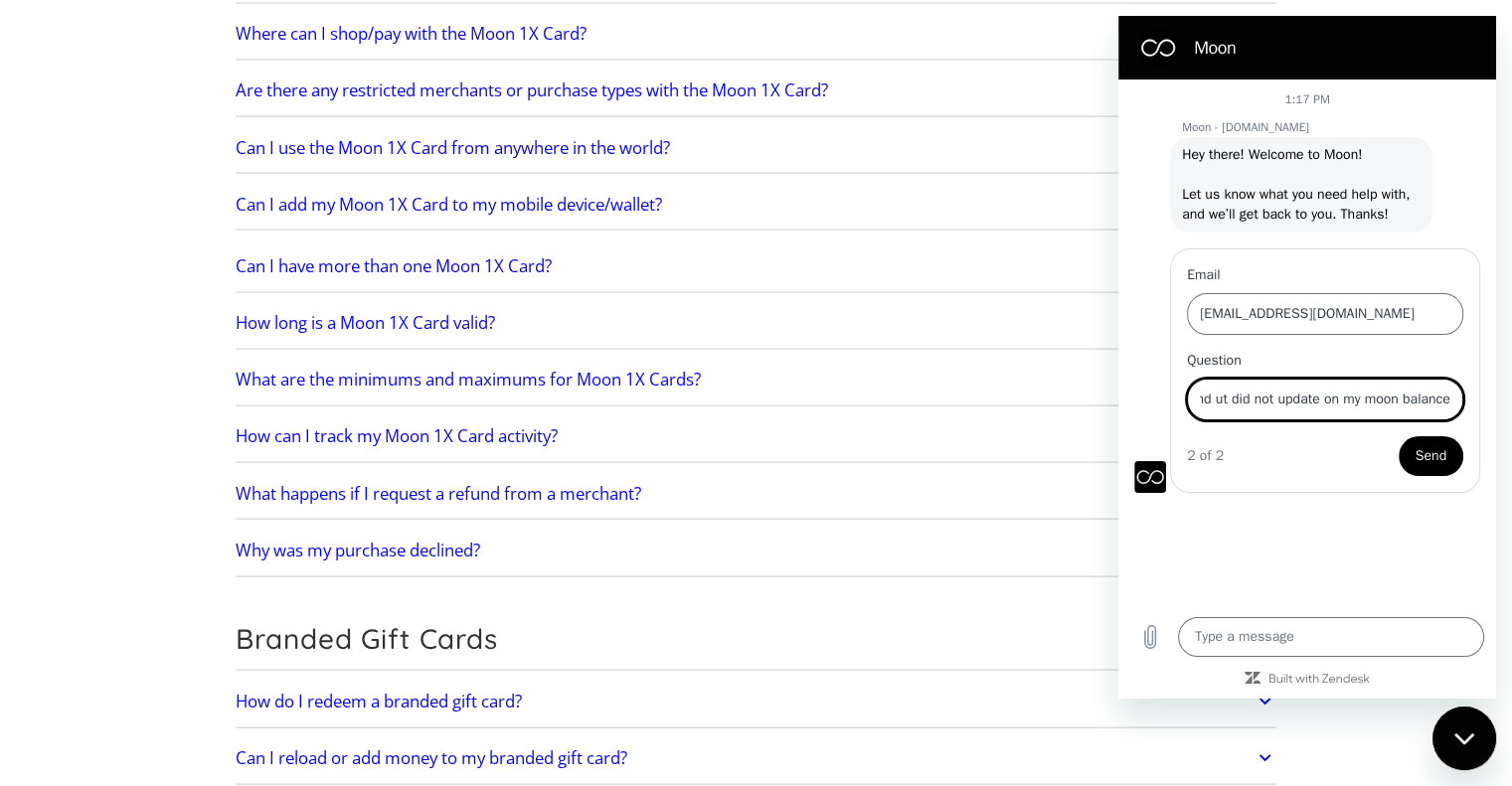 type on "I transferred 30usdt over and ut did not update on my moon balance" 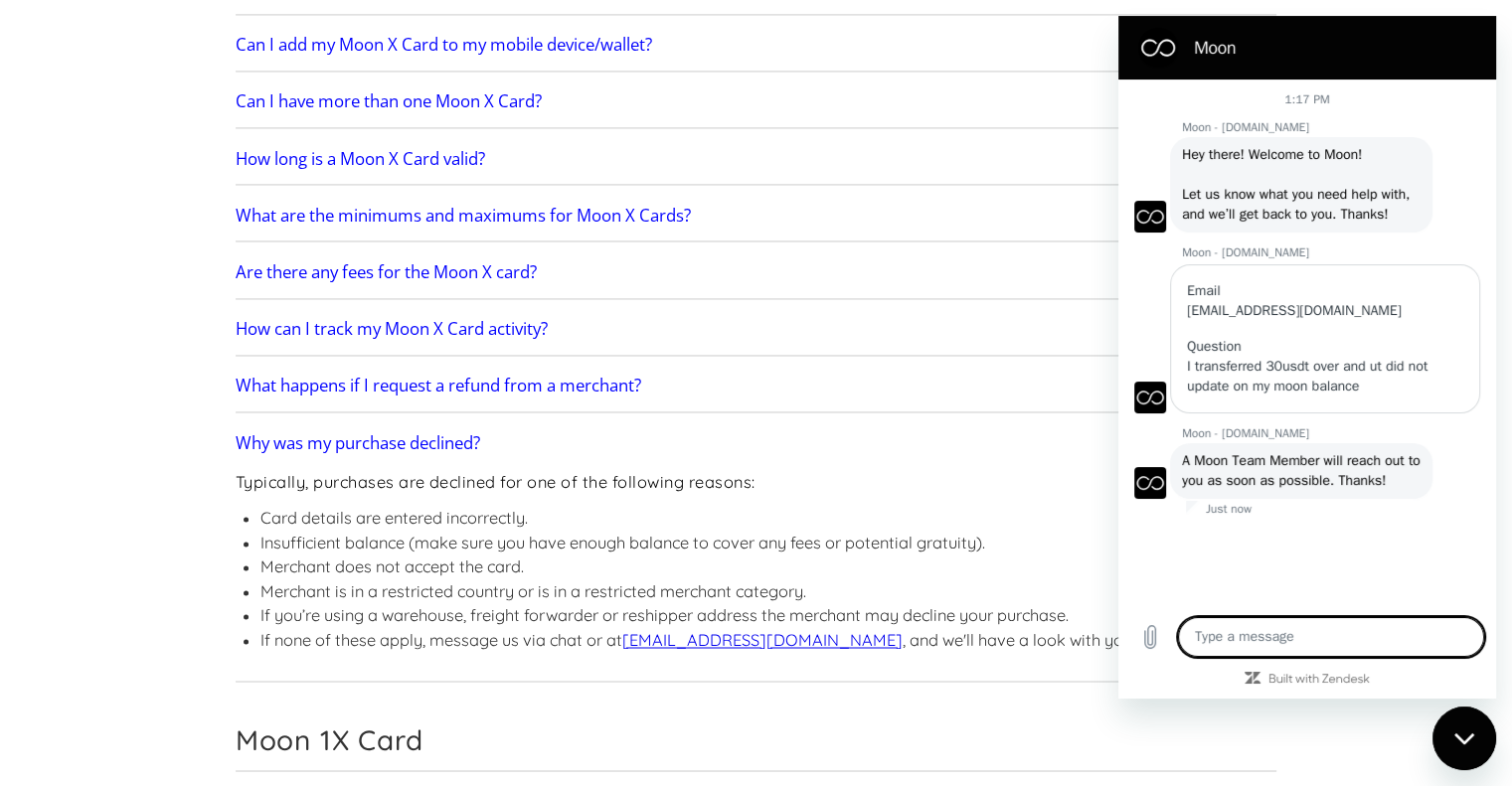 scroll, scrollTop: 3117, scrollLeft: 0, axis: vertical 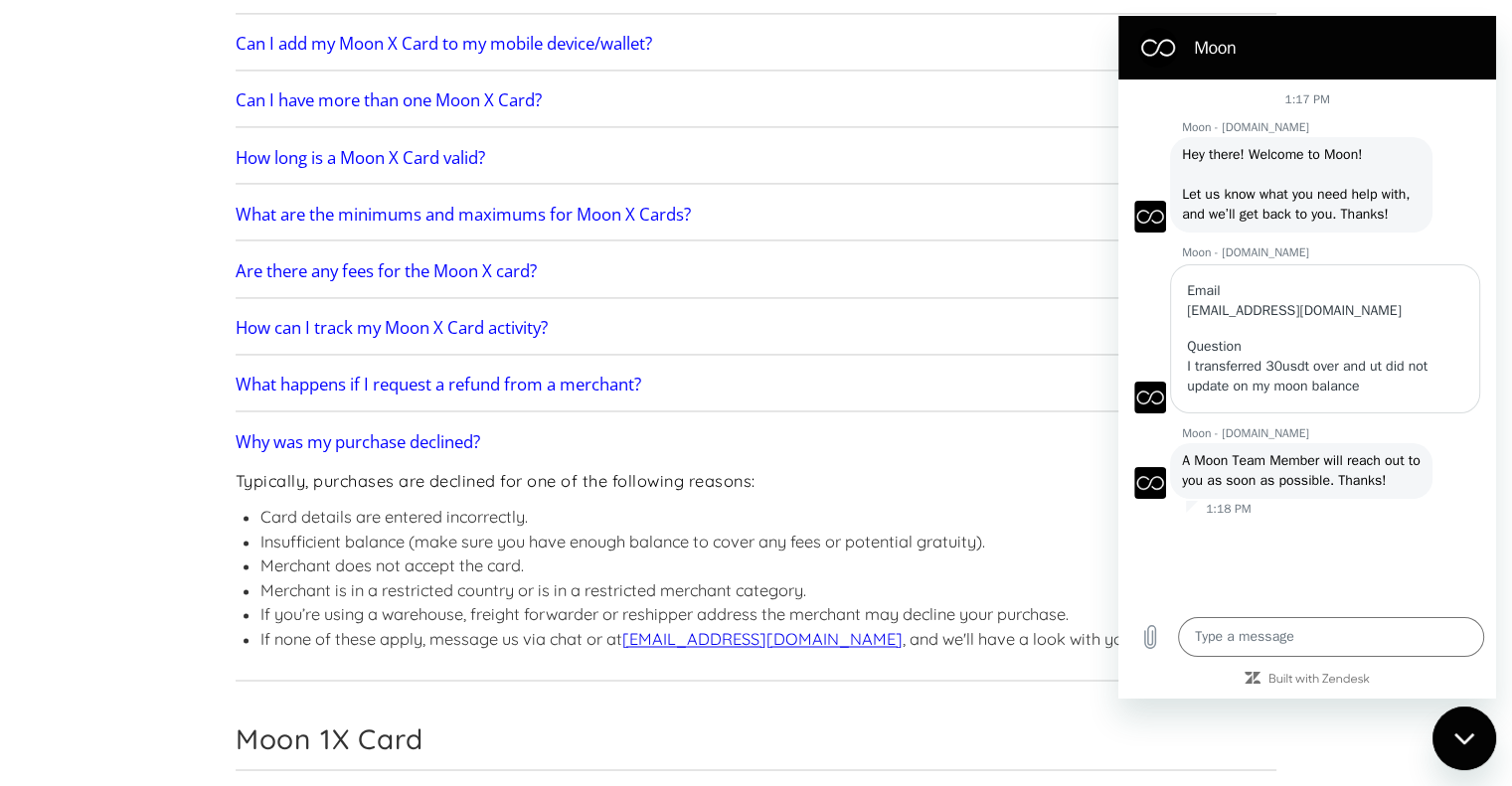 type on "x" 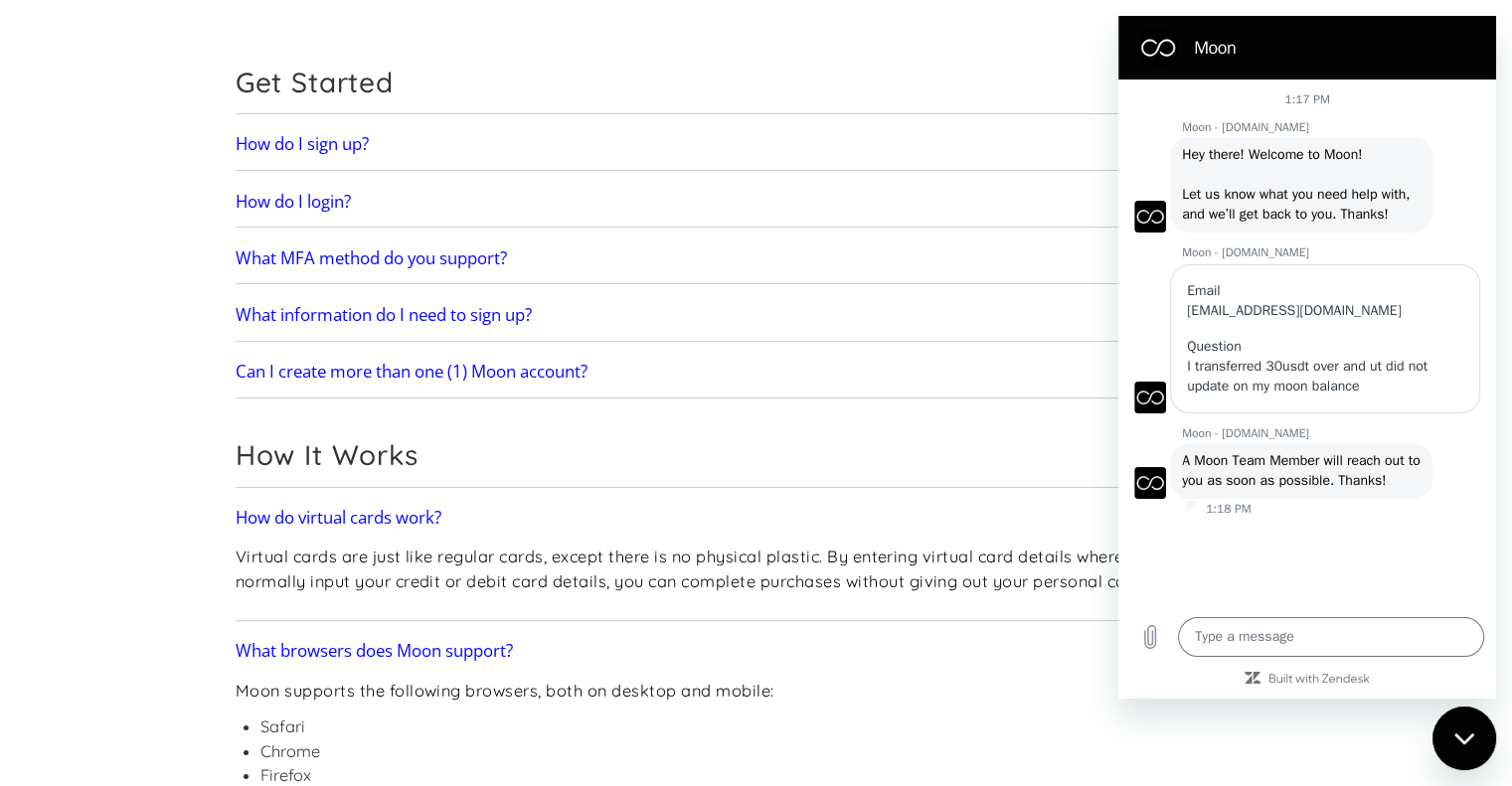scroll, scrollTop: 0, scrollLeft: 0, axis: both 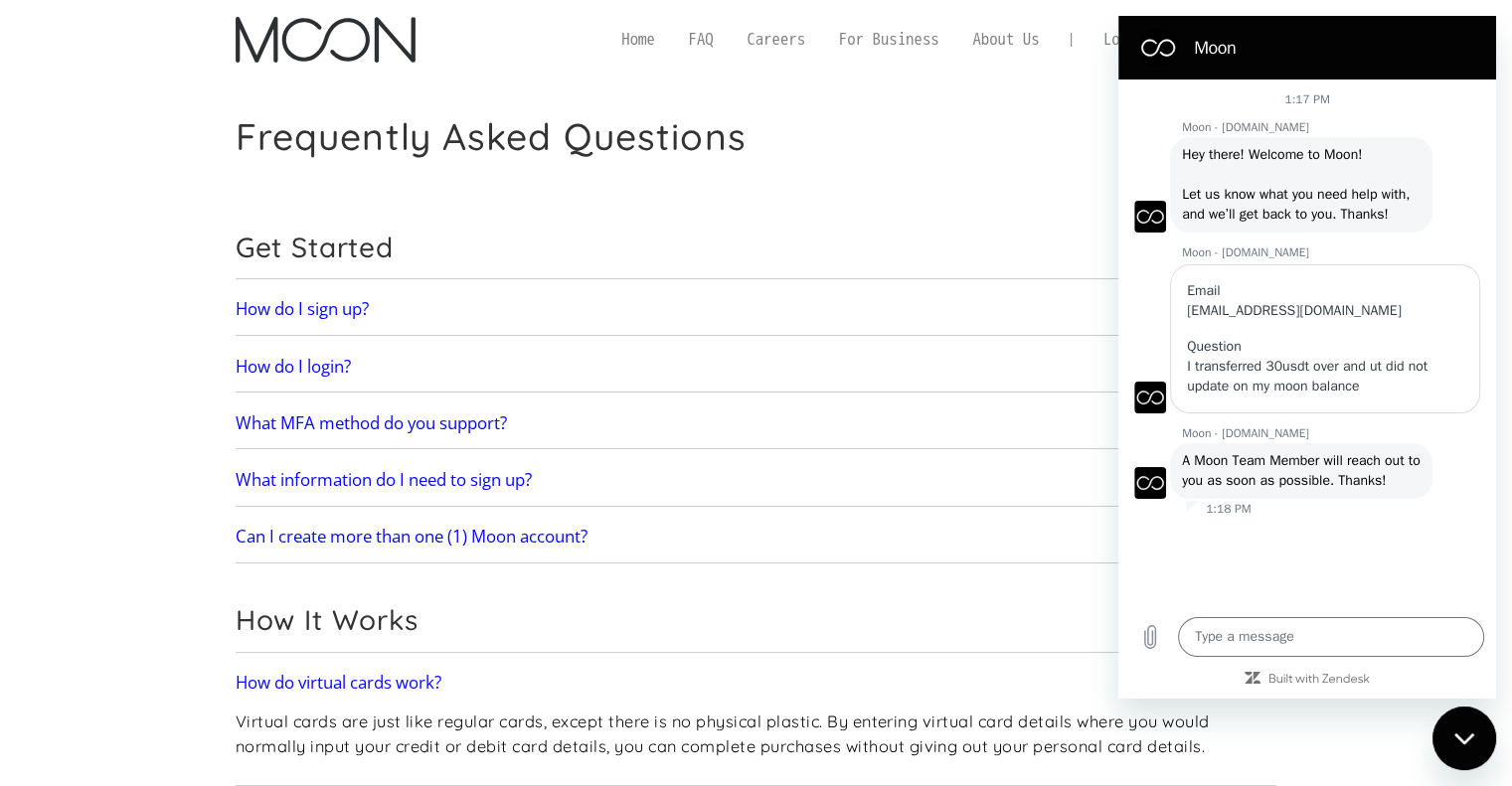 drag, startPoint x: 1088, startPoint y: 128, endPoint x: 1051, endPoint y: 122, distance: 37.48333 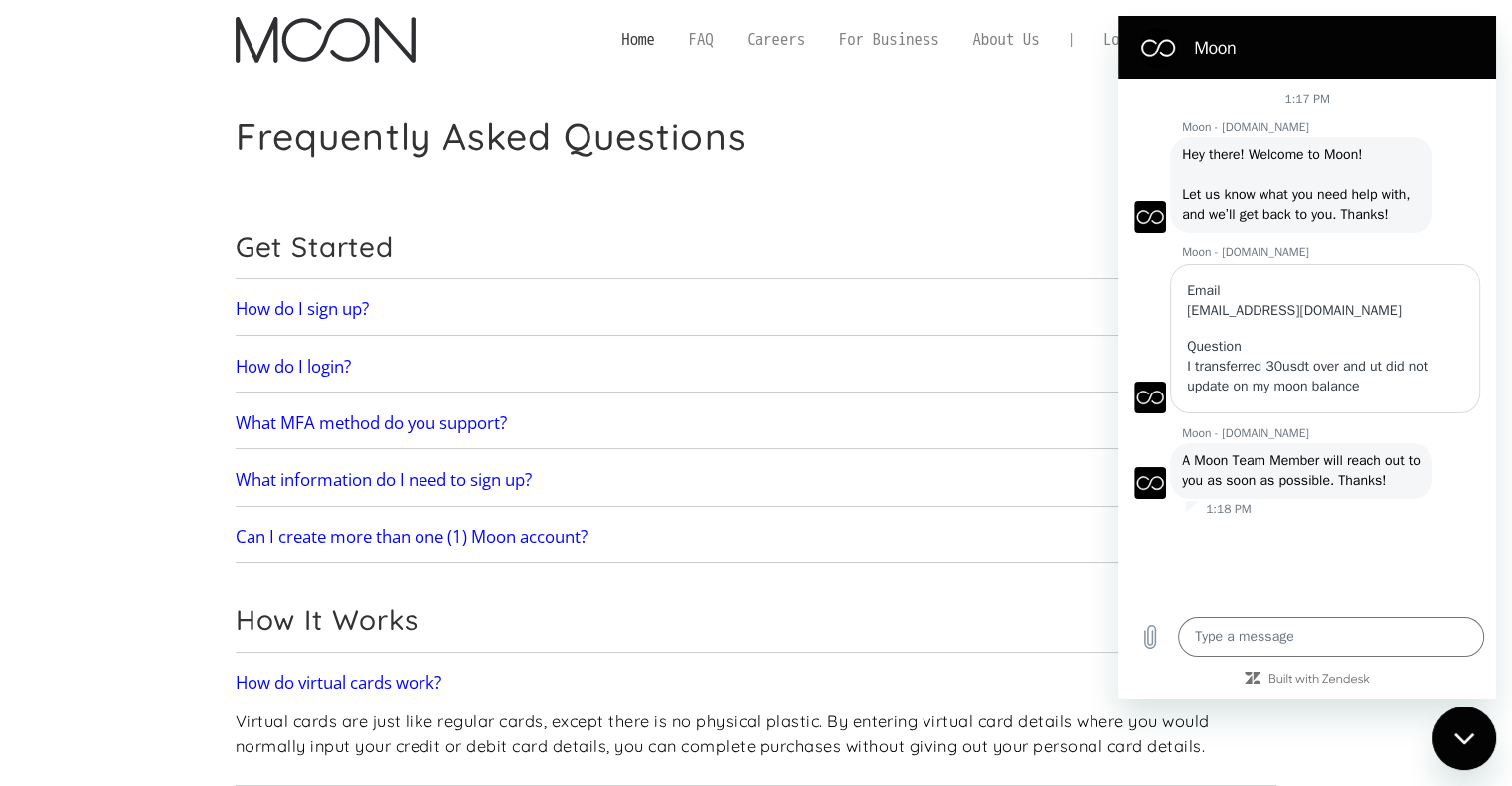 click on "Home" at bounding box center (637, 39) 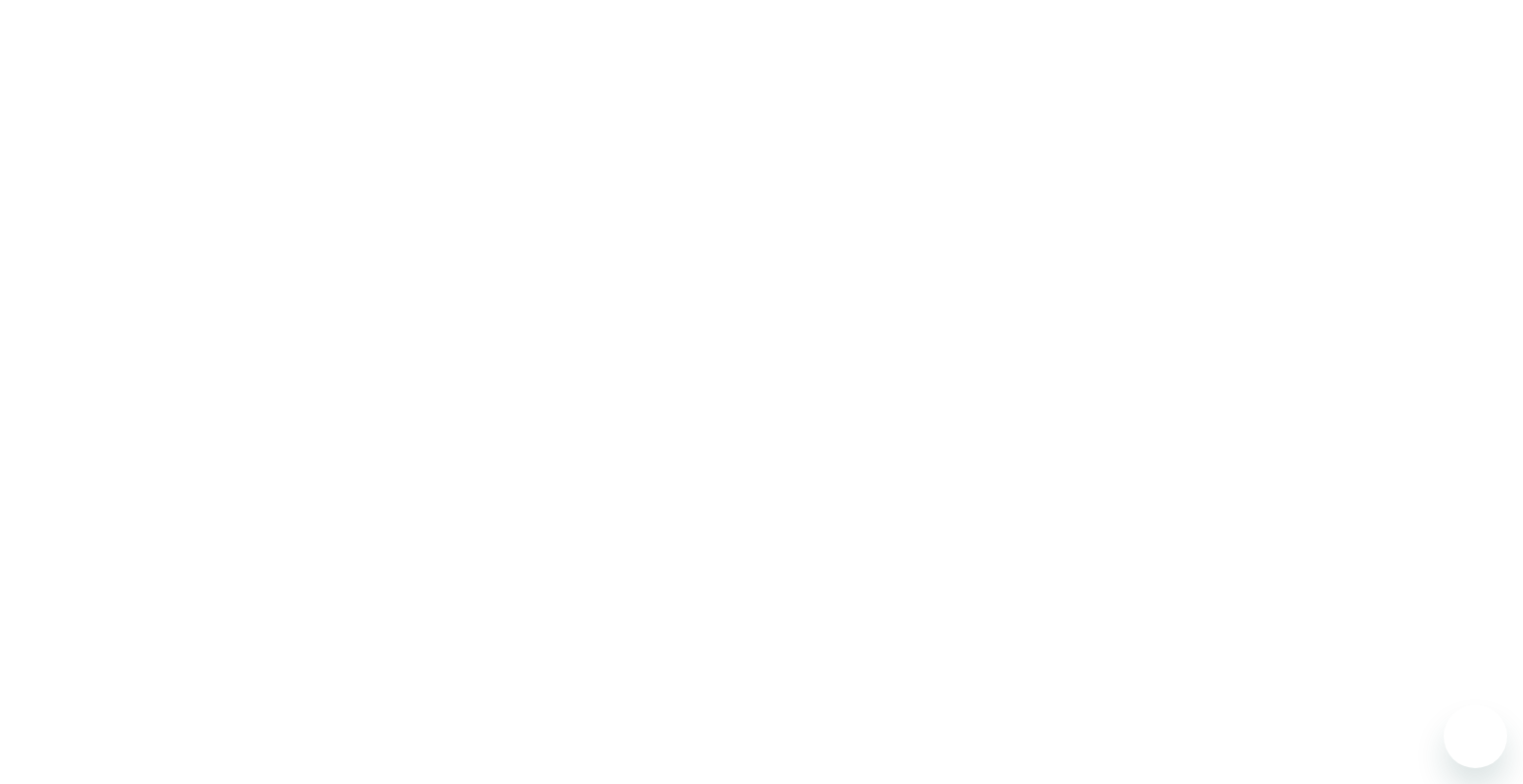scroll, scrollTop: 0, scrollLeft: 0, axis: both 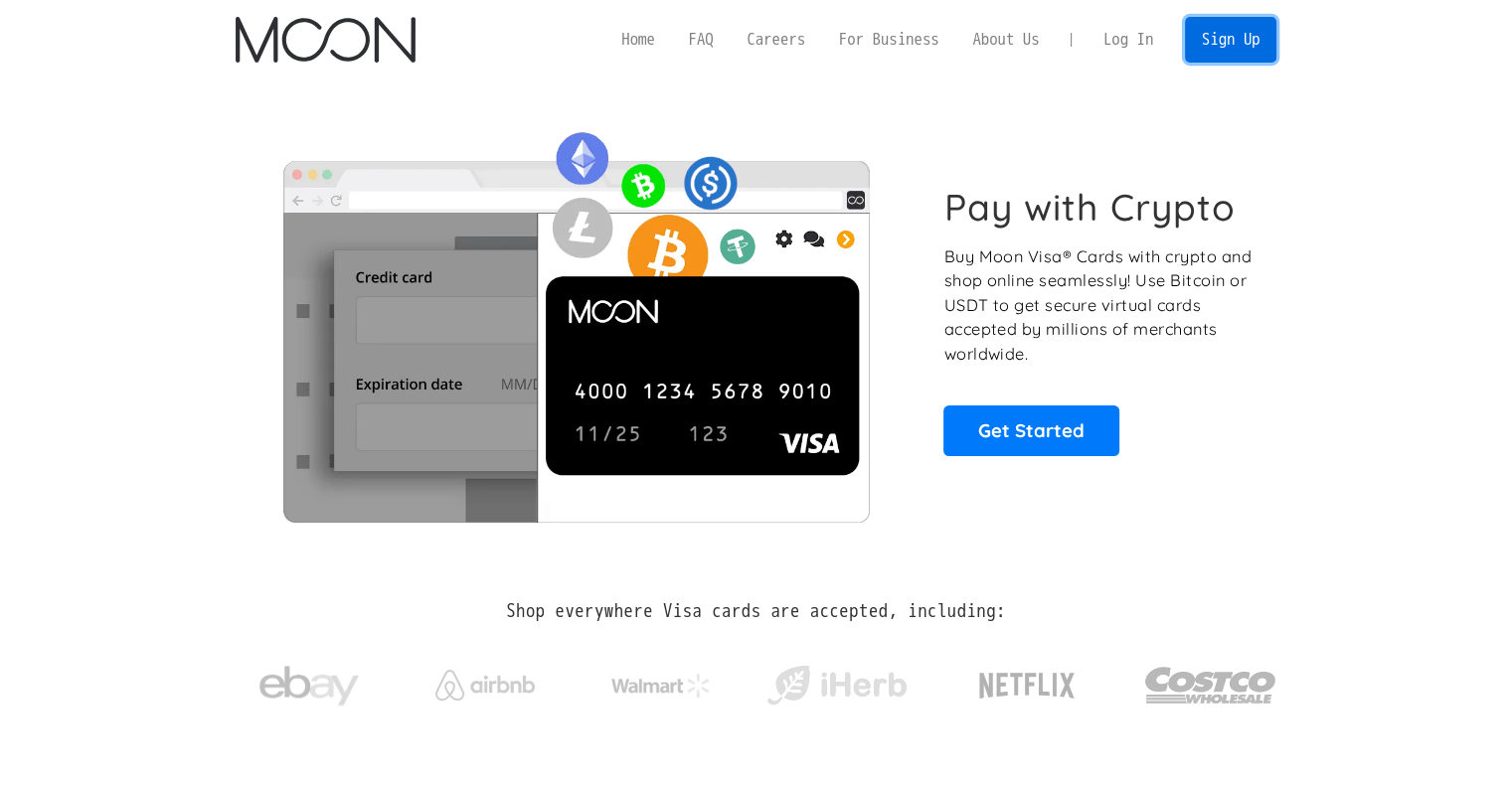 click on "Sign Up" at bounding box center [1231, 39] 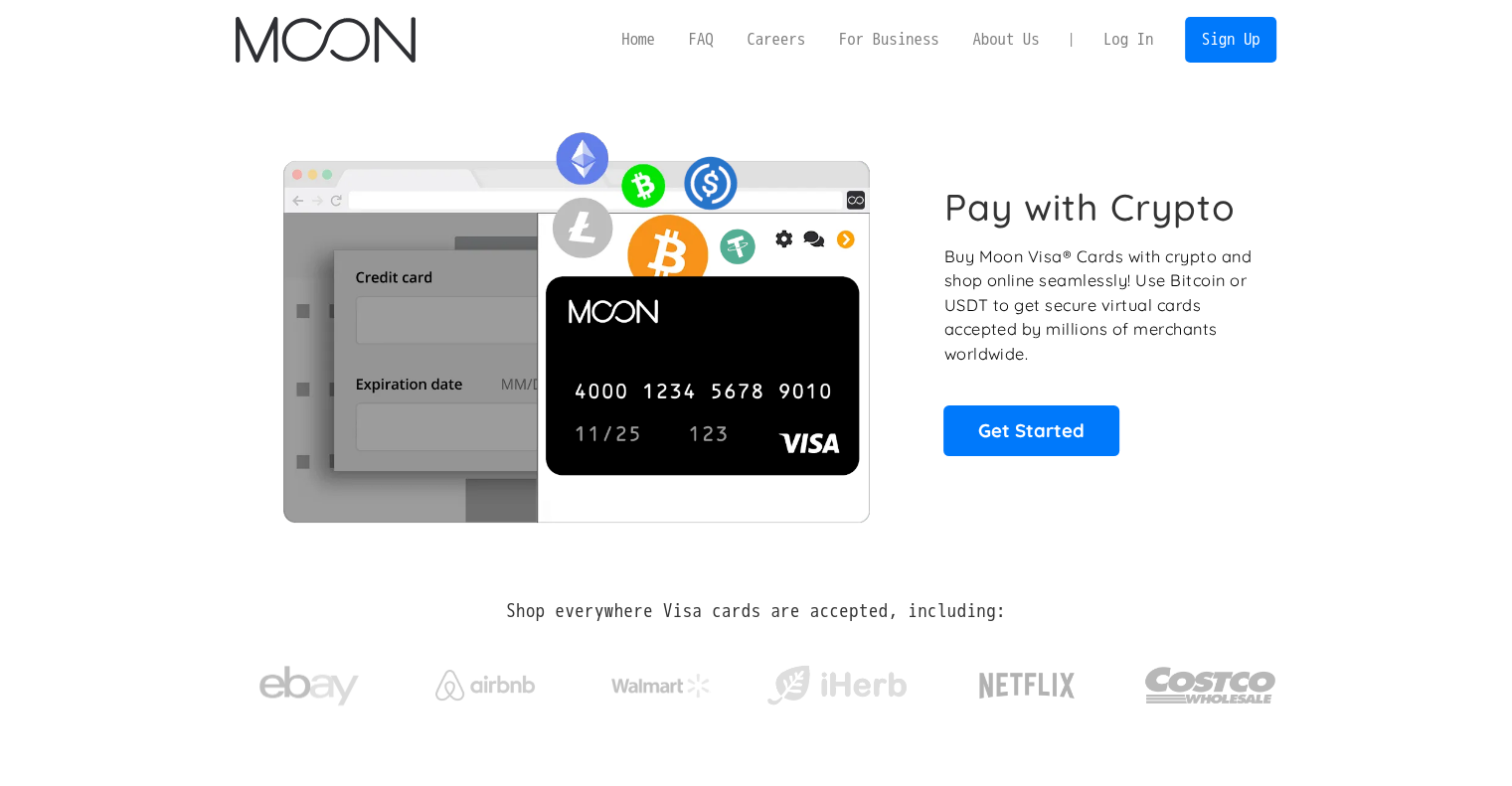 click on "Log In" at bounding box center [1128, 40] 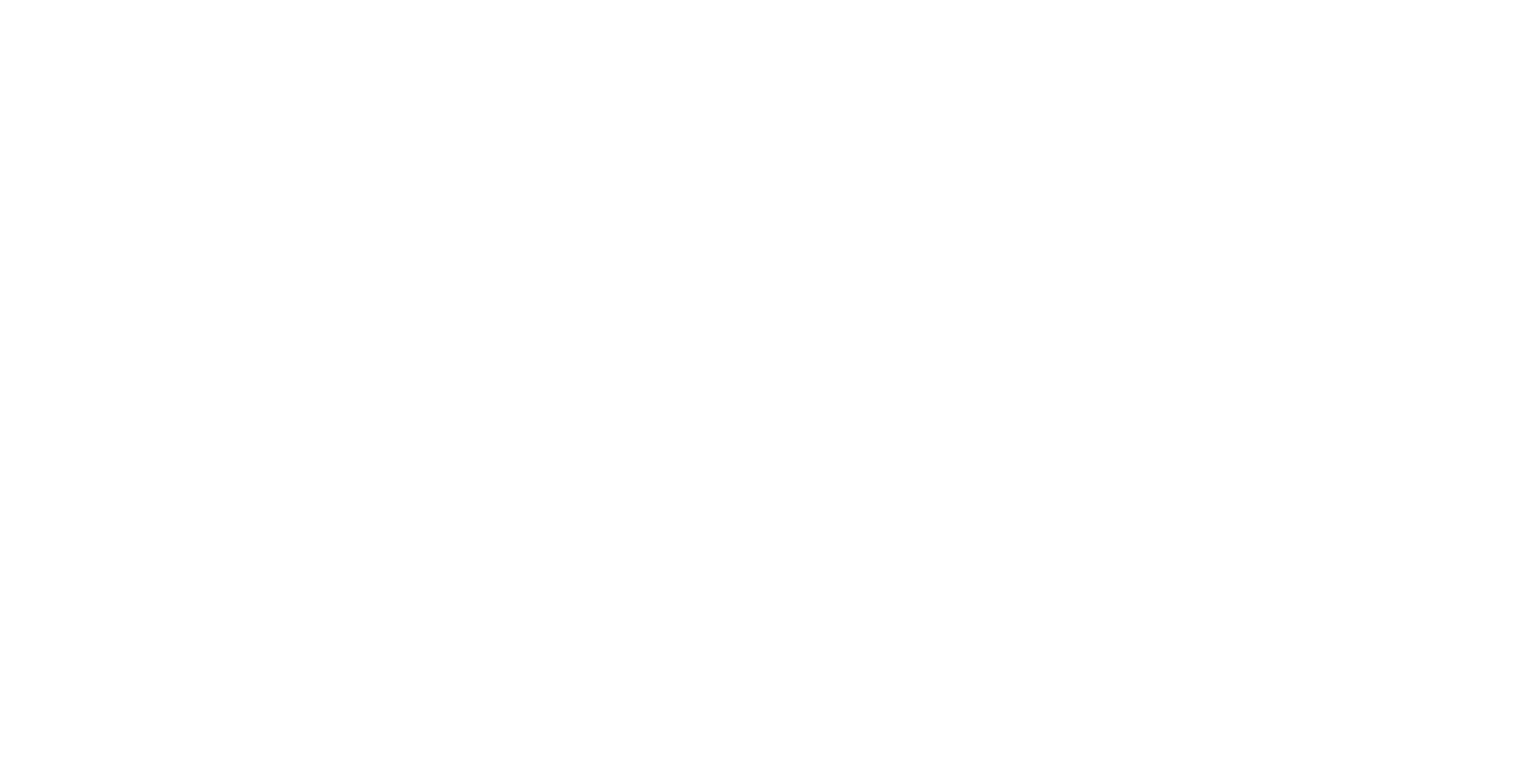 scroll, scrollTop: 0, scrollLeft: 0, axis: both 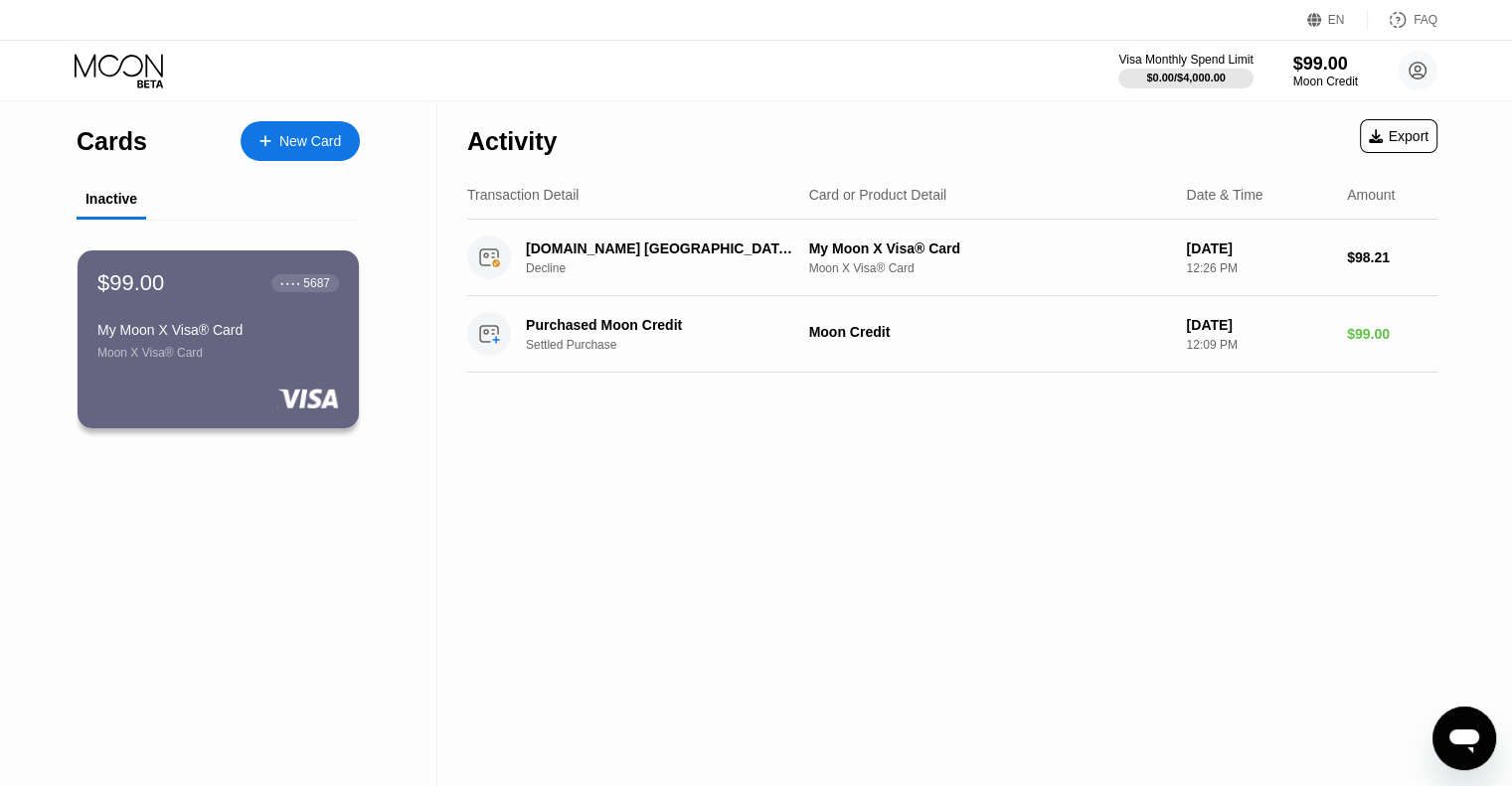 click on "Activity Export Transaction Detail Card or Product Detail Date & Time Amount [DOMAIN_NAME]                 [GEOGRAPHIC_DATA] MY Decline My Moon X Visa® Card Moon X Visa® Card [DATE] 12:26 PM $98.21 Purchased Moon Credit Settled Purchase Moon Credit [DATE] 12:09 PM $99.00" at bounding box center (952, 443) 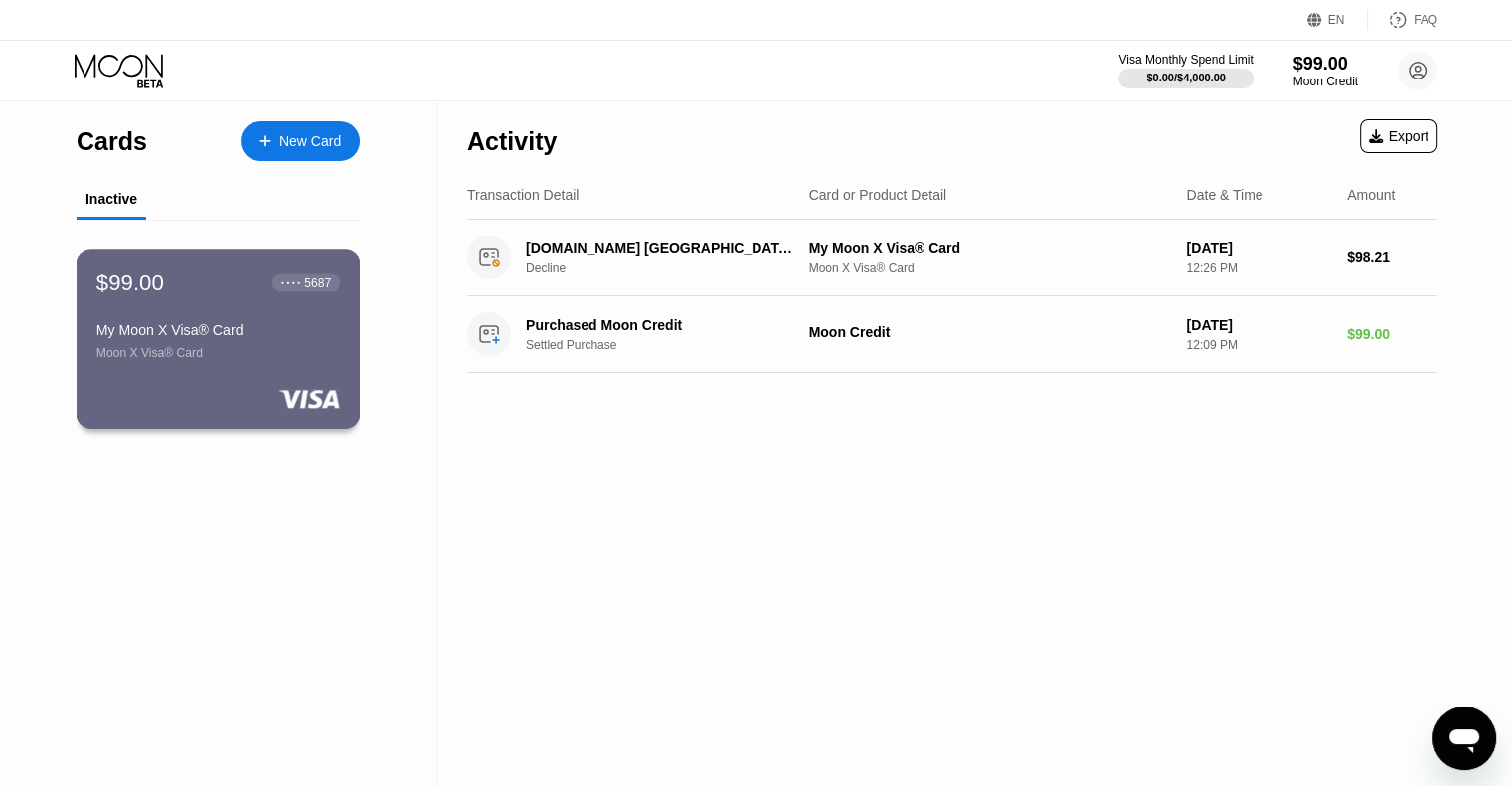click on "My Moon X Visa® Card" at bounding box center [218, 330] 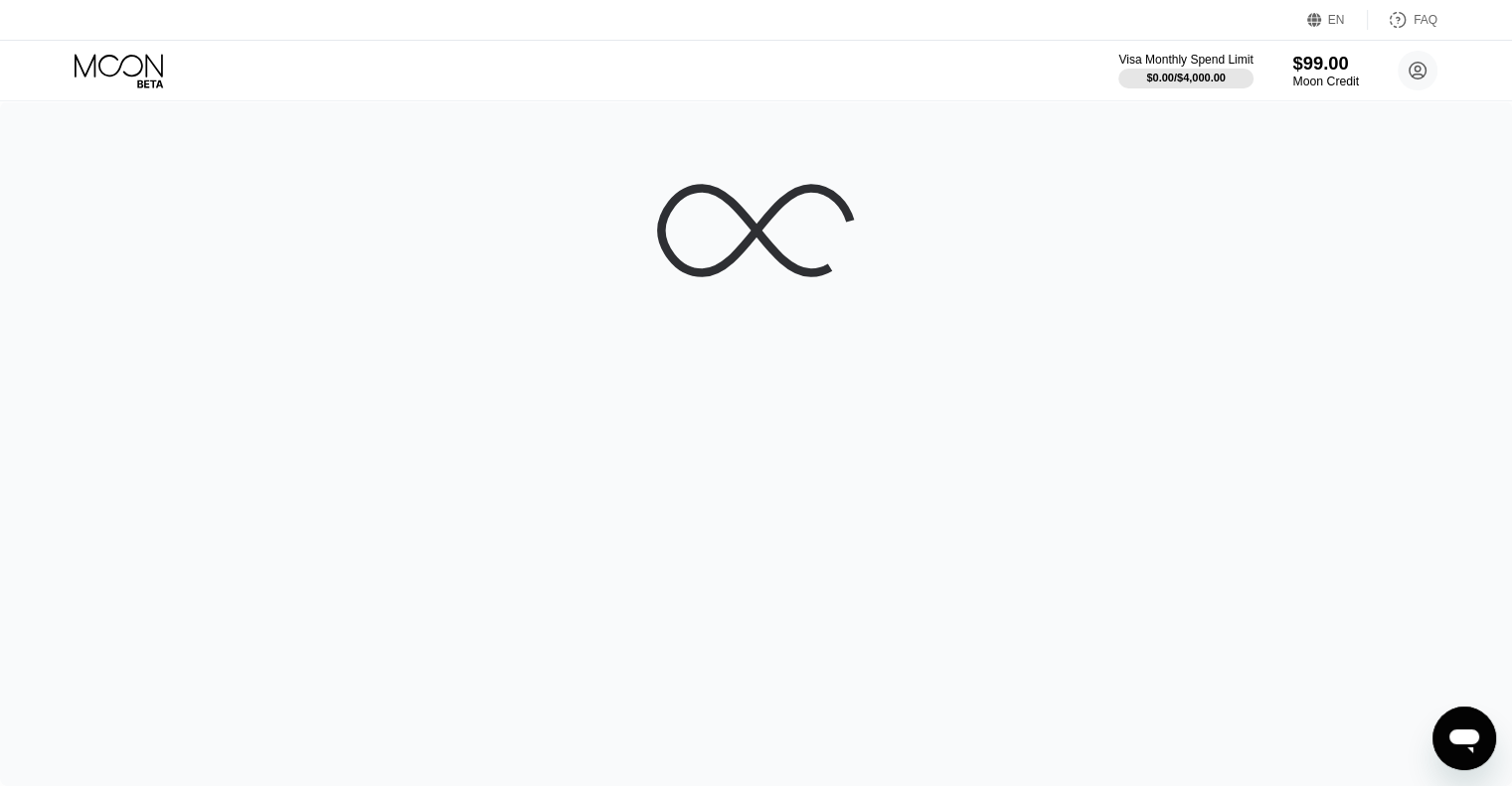 click on "$99.00" at bounding box center (1325, 63) 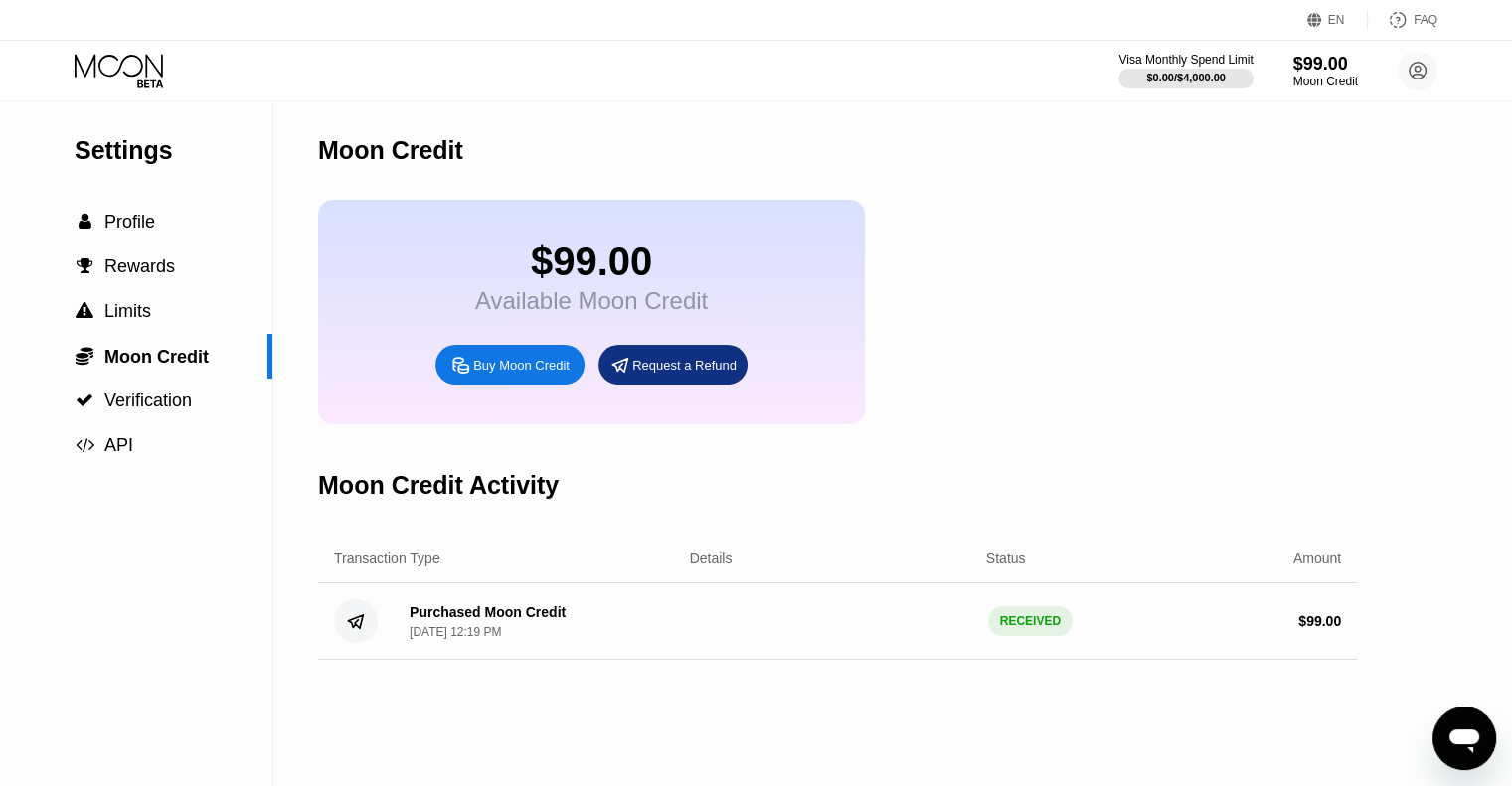 drag, startPoint x: 1331, startPoint y: 44, endPoint x: 1409, endPoint y: 130, distance: 116.103402 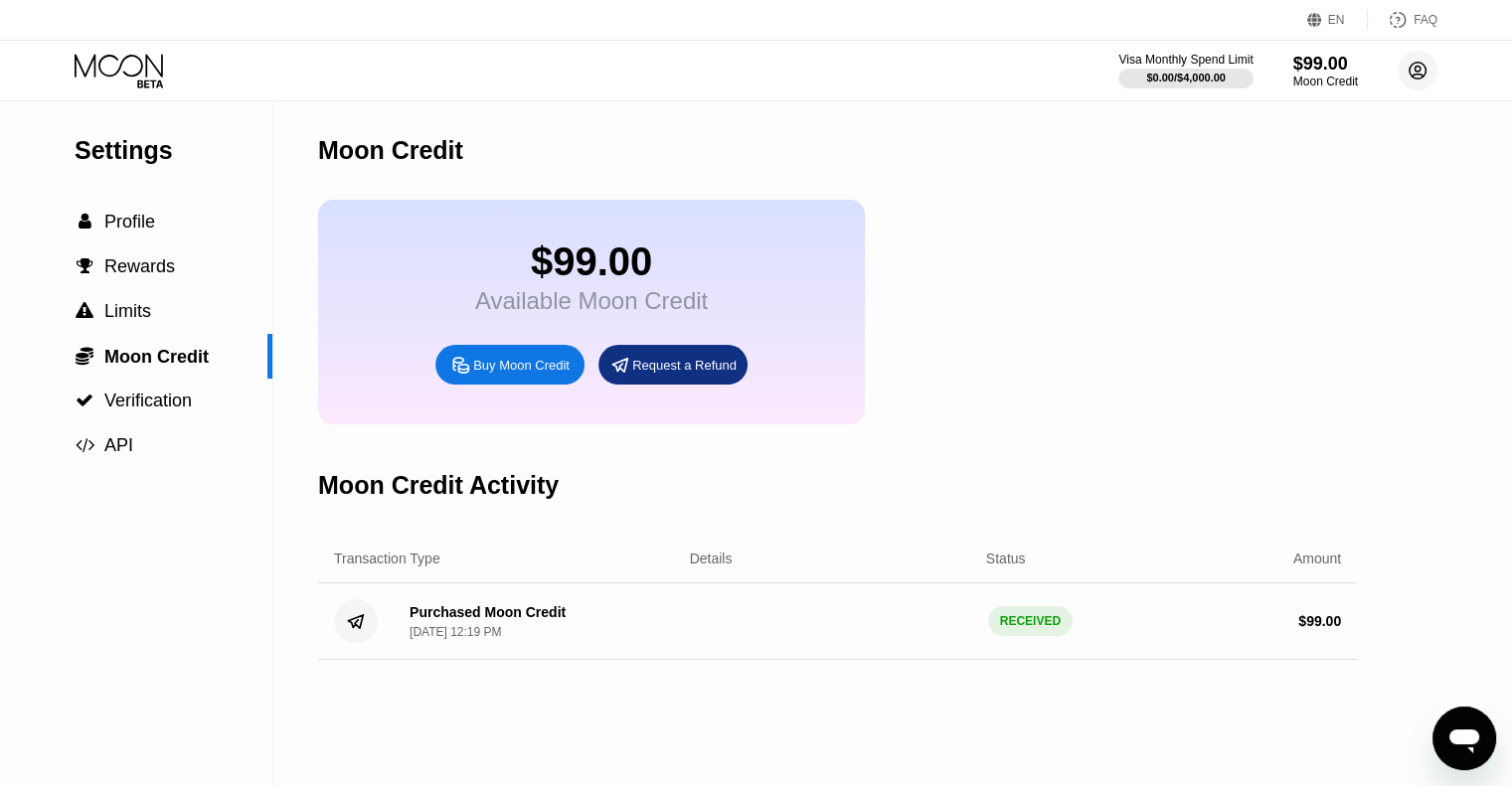click 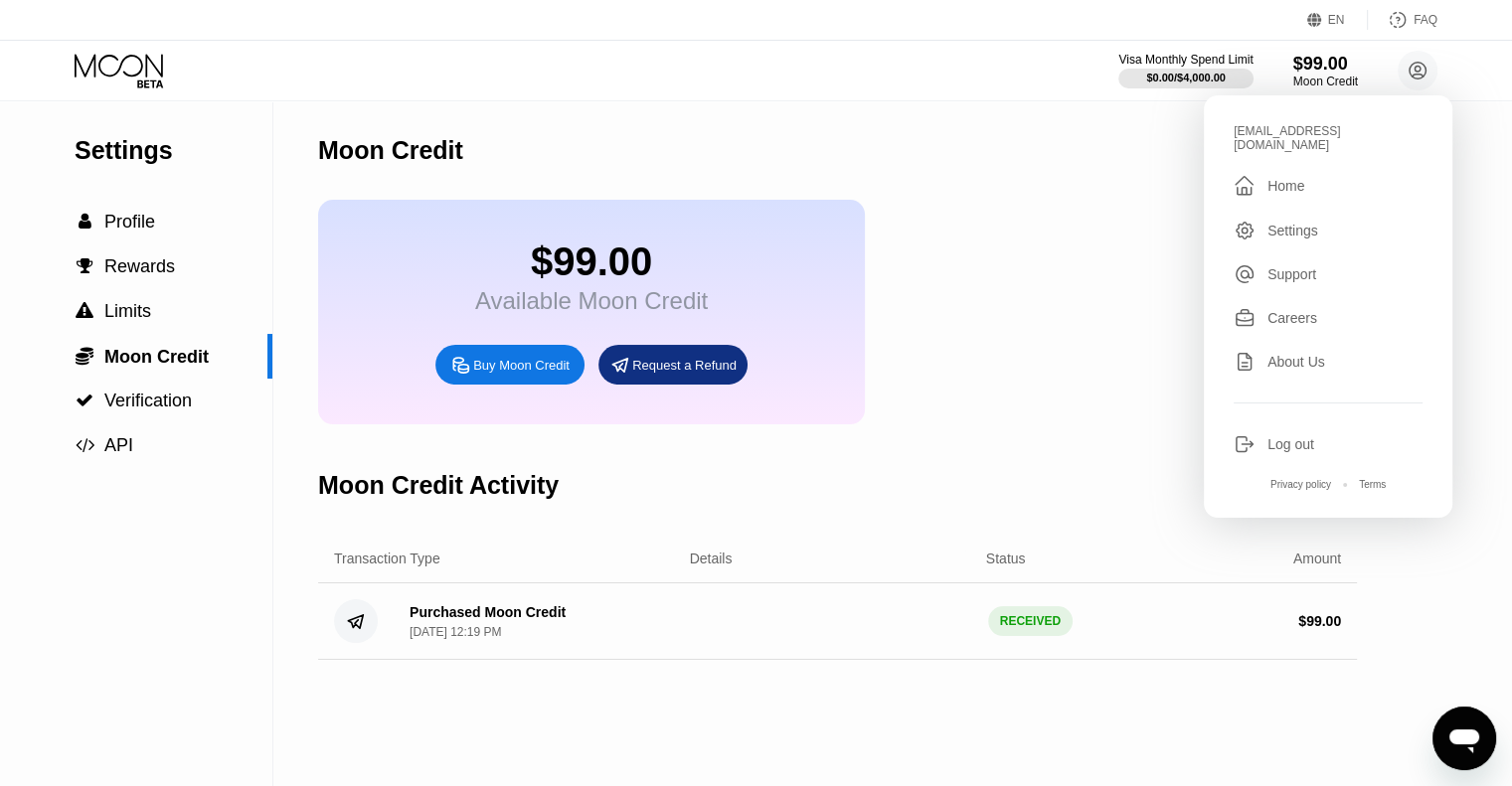 click on "Support" at bounding box center [1291, 274] 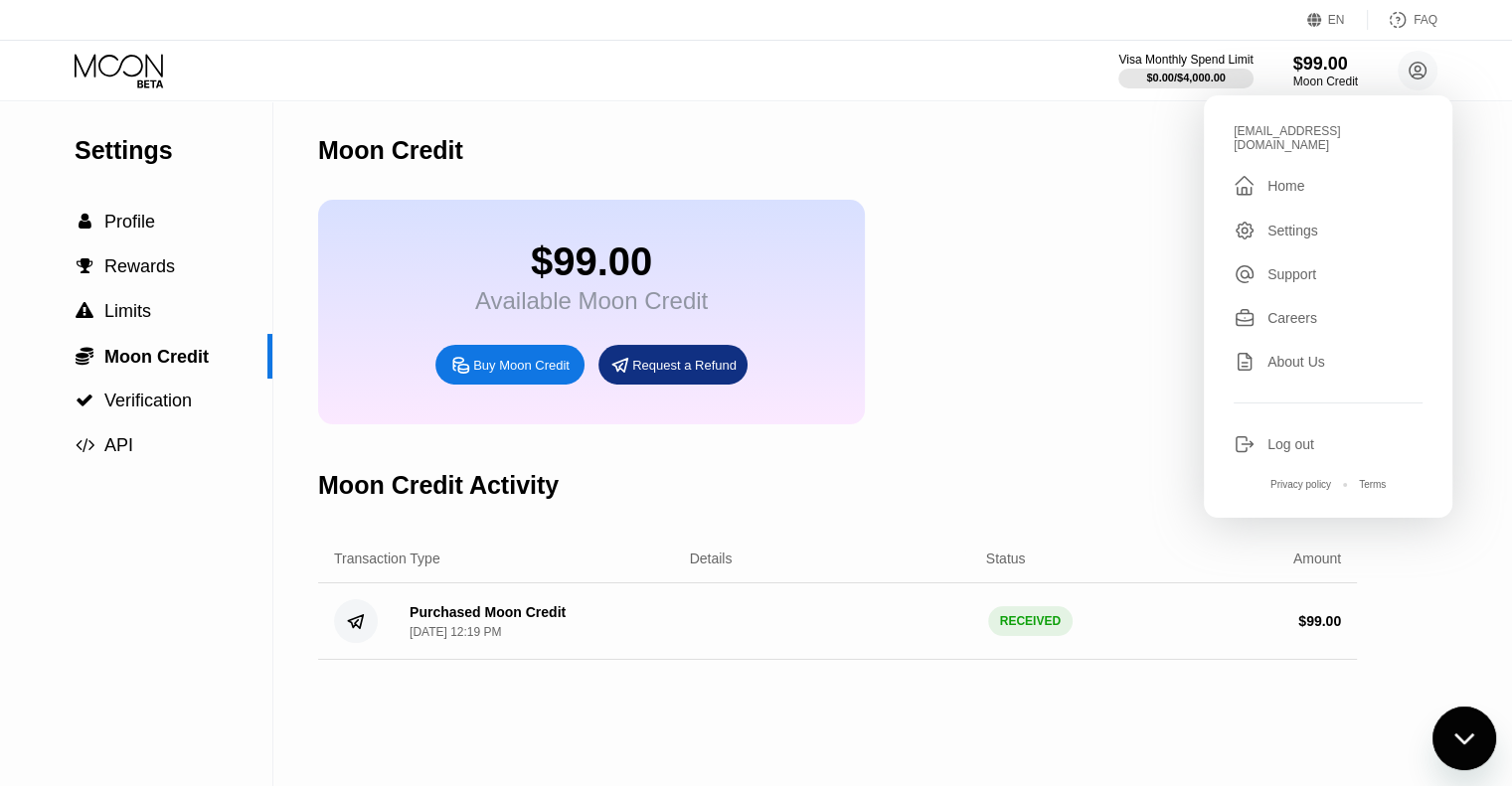 scroll, scrollTop: 0, scrollLeft: 0, axis: both 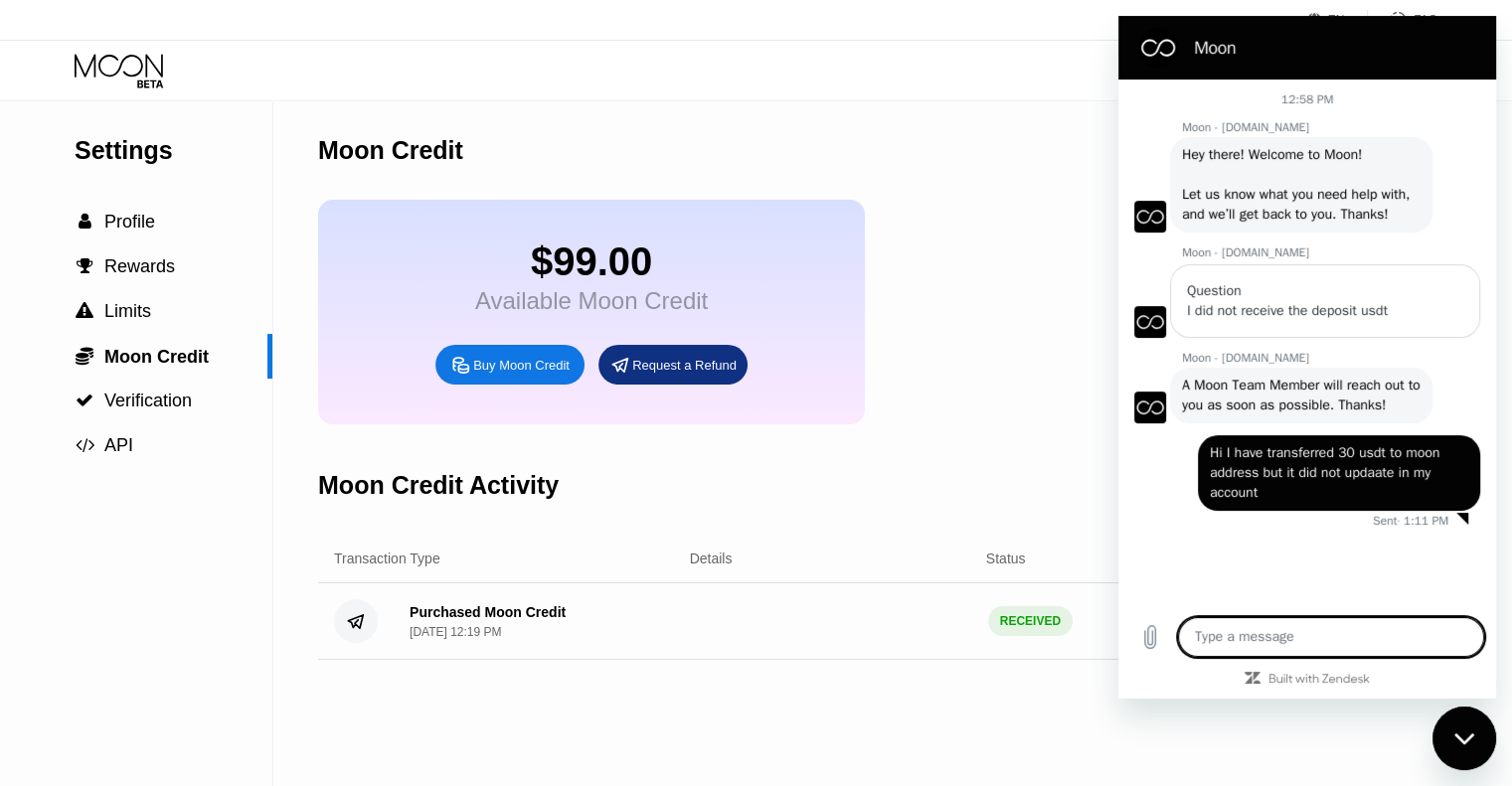 click on "$99.00 Available Moon Credit Buy Moon Credit Request a Refund" at bounding box center [837, 312] 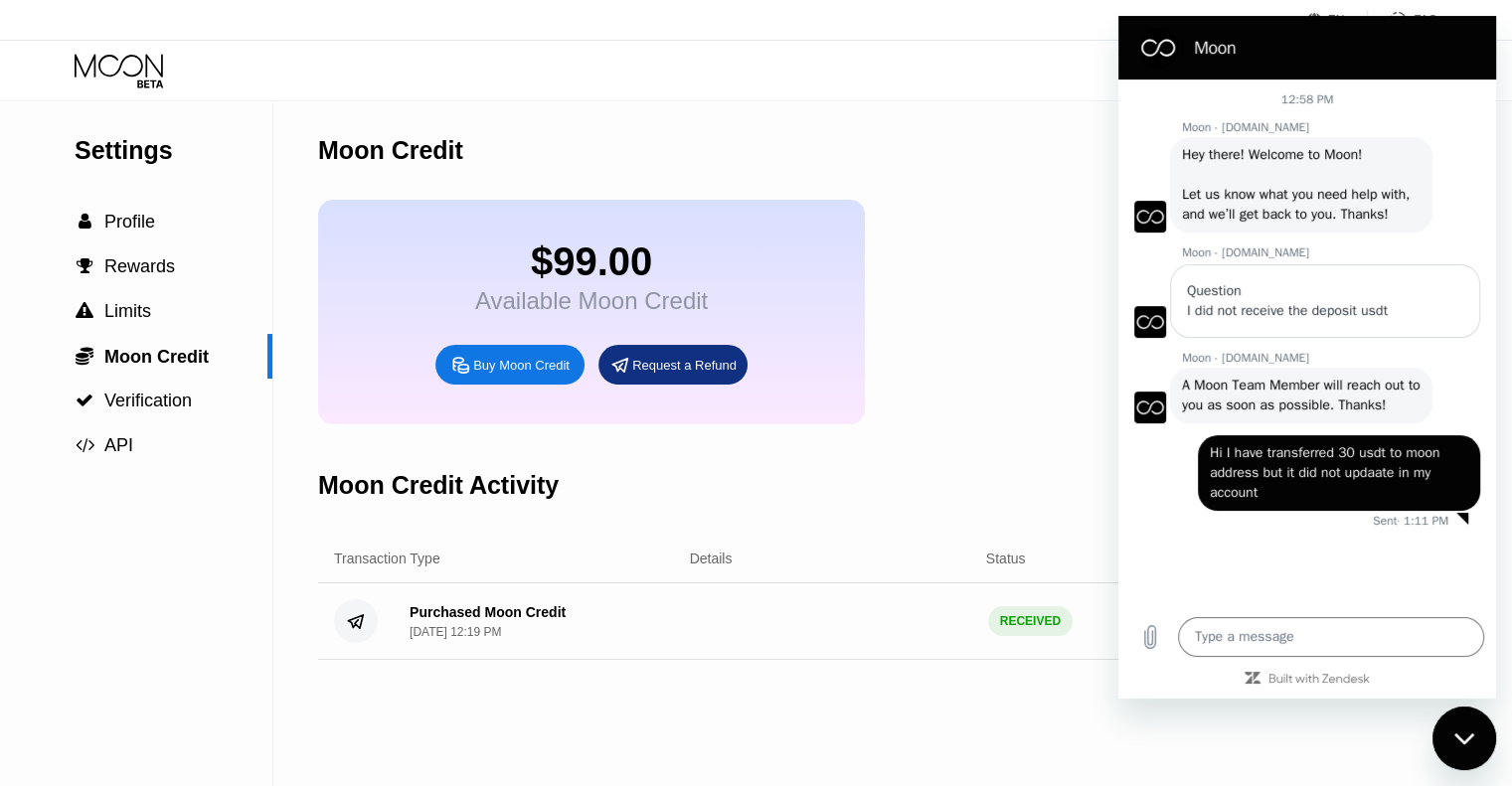 click on "Moon Credit $99.00 Available Moon Credit Buy Moon Credit Request a Refund Moon Credit Activity Transaction Type Details Status Amount Purchased Moon Credit Jul 11, 2025, 12:19 PM RECEIVED $ 99.00" at bounding box center [837, 443] 